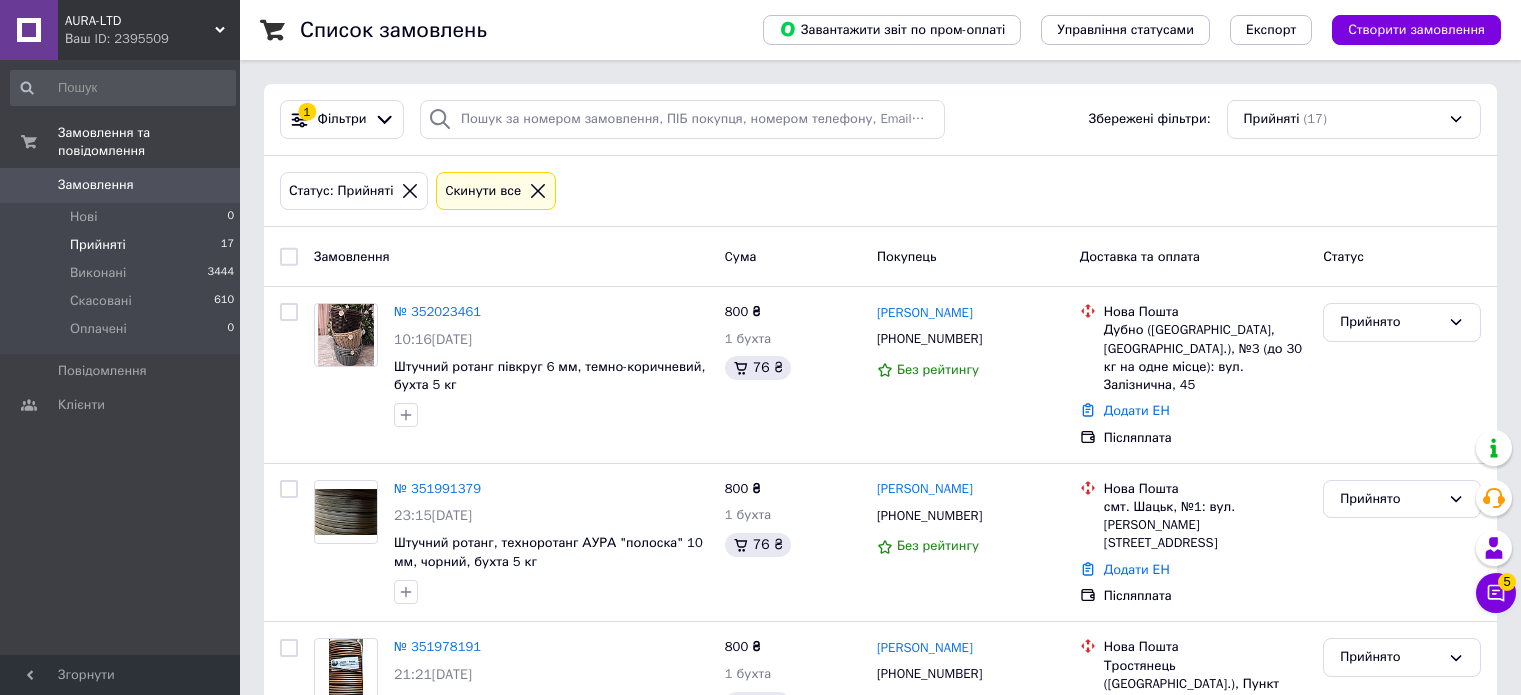 scroll, scrollTop: 0, scrollLeft: 0, axis: both 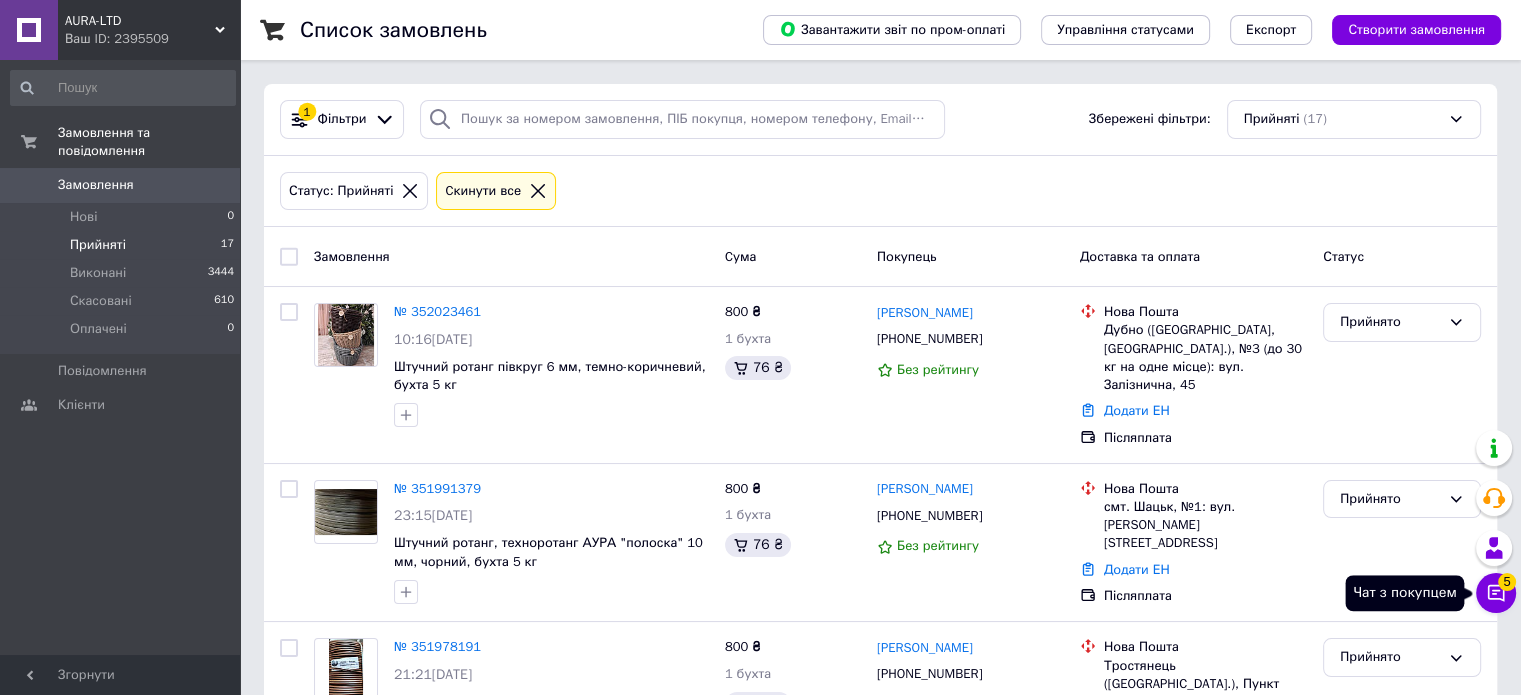 click 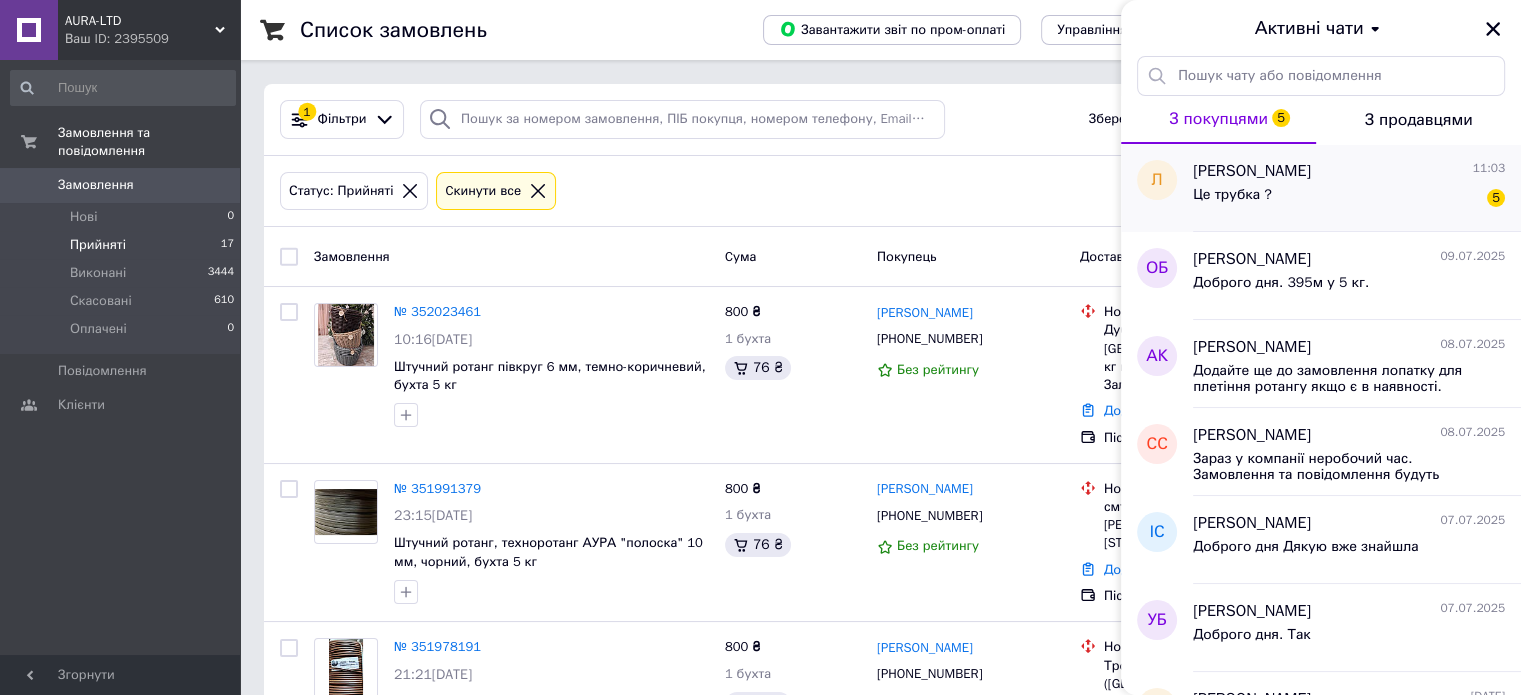 click on "Це трубка ?" at bounding box center [1232, 201] 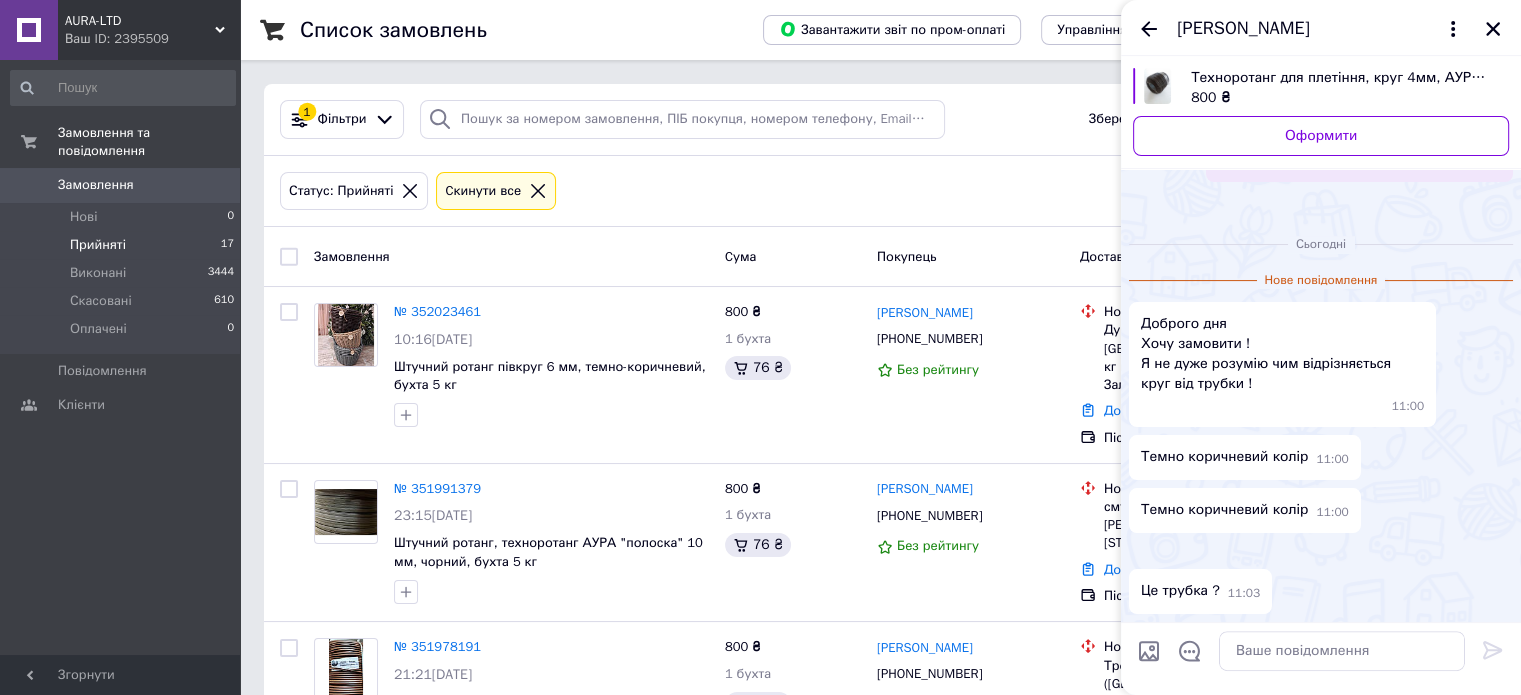 scroll, scrollTop: 1158, scrollLeft: 0, axis: vertical 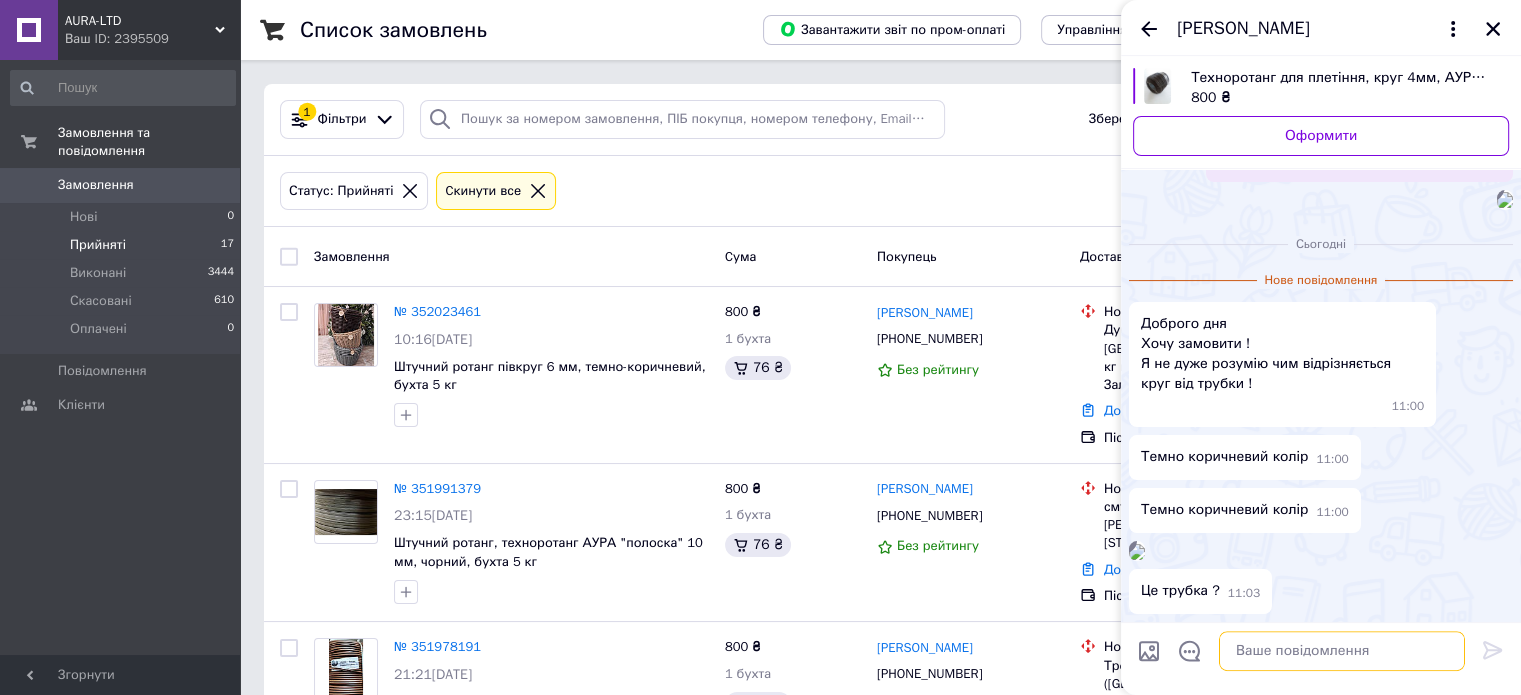 click at bounding box center [1342, 651] 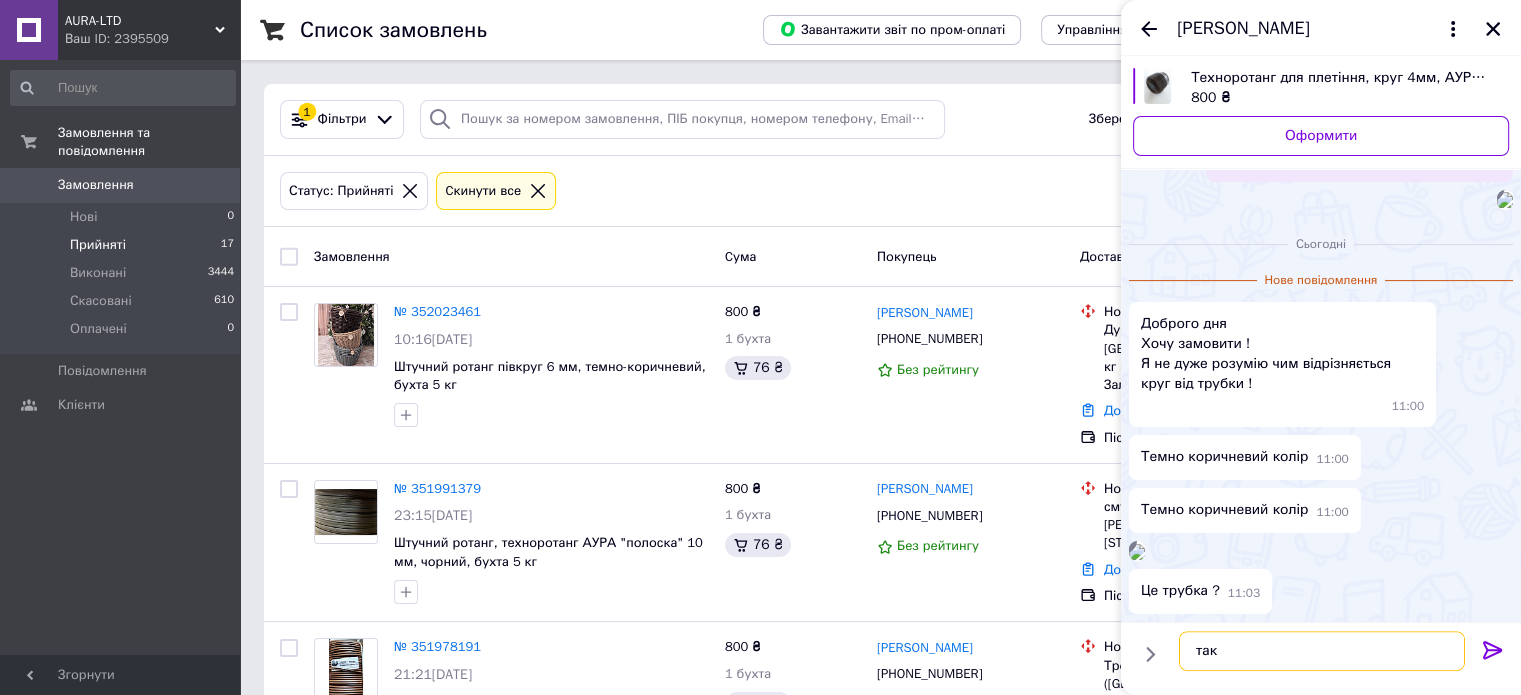 type on "так" 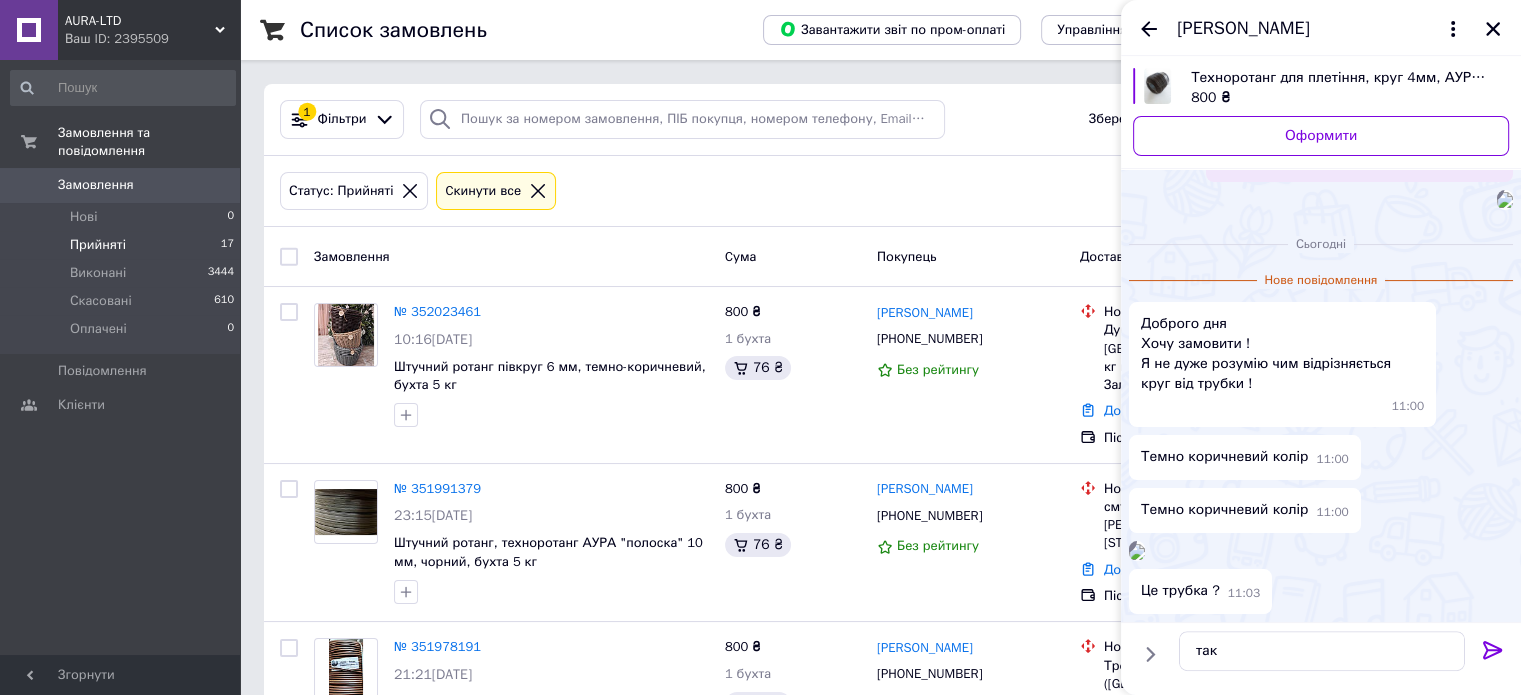 click 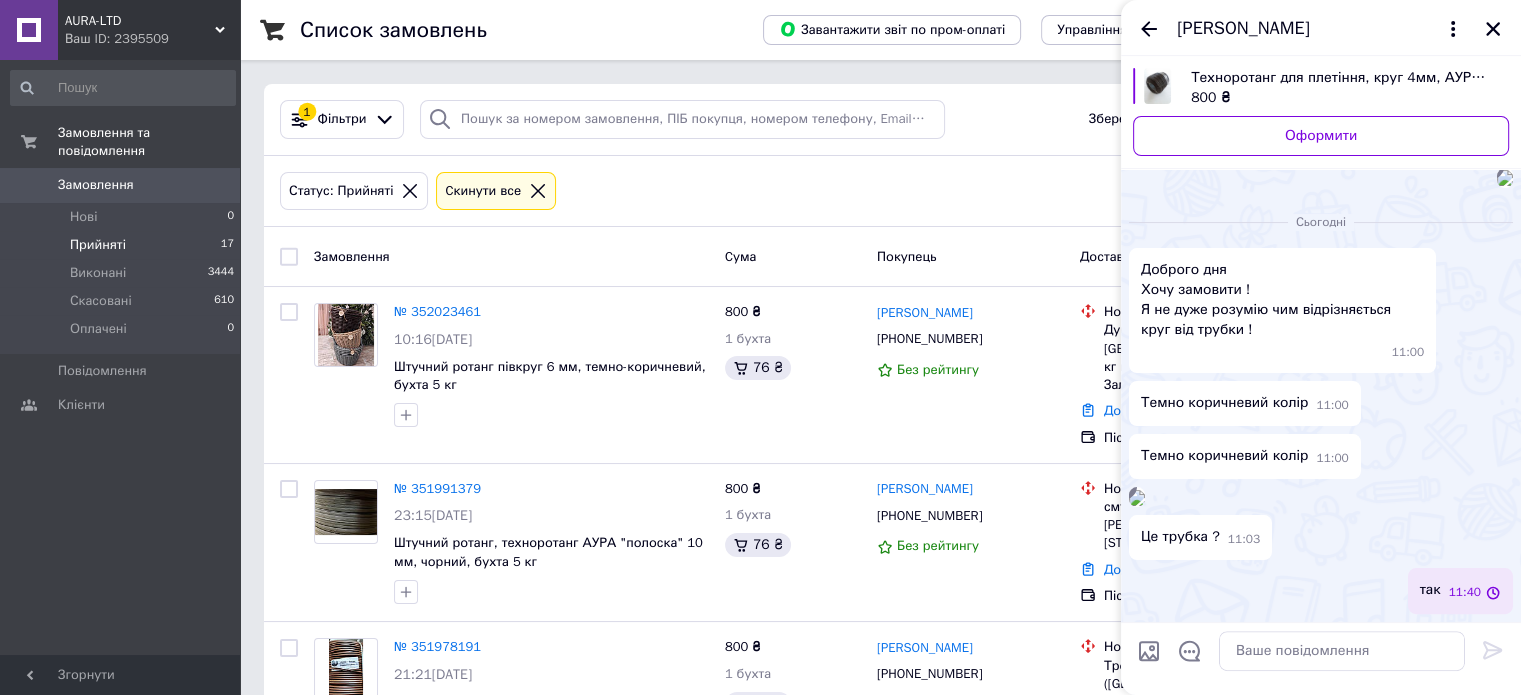 scroll, scrollTop: 1179, scrollLeft: 0, axis: vertical 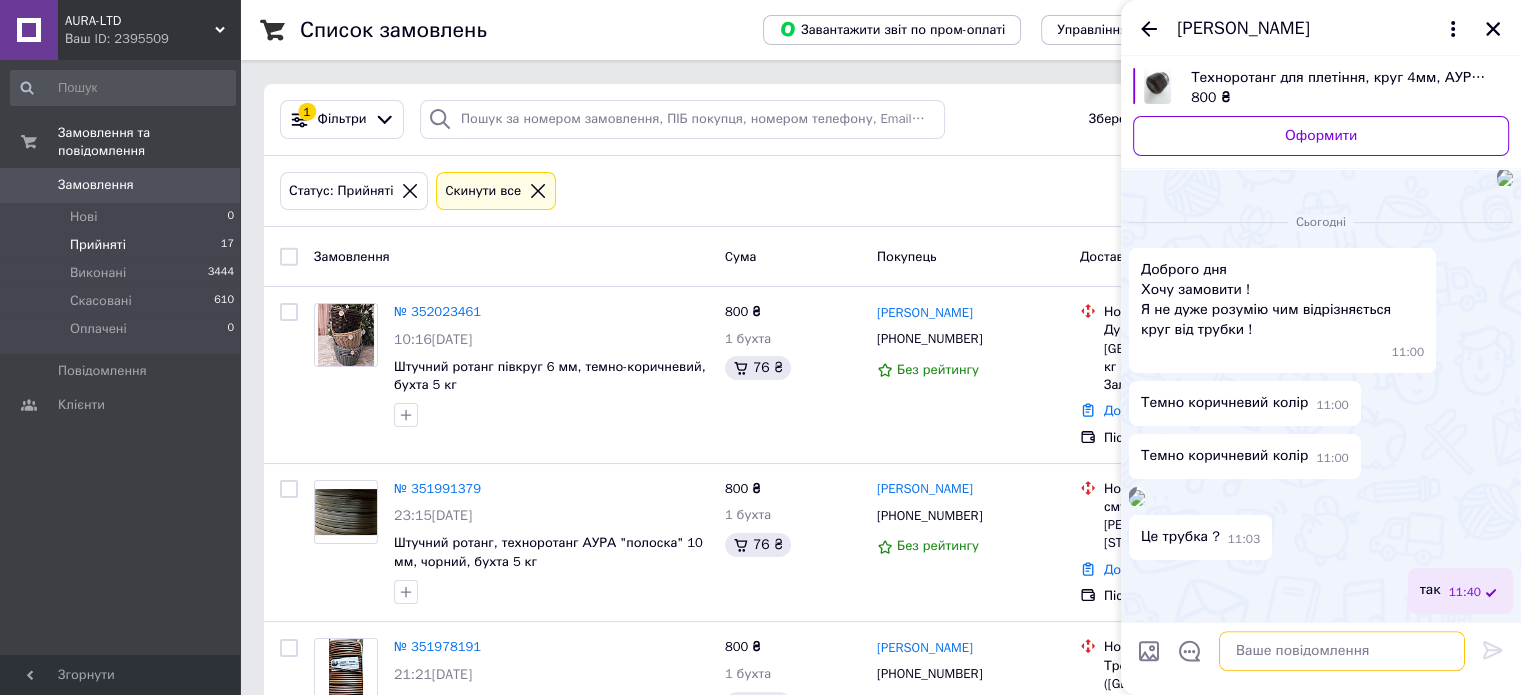 click at bounding box center [1342, 651] 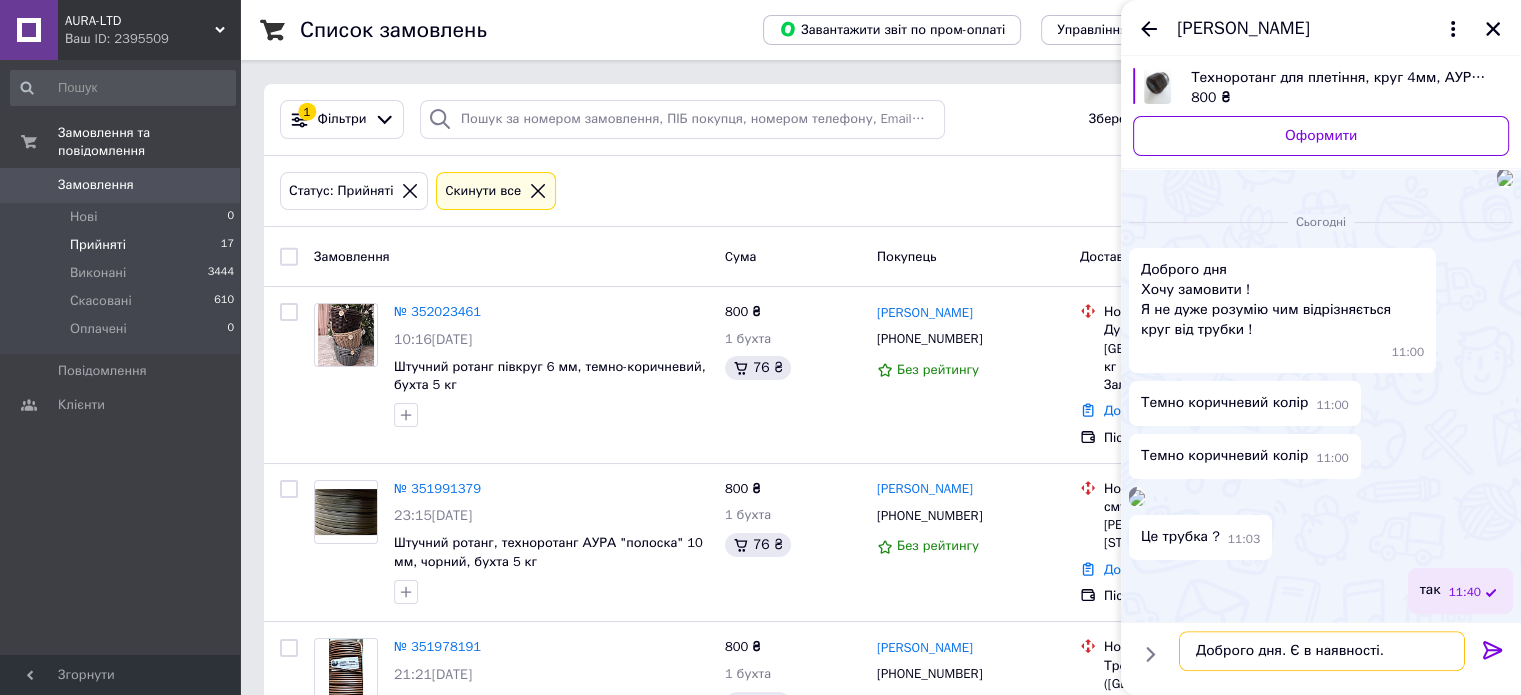 type on "Доброго дня. Є в наявності." 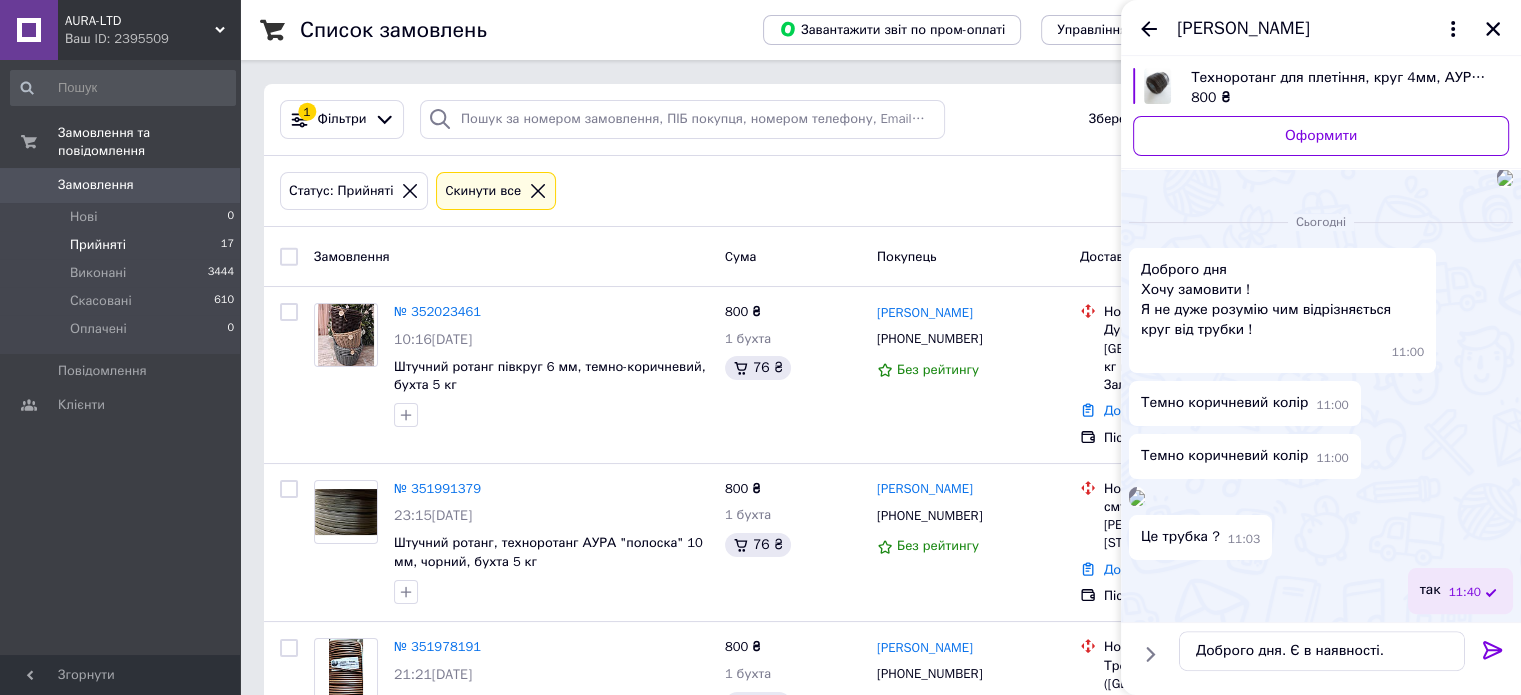 click 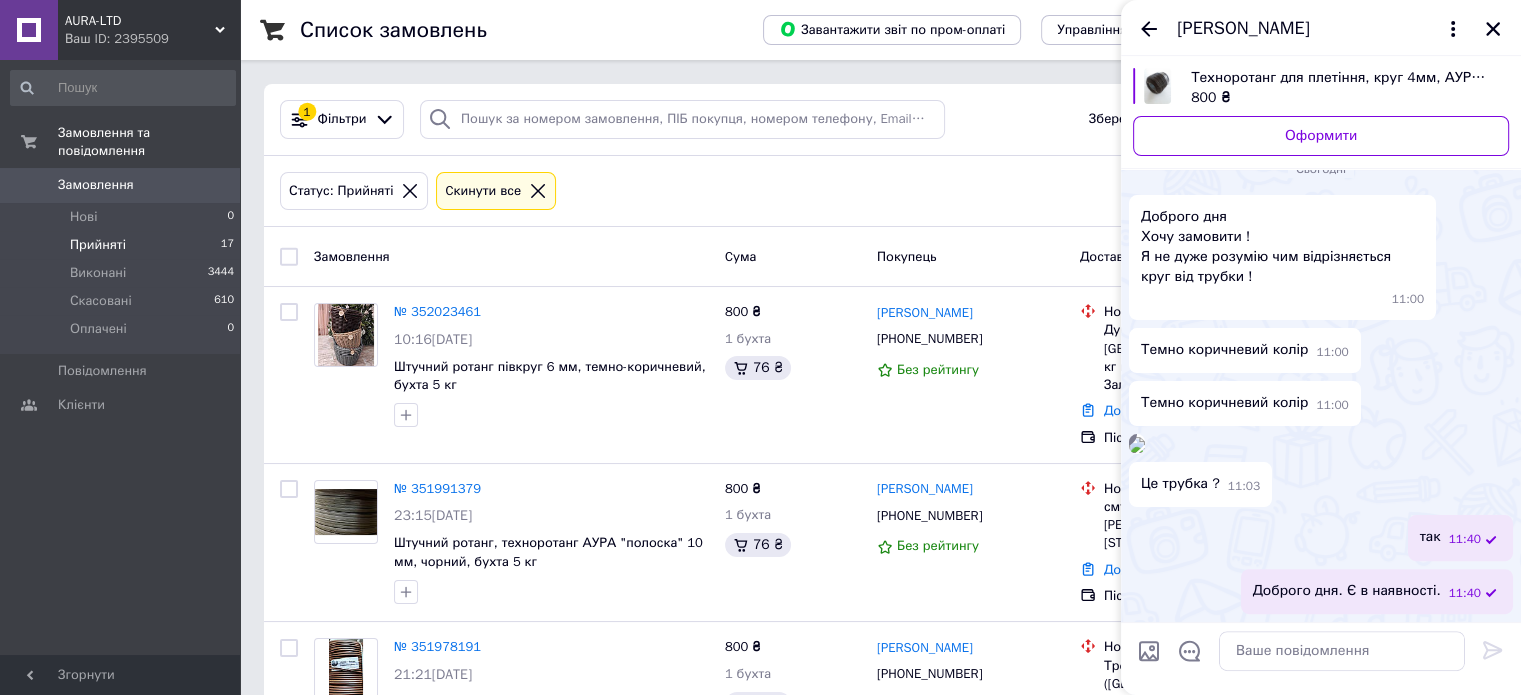 scroll, scrollTop: 932, scrollLeft: 0, axis: vertical 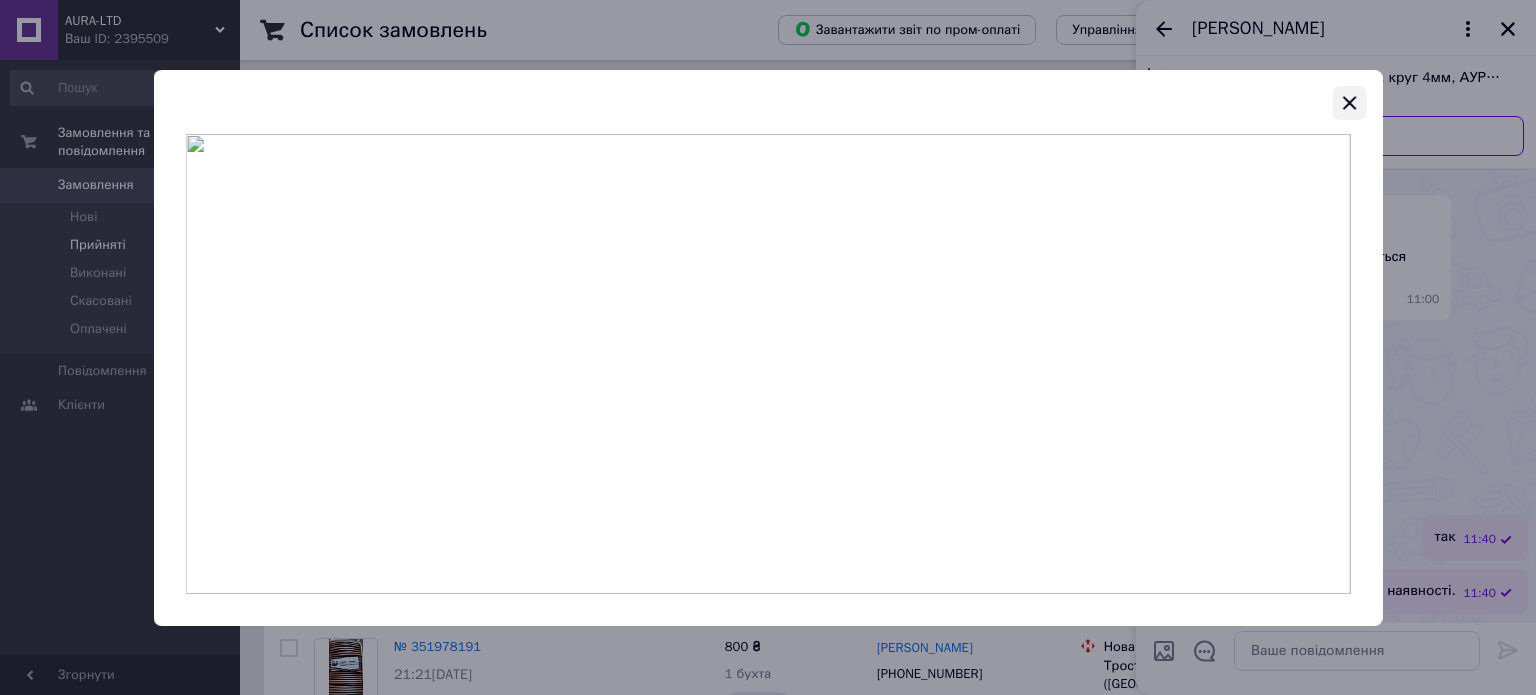 click 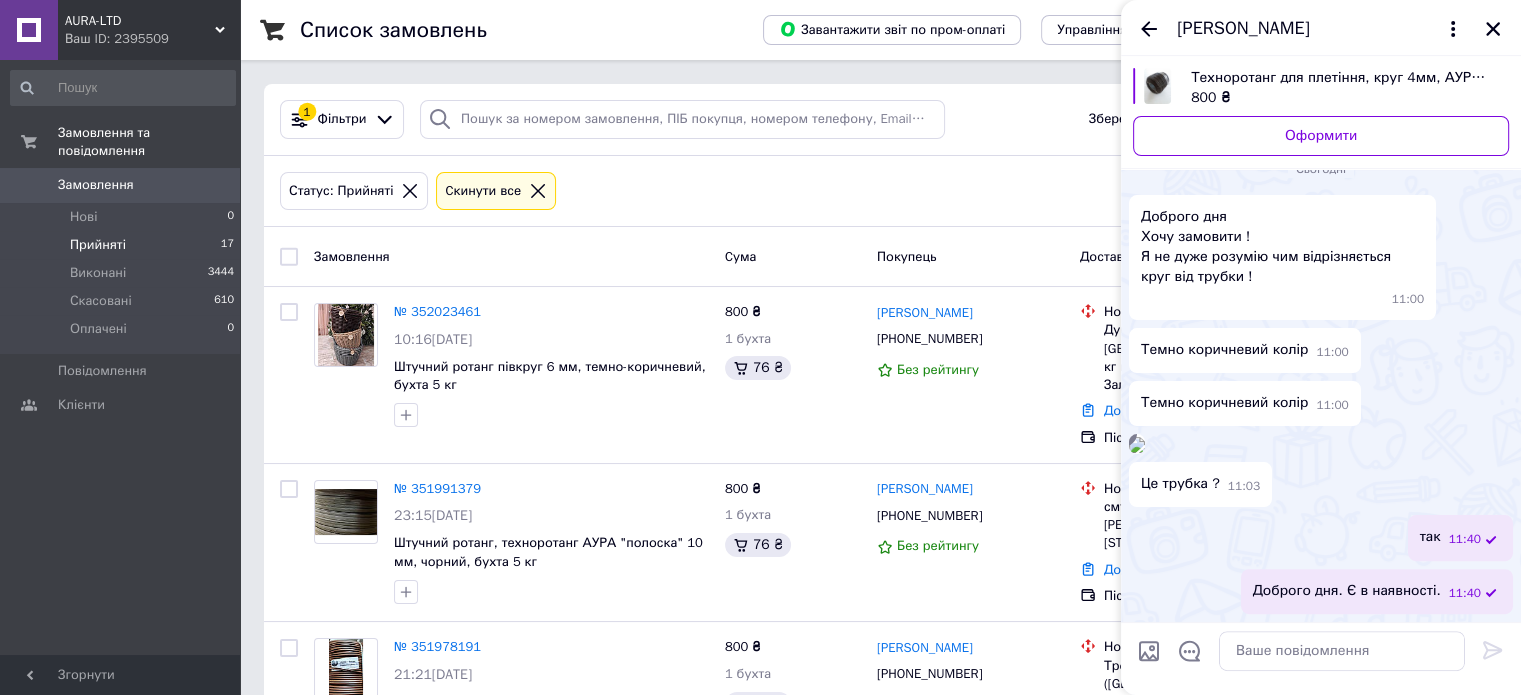 scroll, scrollTop: 1232, scrollLeft: 0, axis: vertical 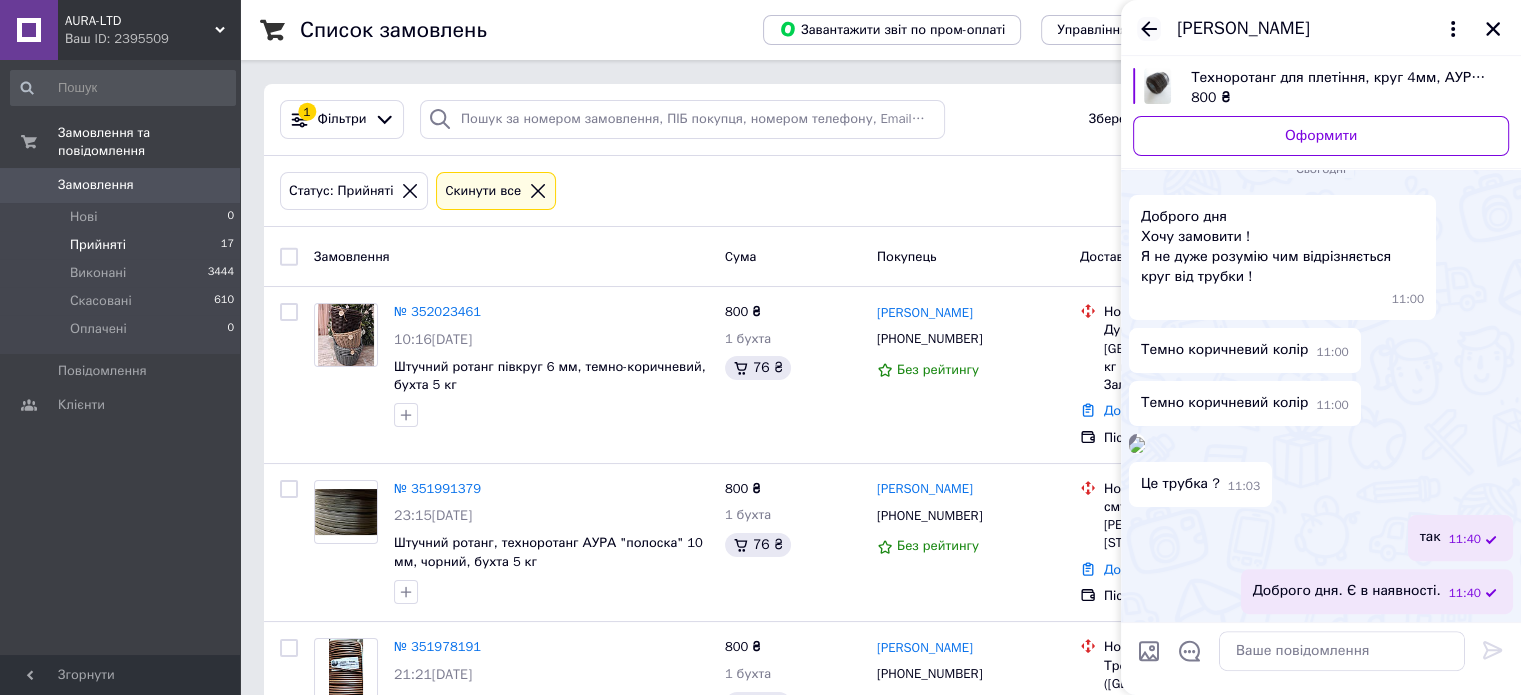 click 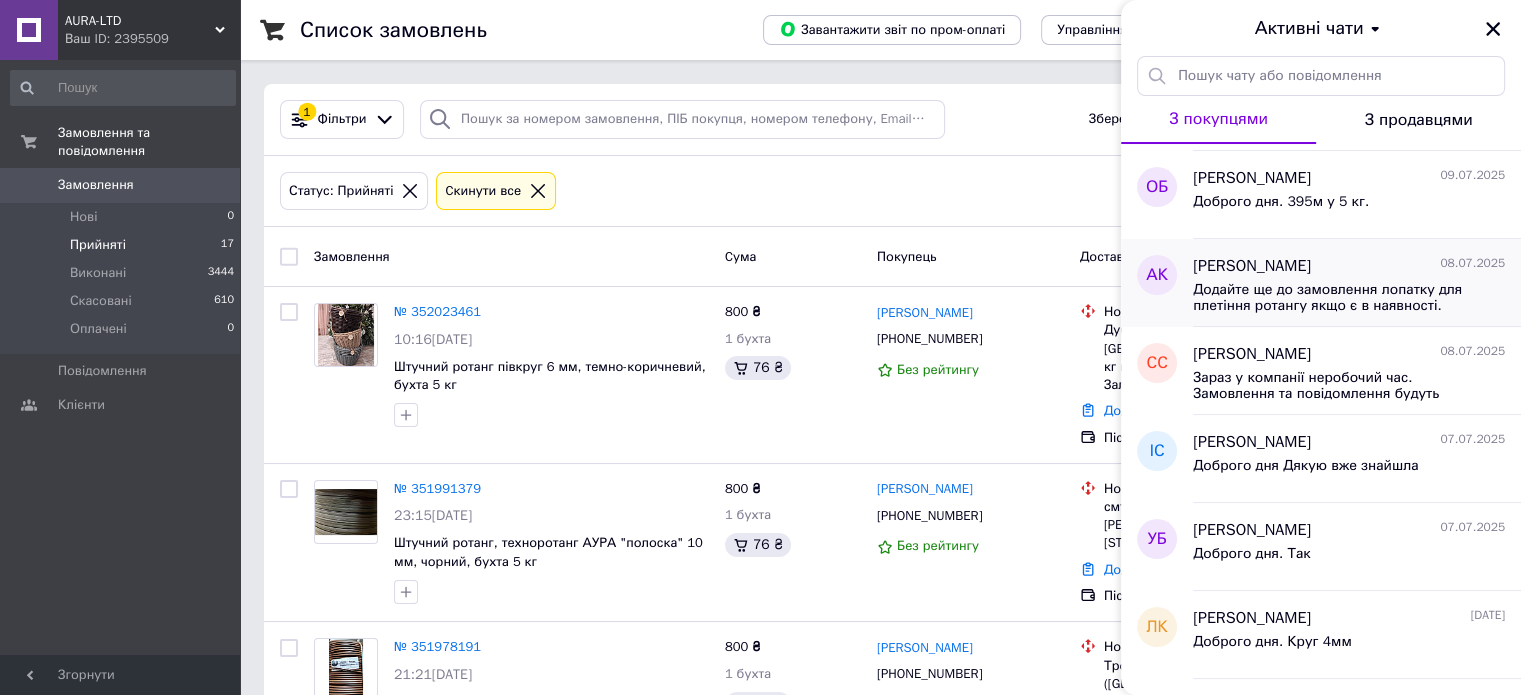 scroll, scrollTop: 0, scrollLeft: 0, axis: both 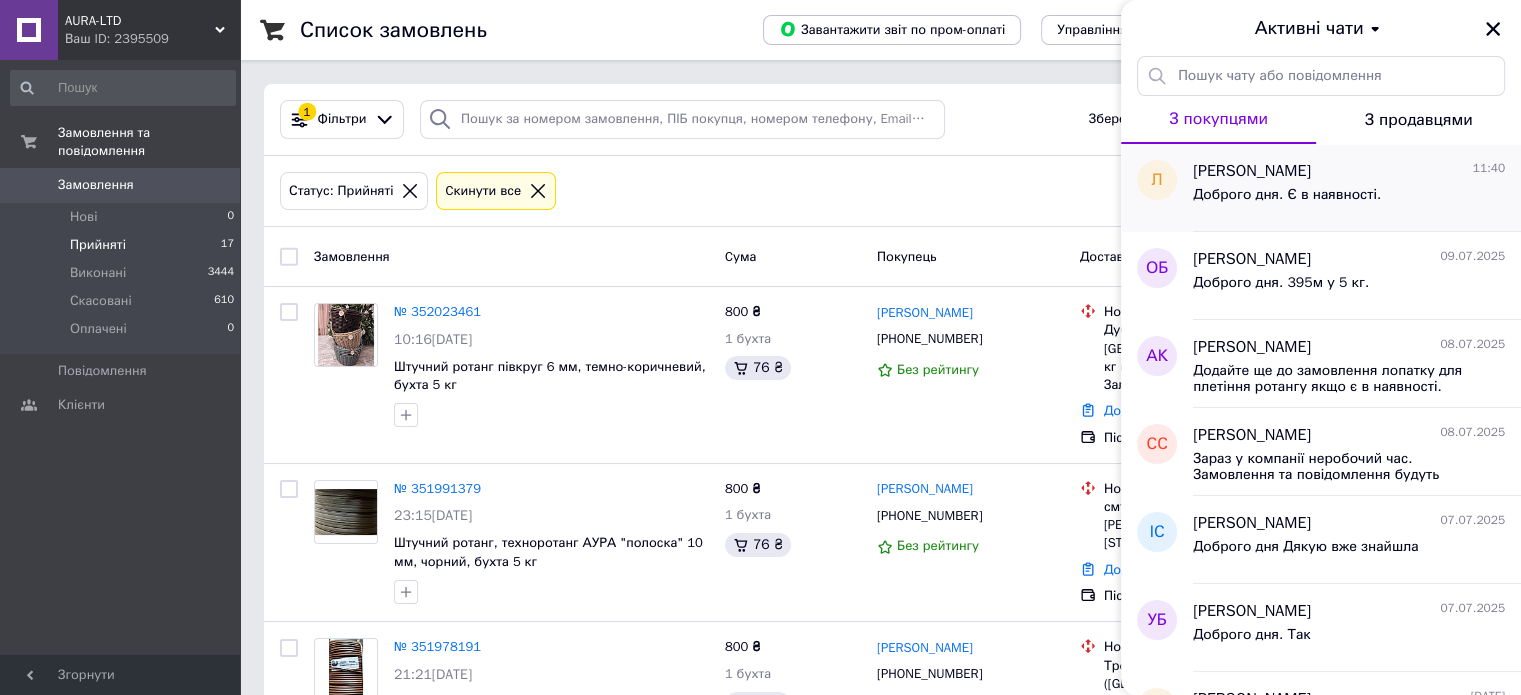 click on "Лілія  Волкова" at bounding box center [1252, 171] 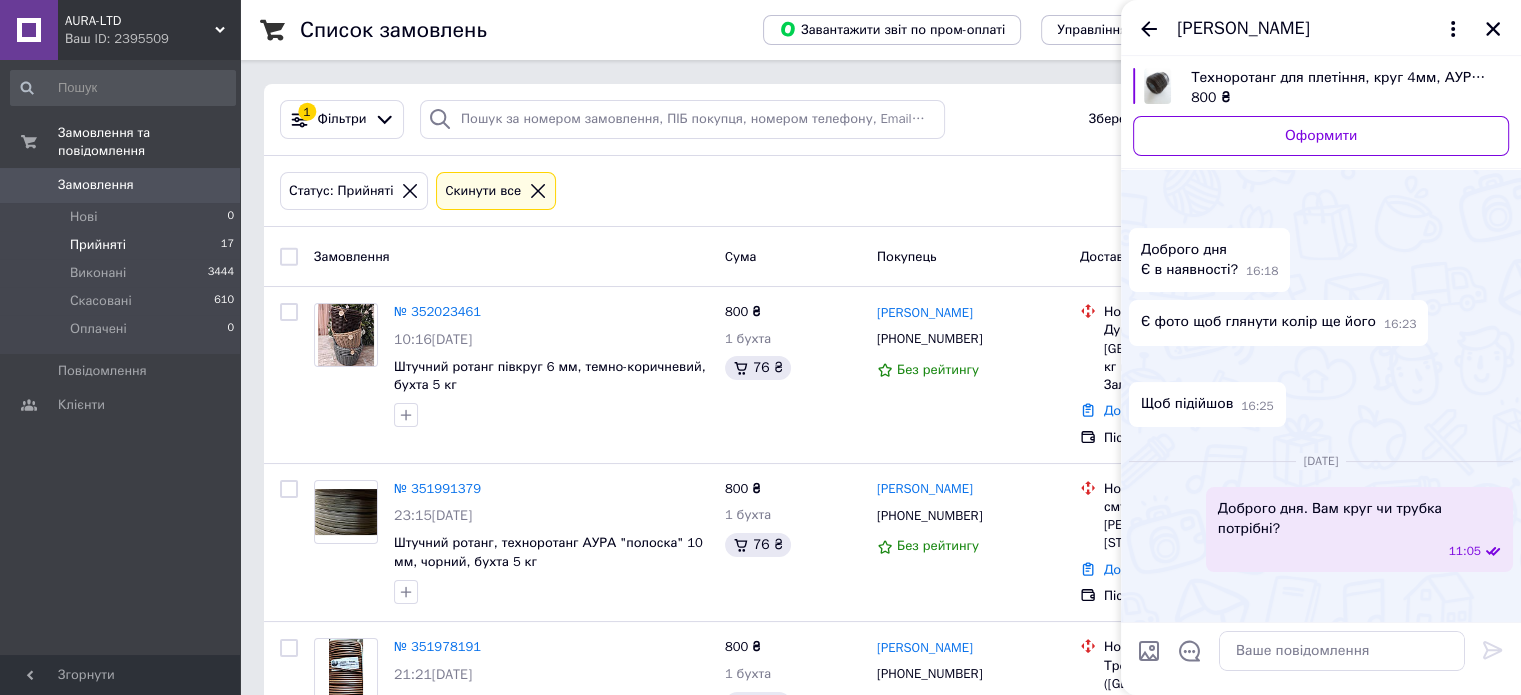scroll, scrollTop: 1108, scrollLeft: 0, axis: vertical 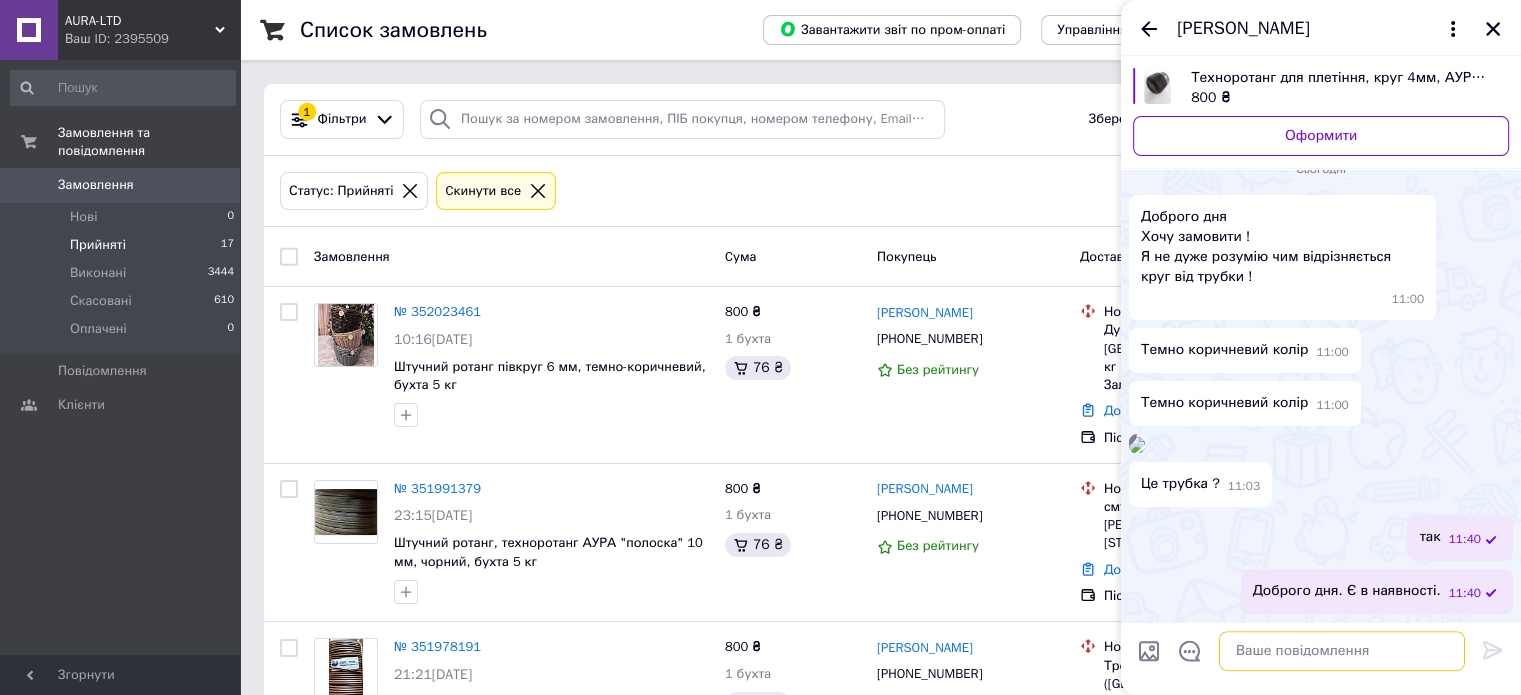 click at bounding box center (1342, 651) 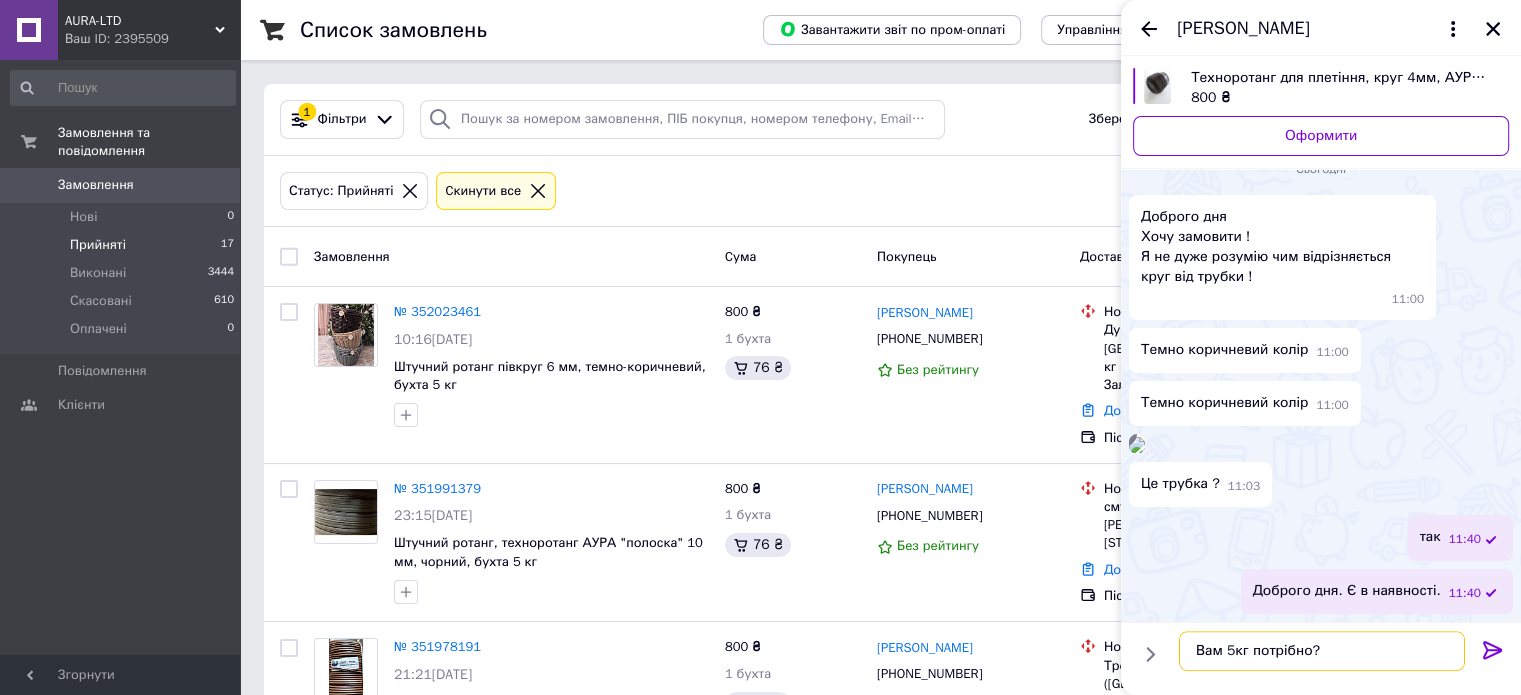 type on "Вам 5кг потрібно?" 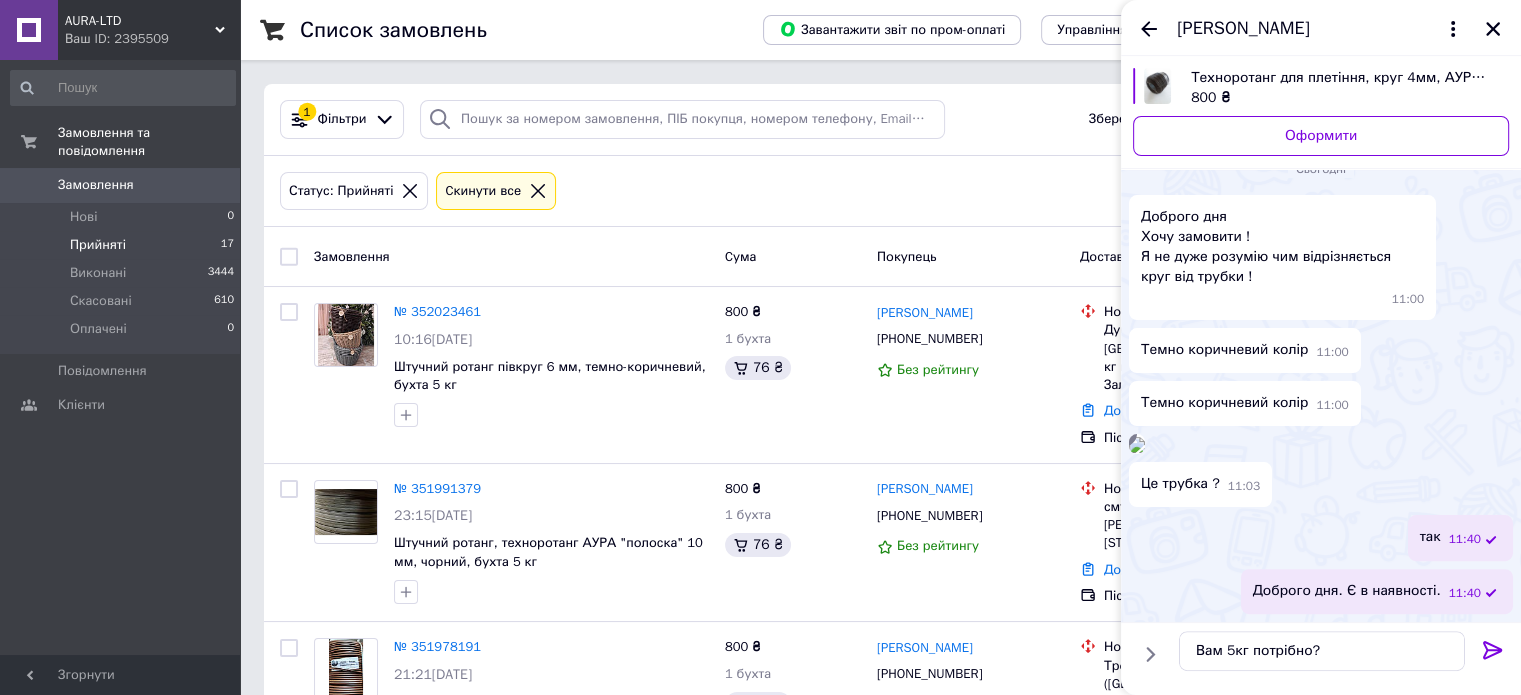 click at bounding box center [1493, 654] 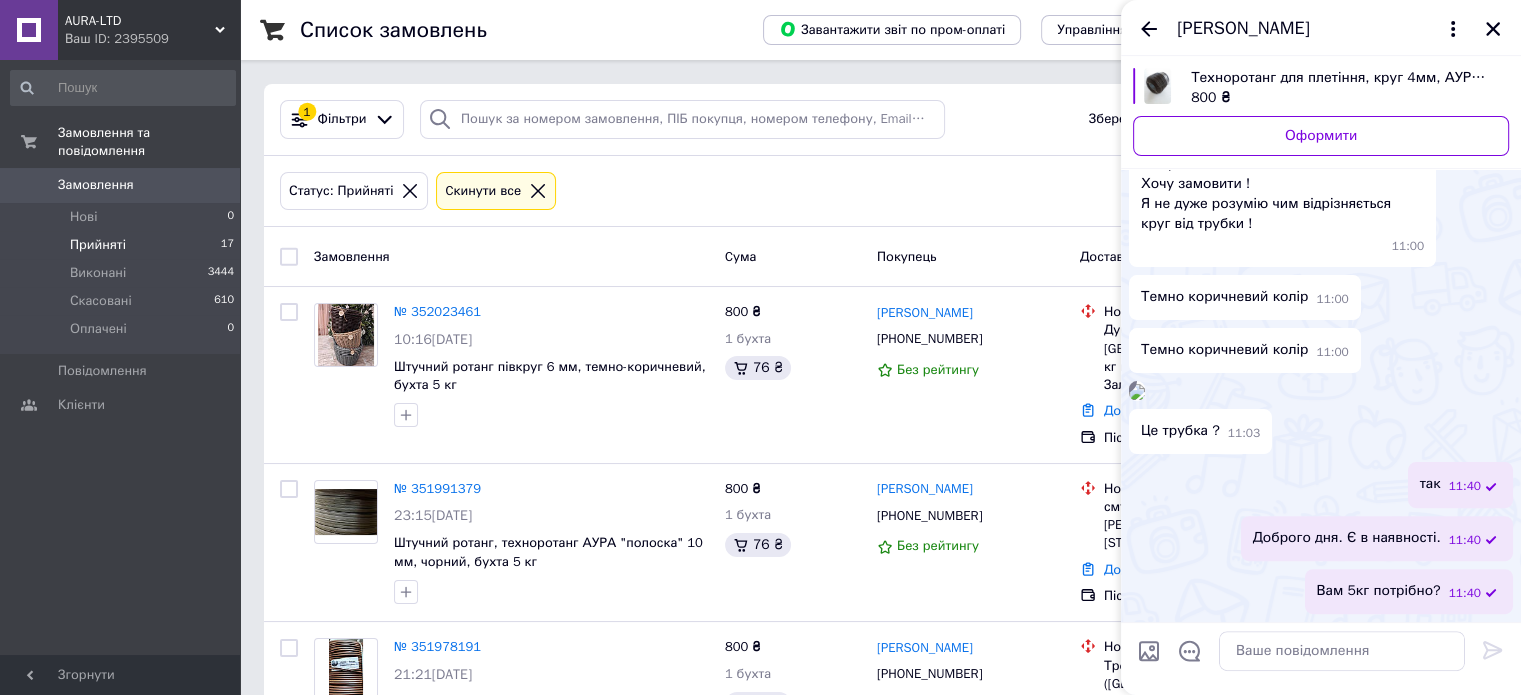 scroll, scrollTop: 1285, scrollLeft: 0, axis: vertical 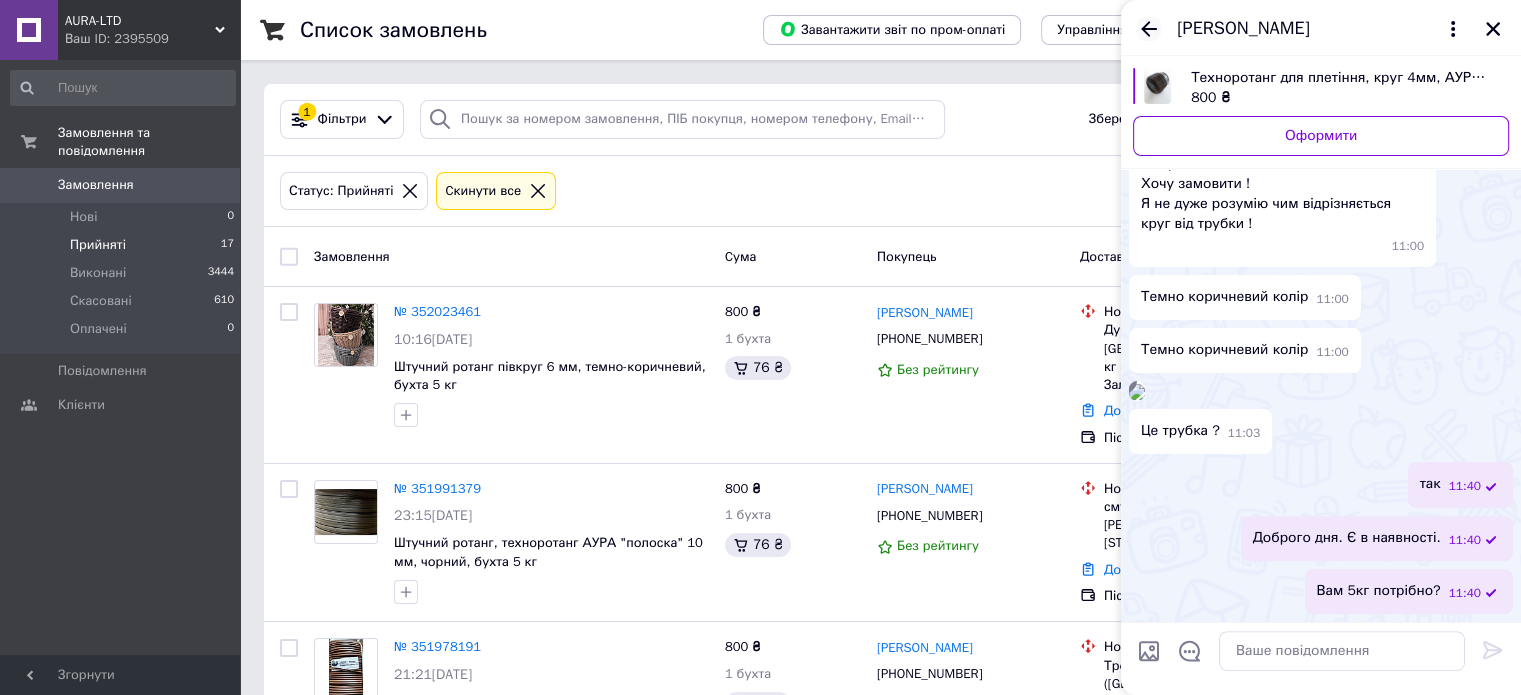 click 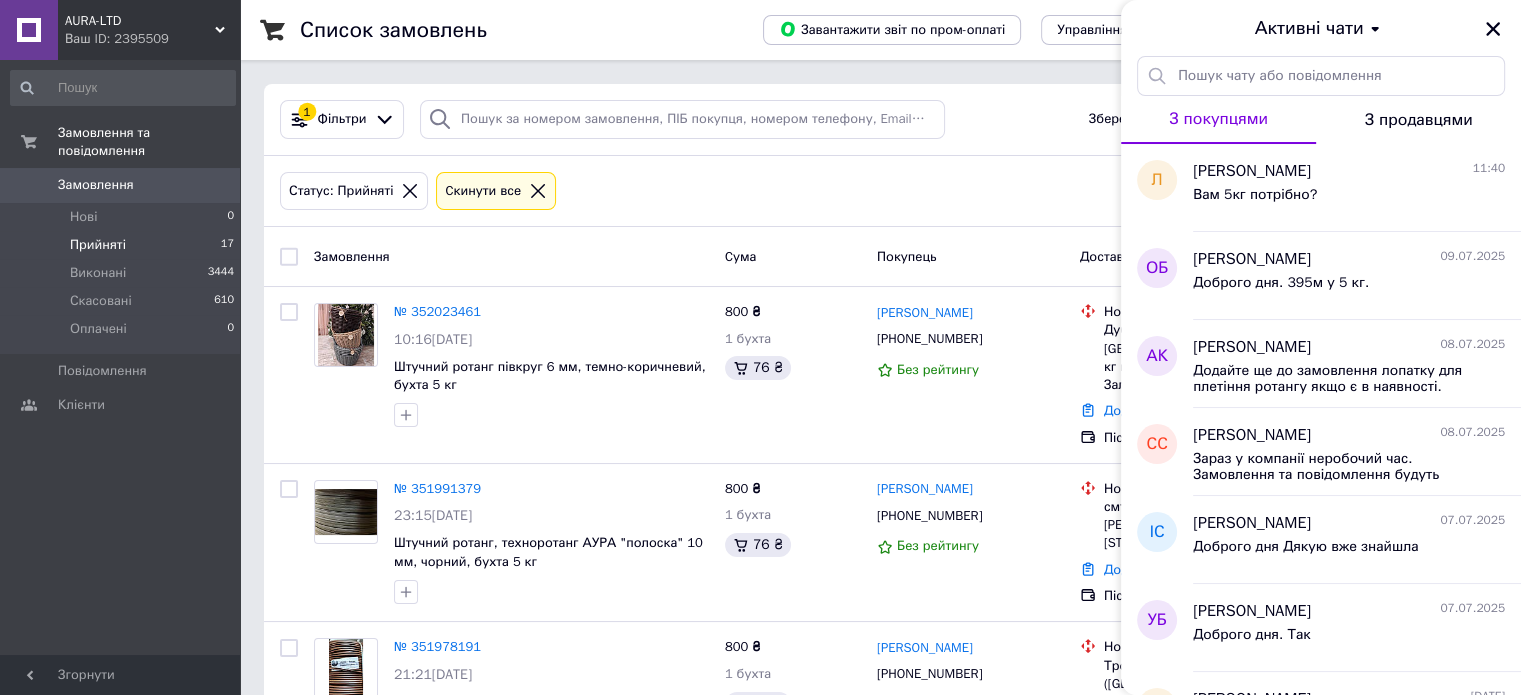 click on "Активні чати" at bounding box center (1321, 28) 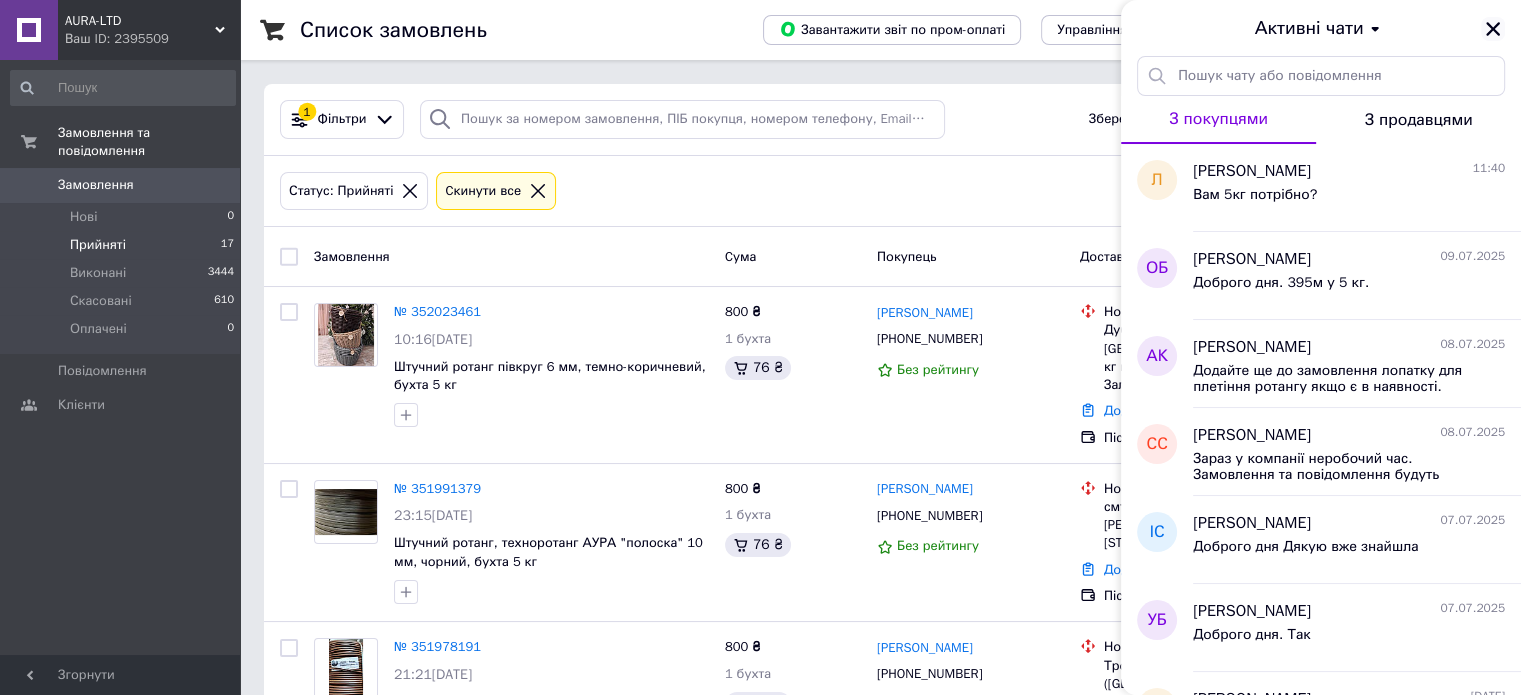 click 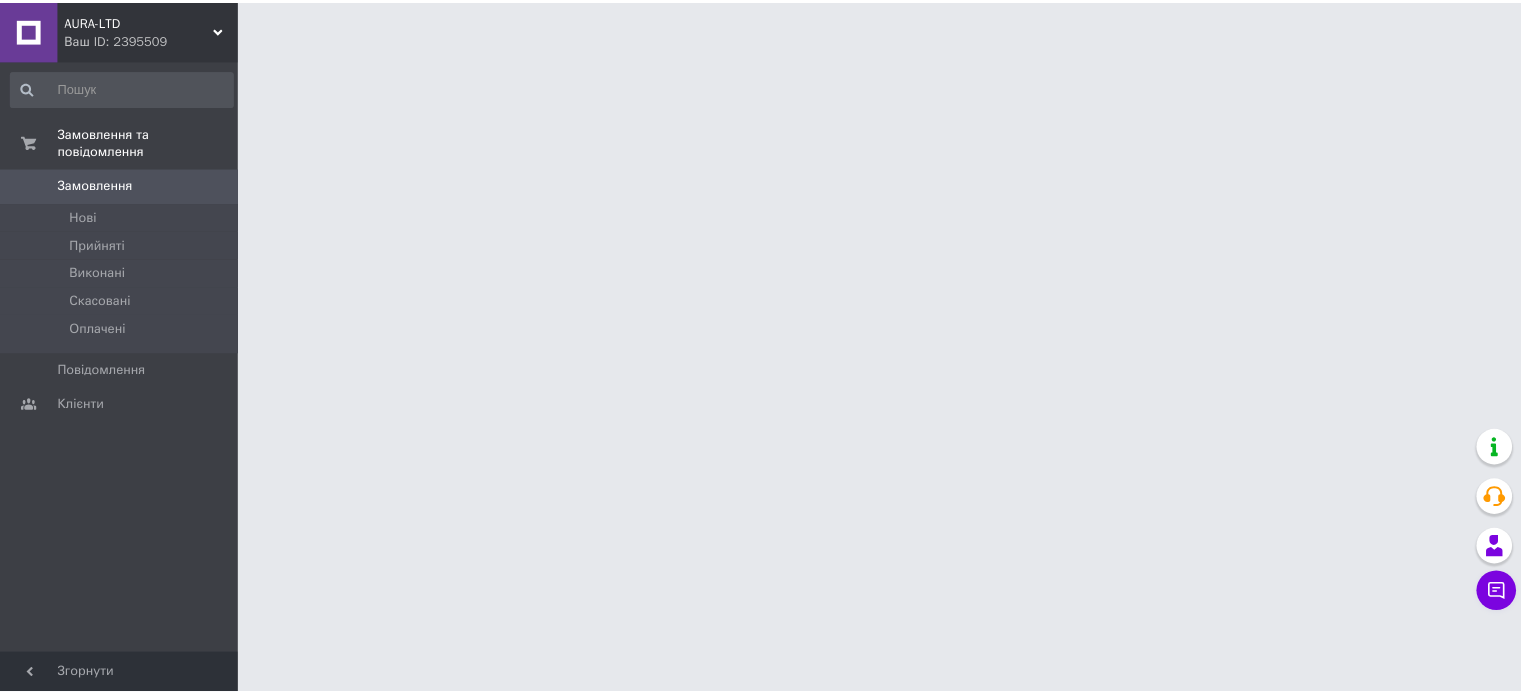 scroll, scrollTop: 0, scrollLeft: 0, axis: both 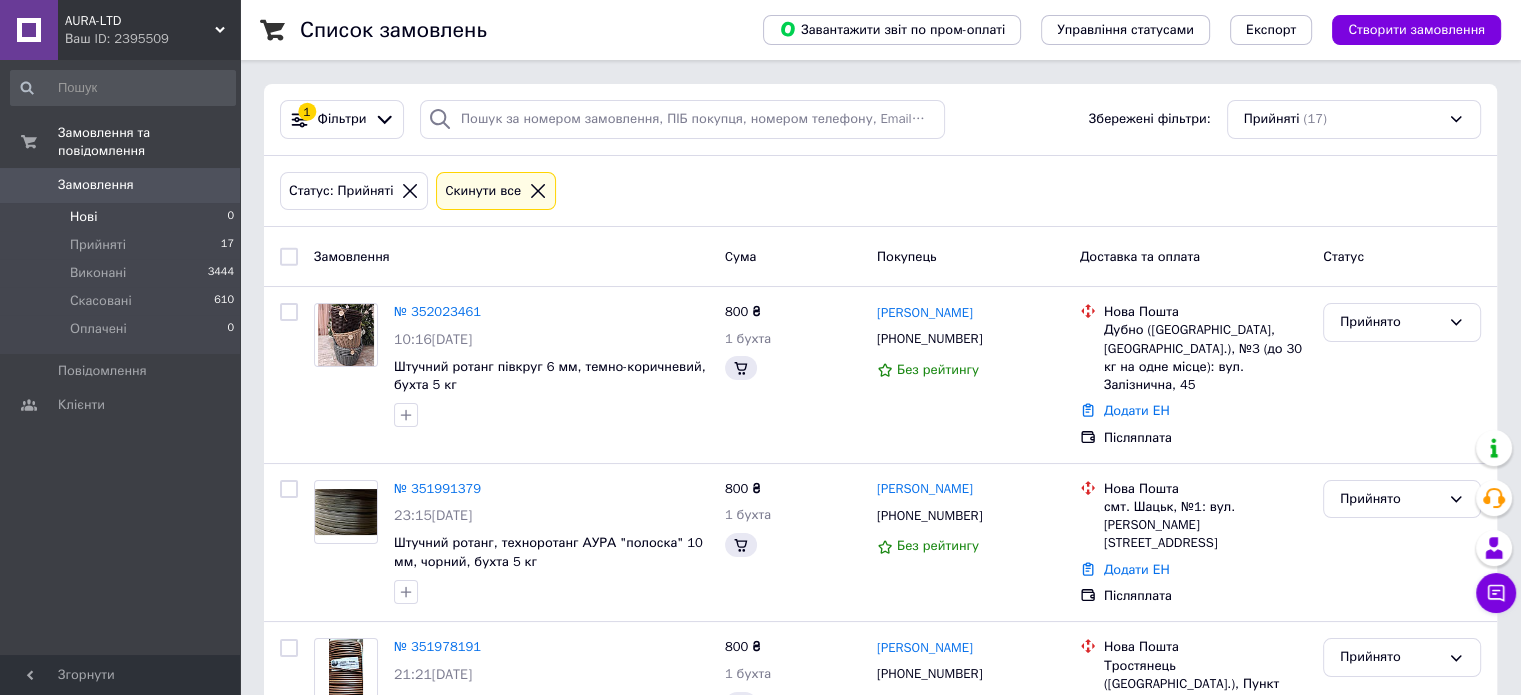 click on "Нові 0" at bounding box center (123, 217) 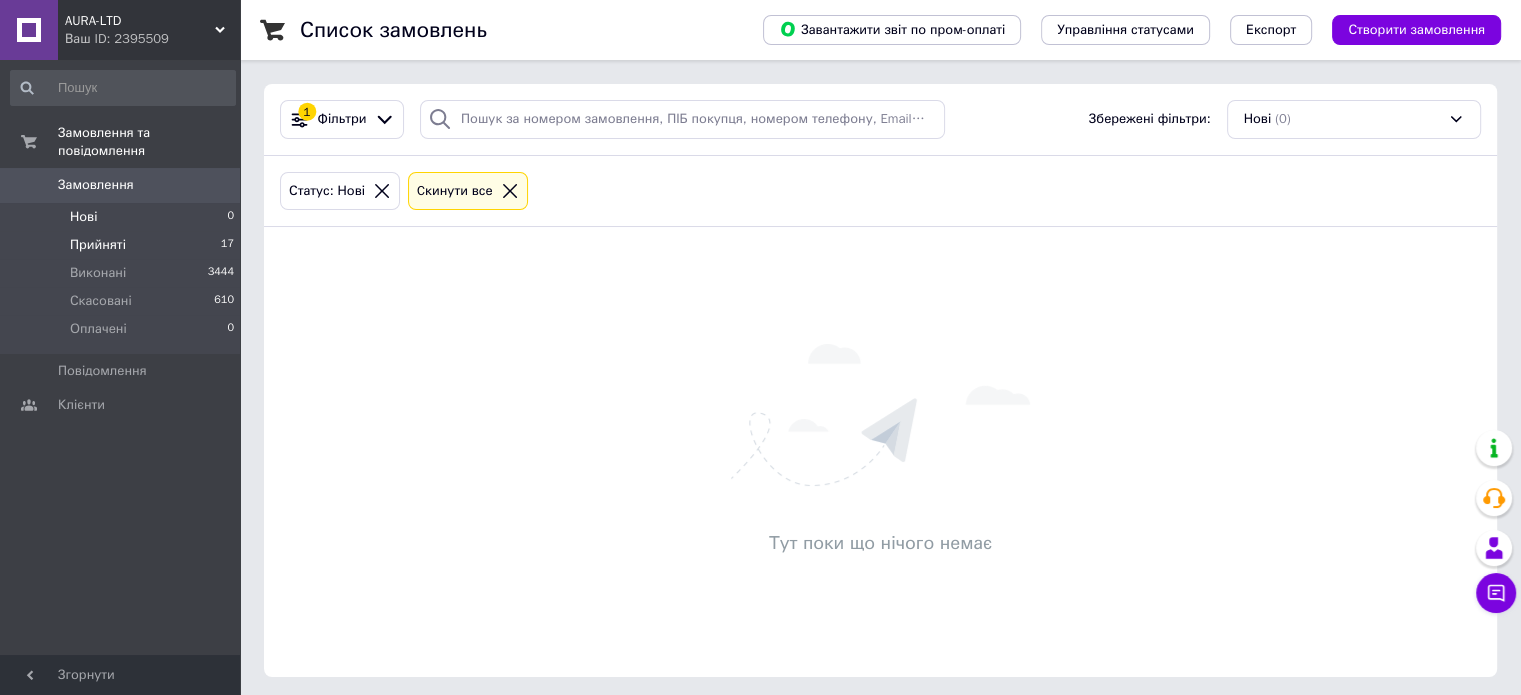 click on "Прийняті" at bounding box center (98, 245) 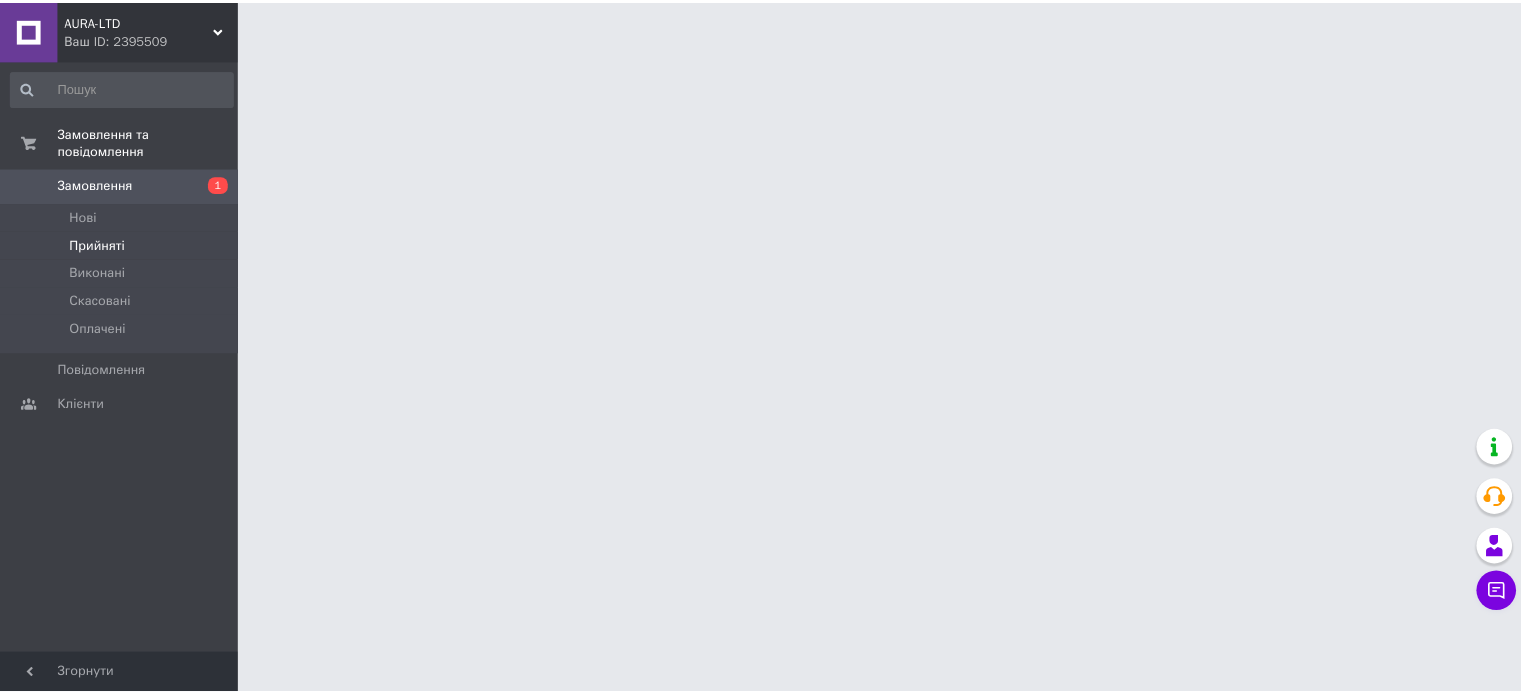 scroll, scrollTop: 0, scrollLeft: 0, axis: both 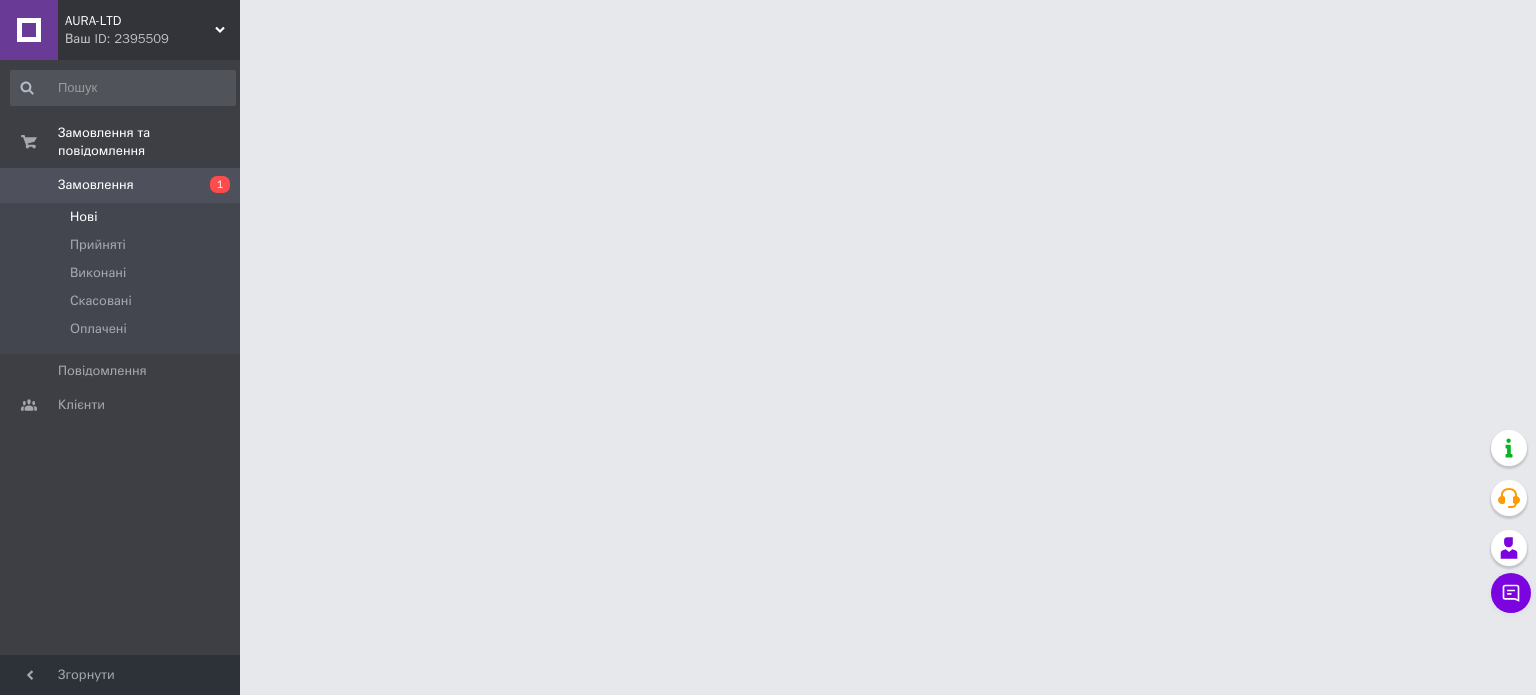 click on "Нові" at bounding box center (123, 217) 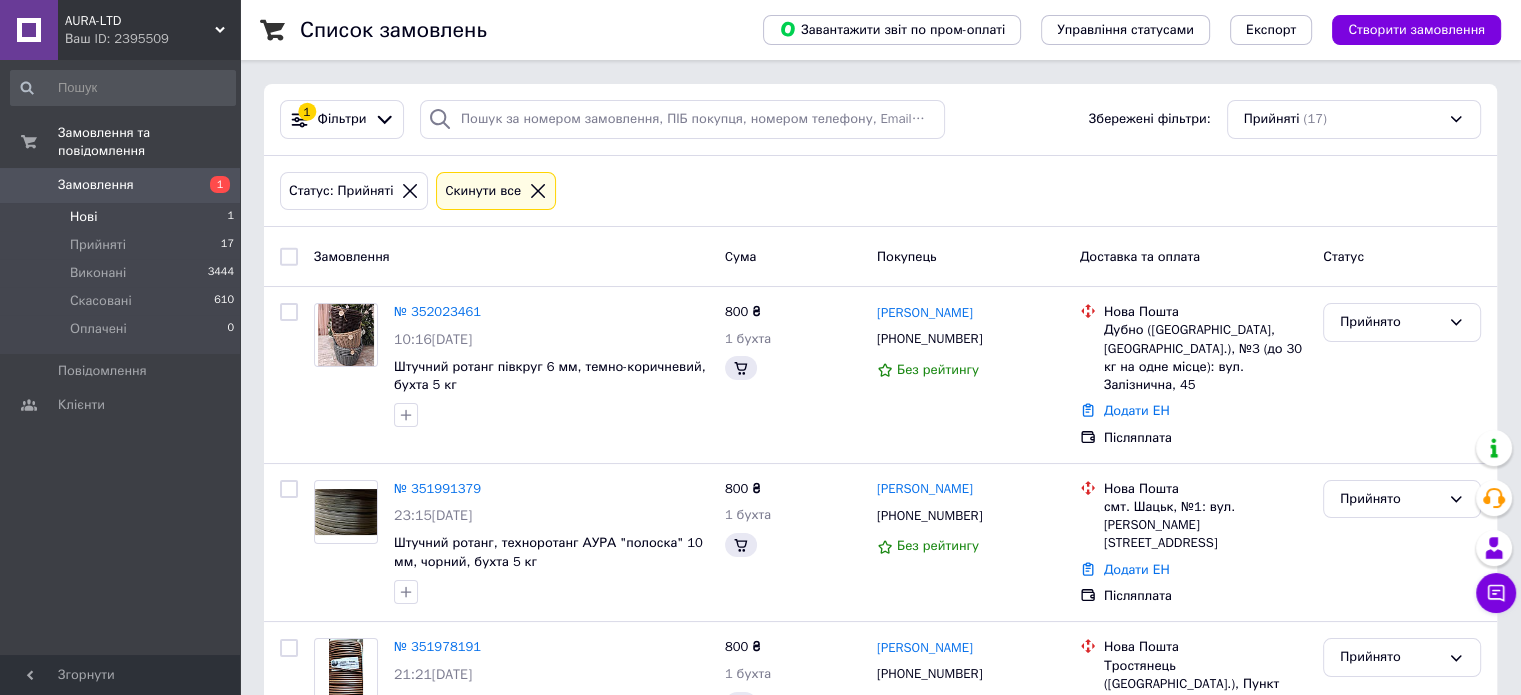 click on "Нові" at bounding box center (83, 217) 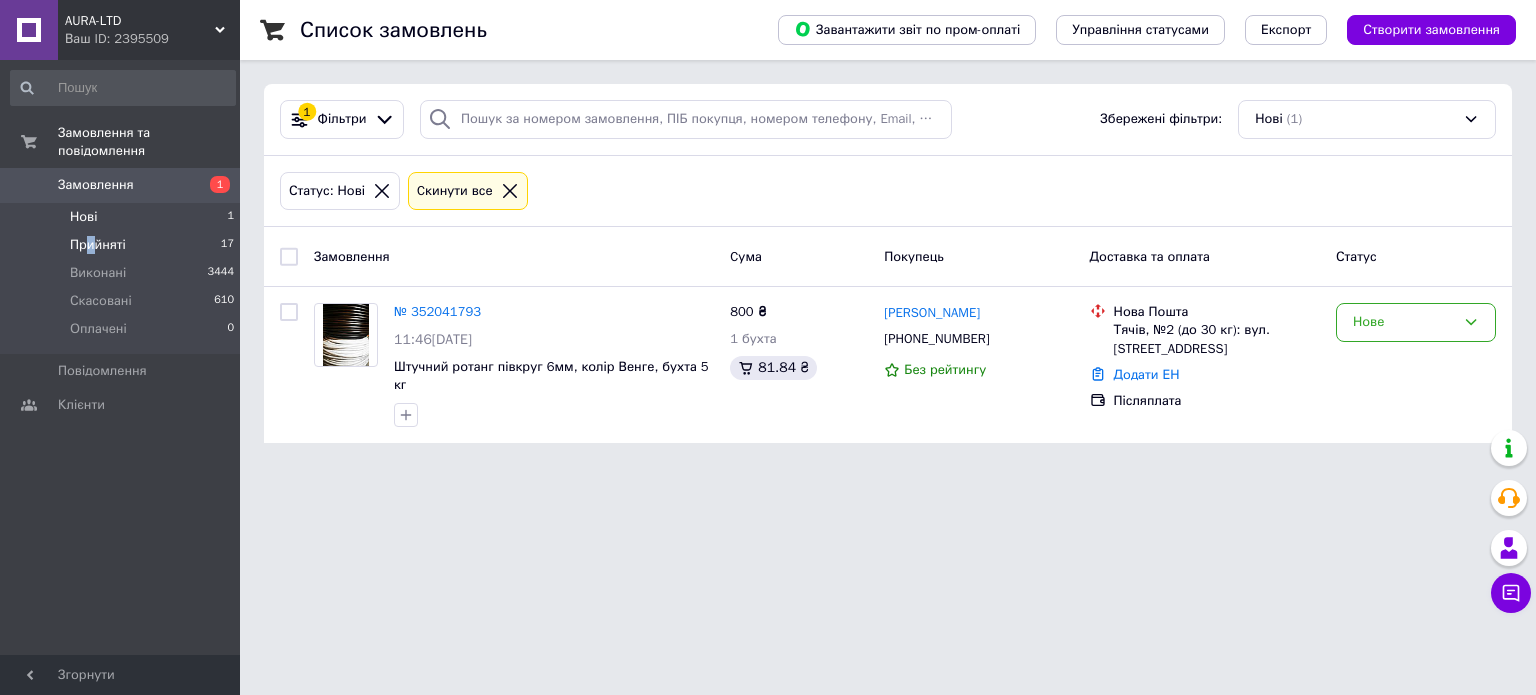 click on "Прийняті" at bounding box center (98, 245) 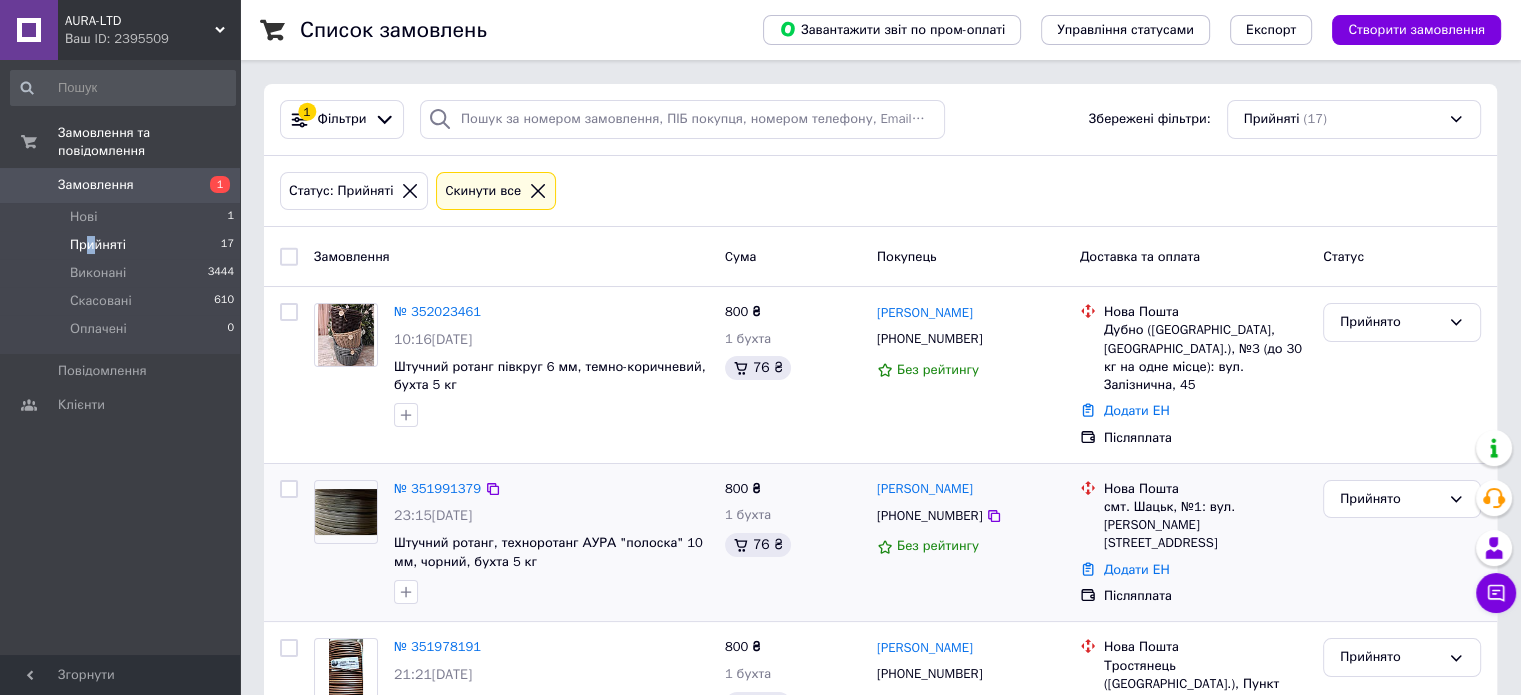 click at bounding box center [346, 512] 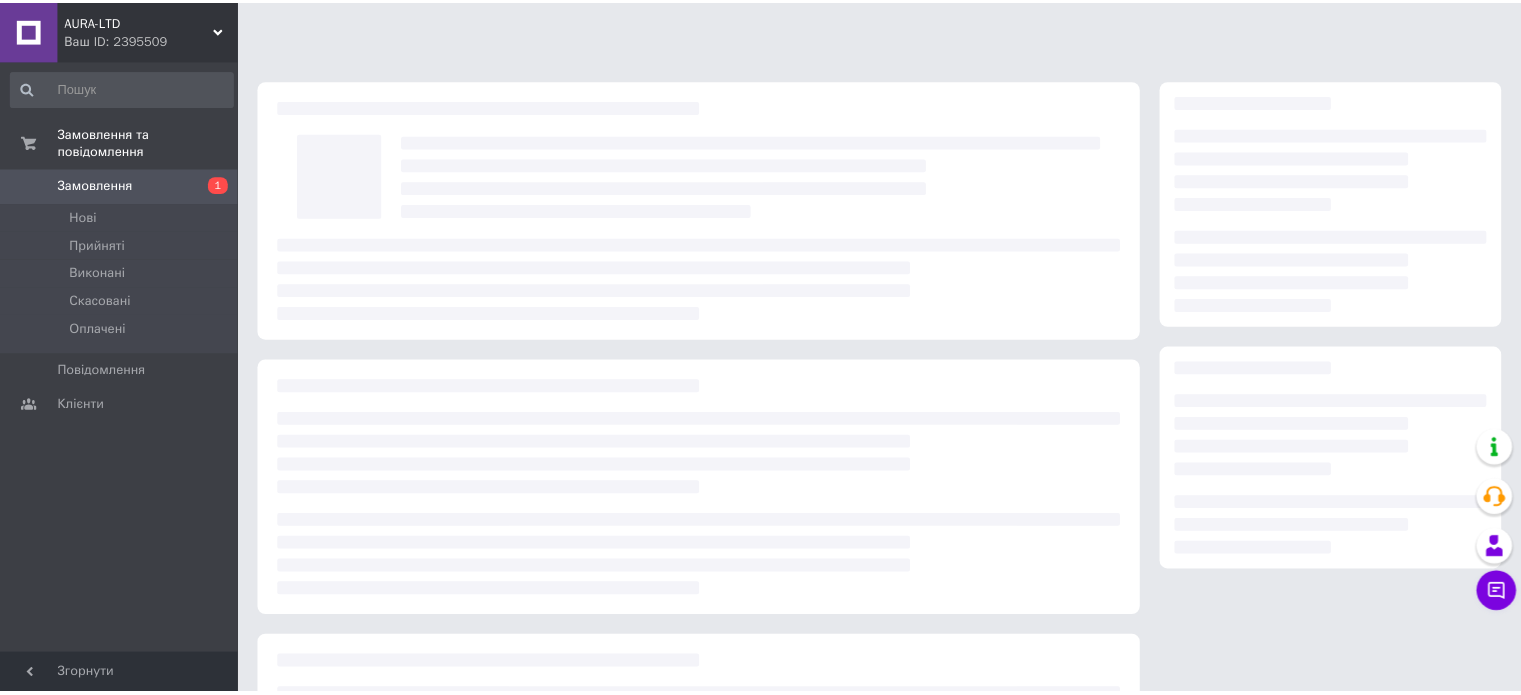 scroll, scrollTop: 0, scrollLeft: 0, axis: both 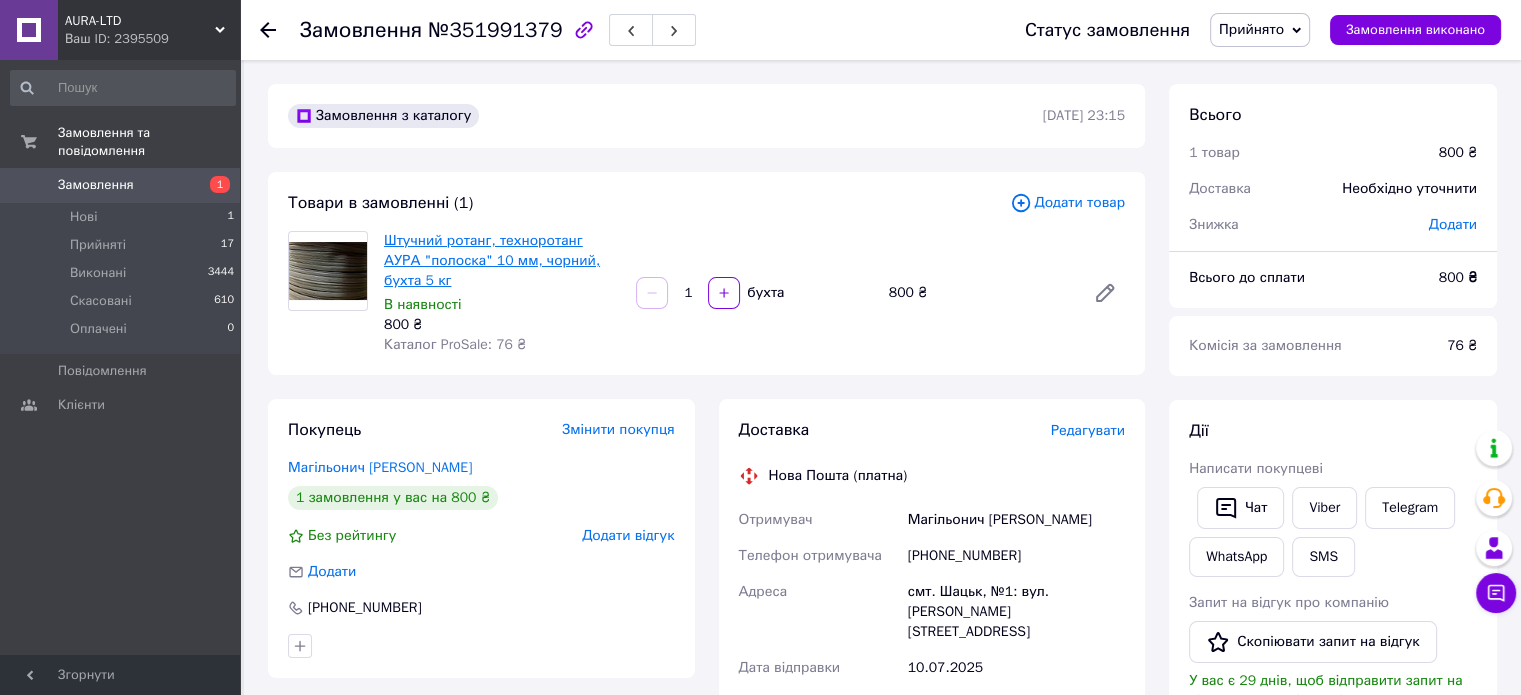 click on "Штучний ротанг, техноротанг АУРА "полоска" 10 мм, чорний, бухта 5 кг" at bounding box center [492, 260] 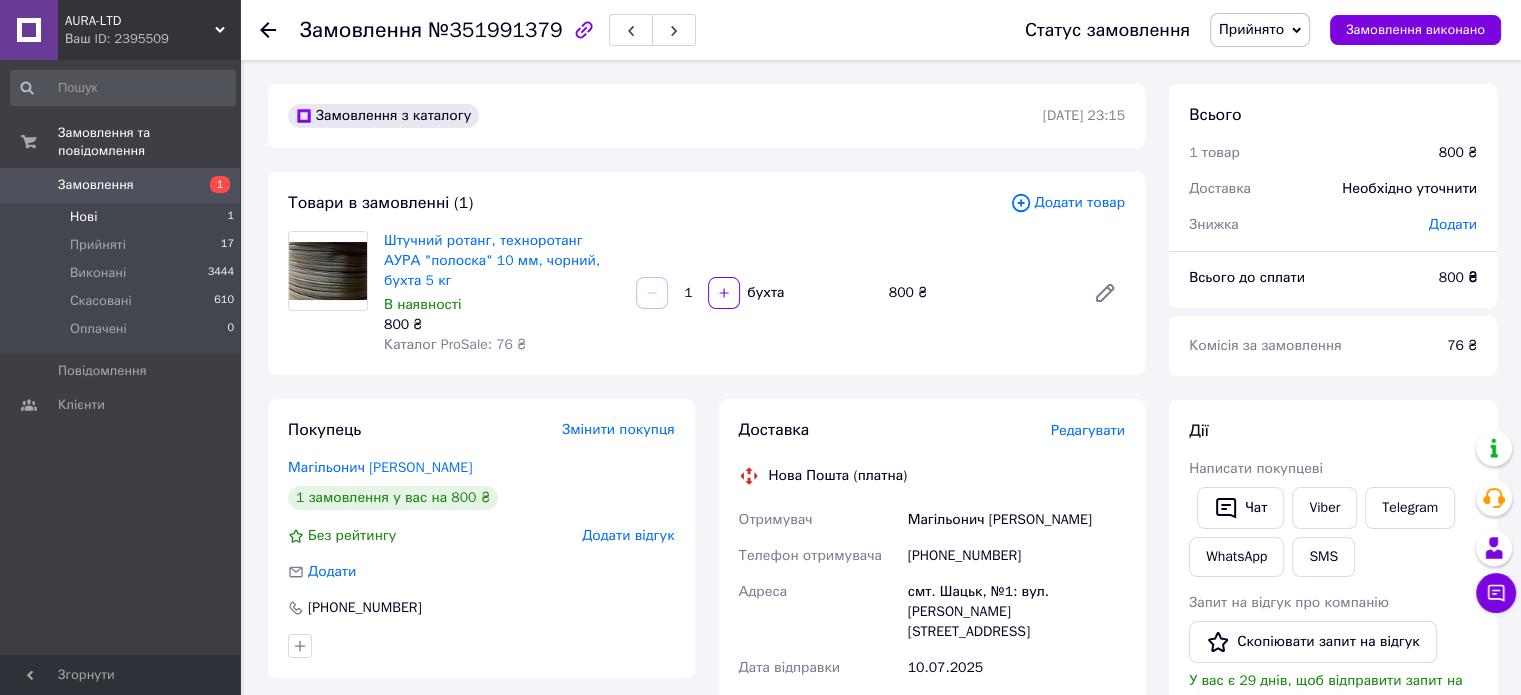 click on "Нові 1" at bounding box center (123, 217) 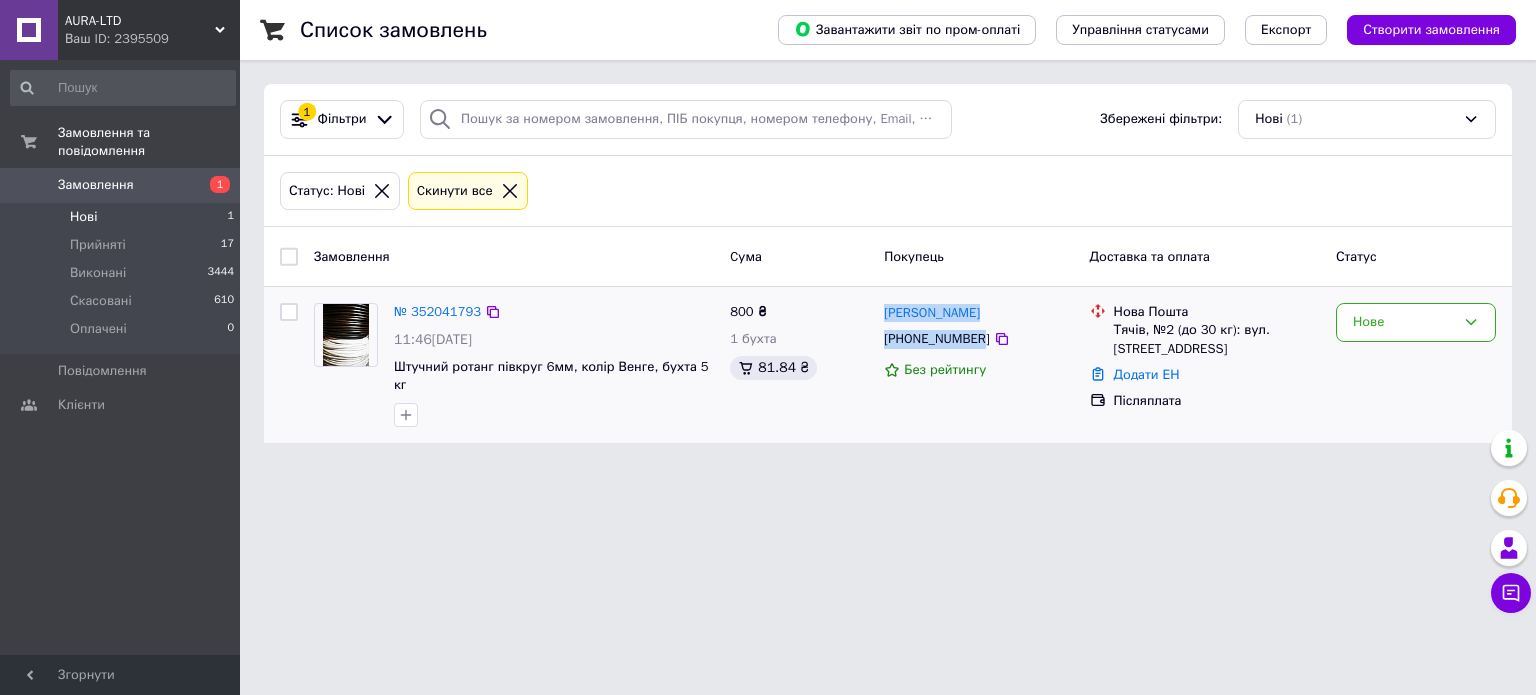 drag, startPoint x: 876, startPoint y: 306, endPoint x: 975, endPoint y: 345, distance: 106.404884 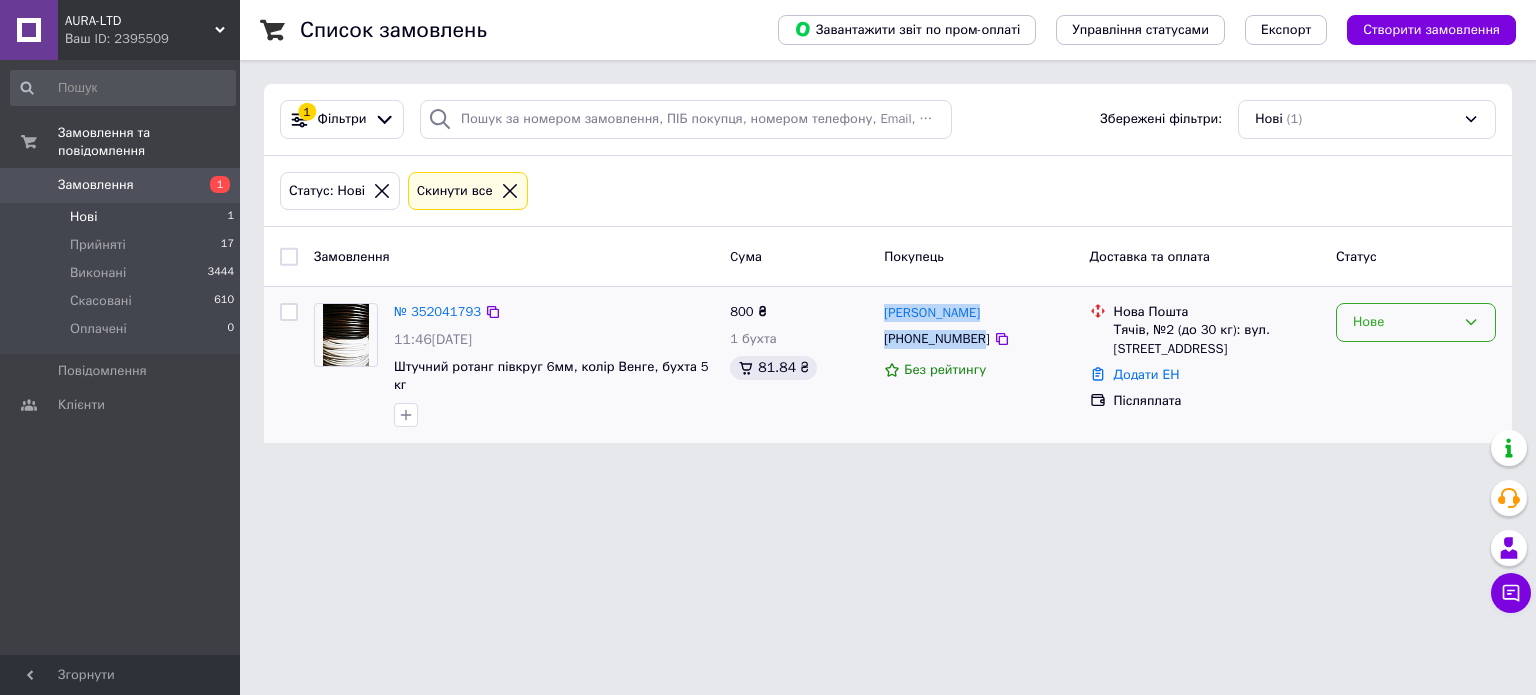 click on "Нове" at bounding box center (1404, 322) 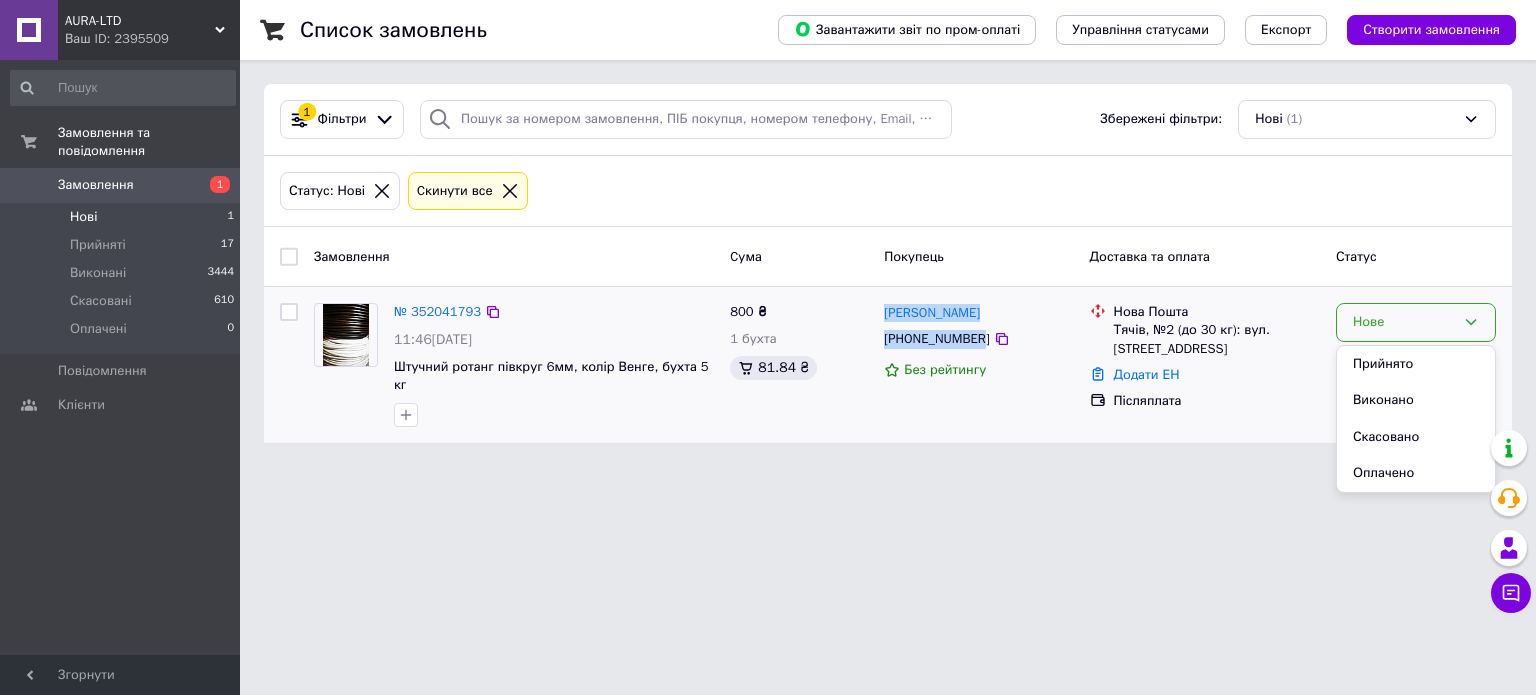 click on "Прийнято" at bounding box center (1416, 364) 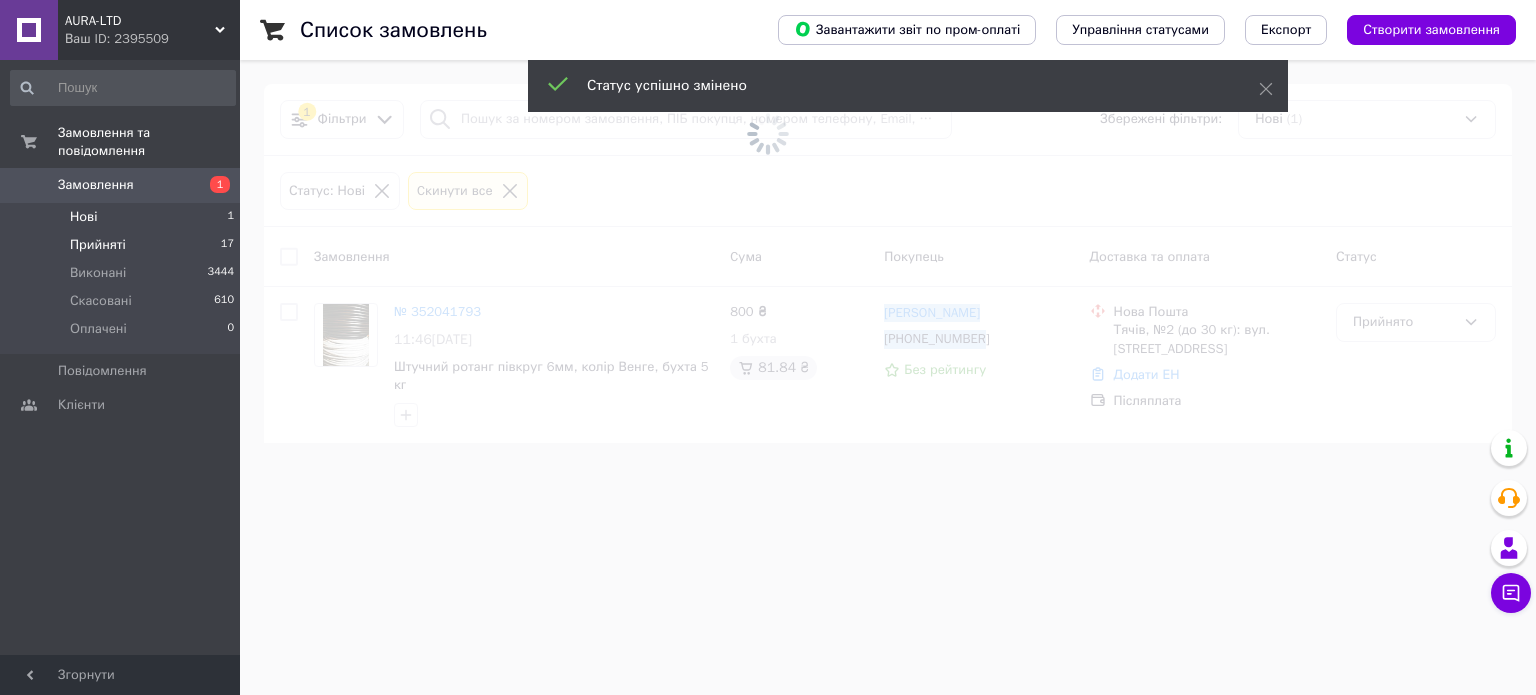 click on "Прийняті 17" at bounding box center [123, 245] 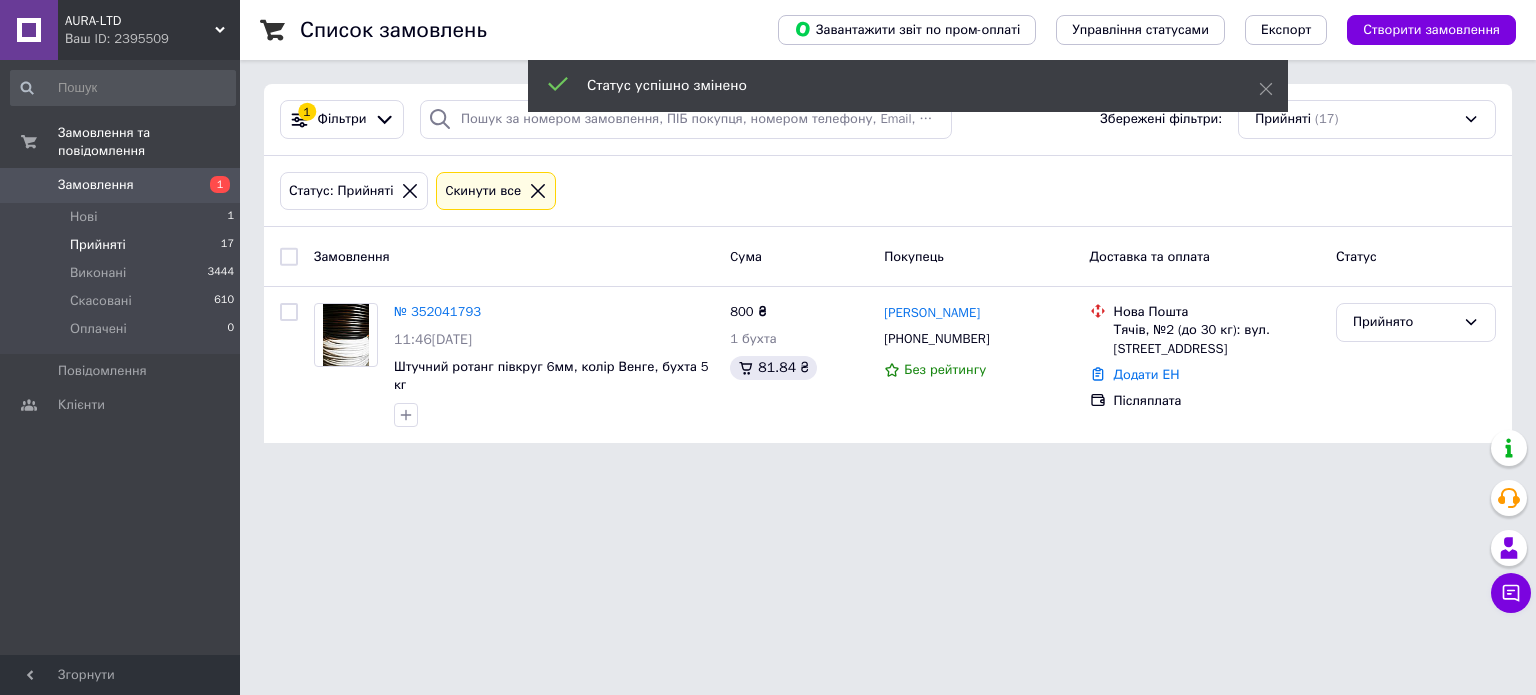 drag, startPoint x: 76, startPoint y: 198, endPoint x: 139, endPoint y: 224, distance: 68.154236 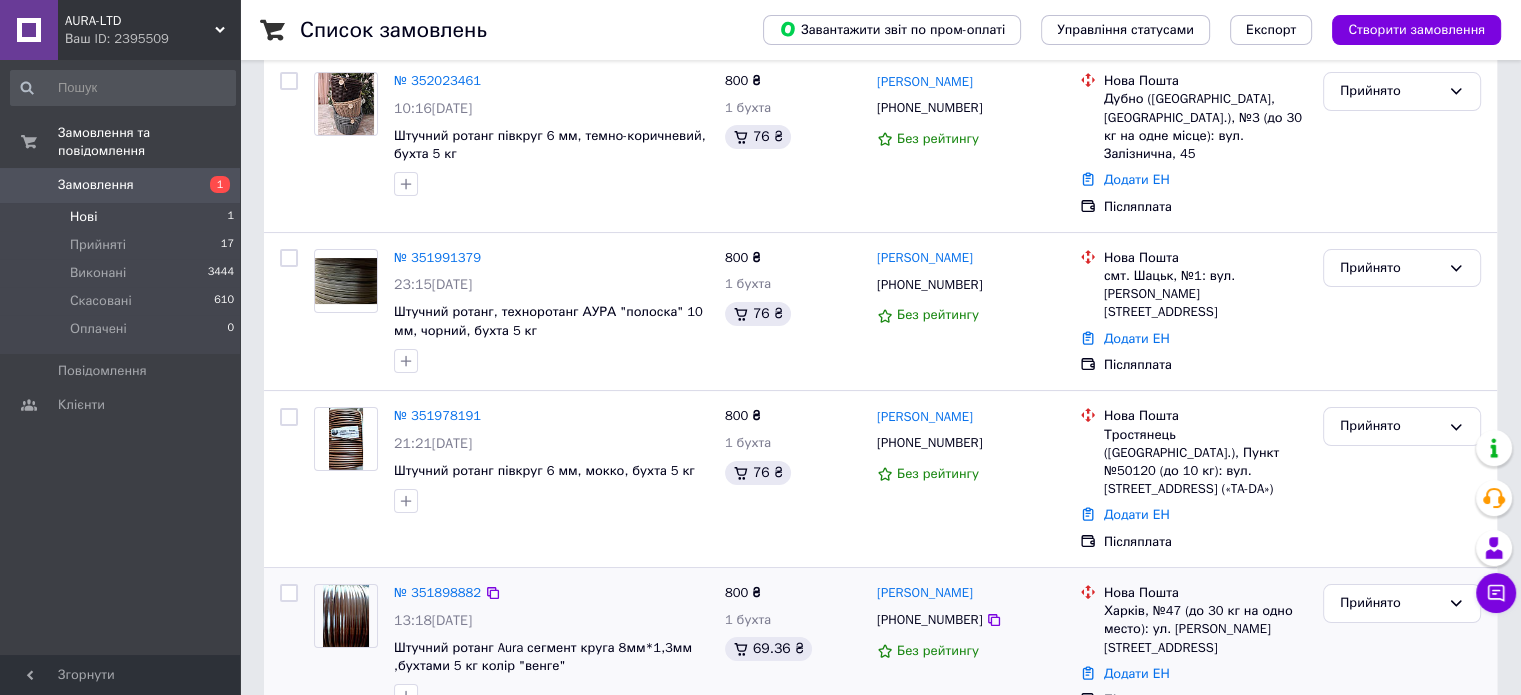scroll, scrollTop: 0, scrollLeft: 0, axis: both 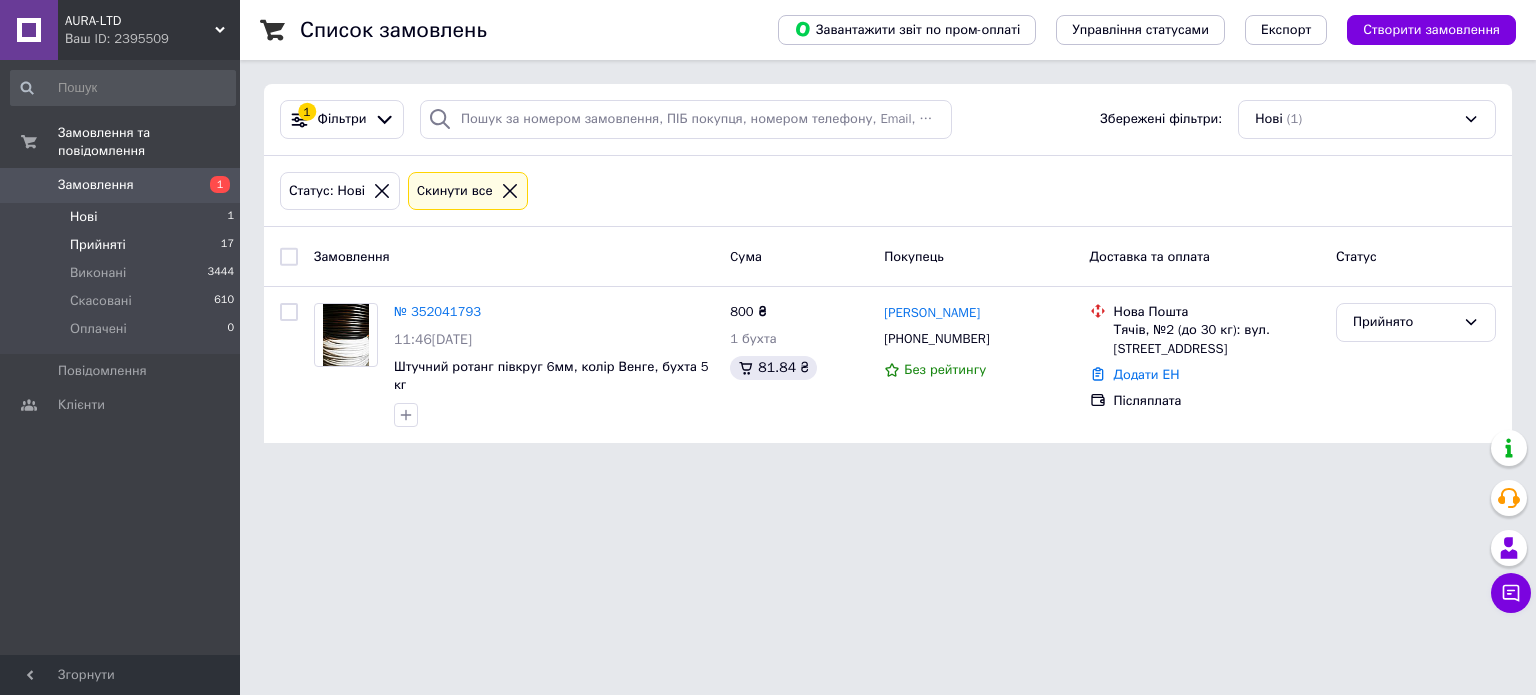 click on "Прийняті" at bounding box center (98, 245) 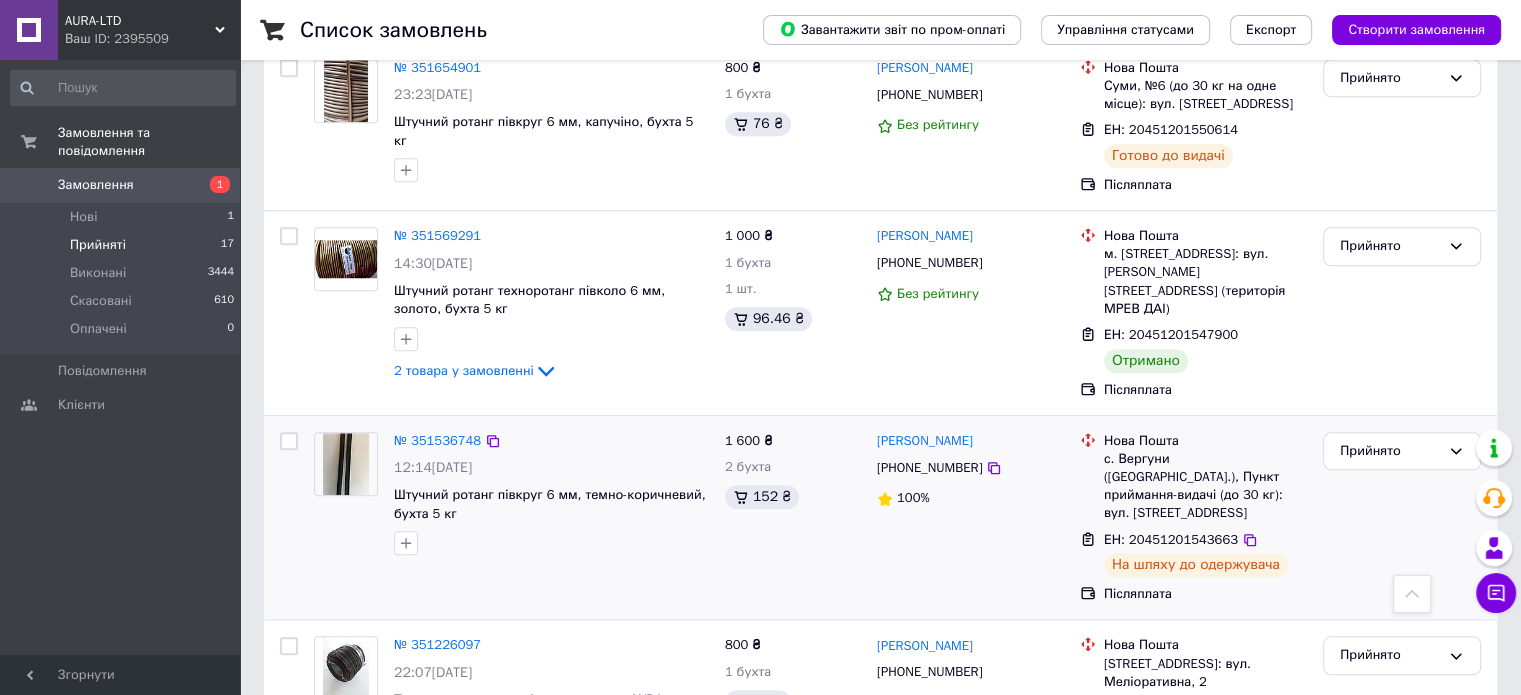 scroll, scrollTop: 1400, scrollLeft: 0, axis: vertical 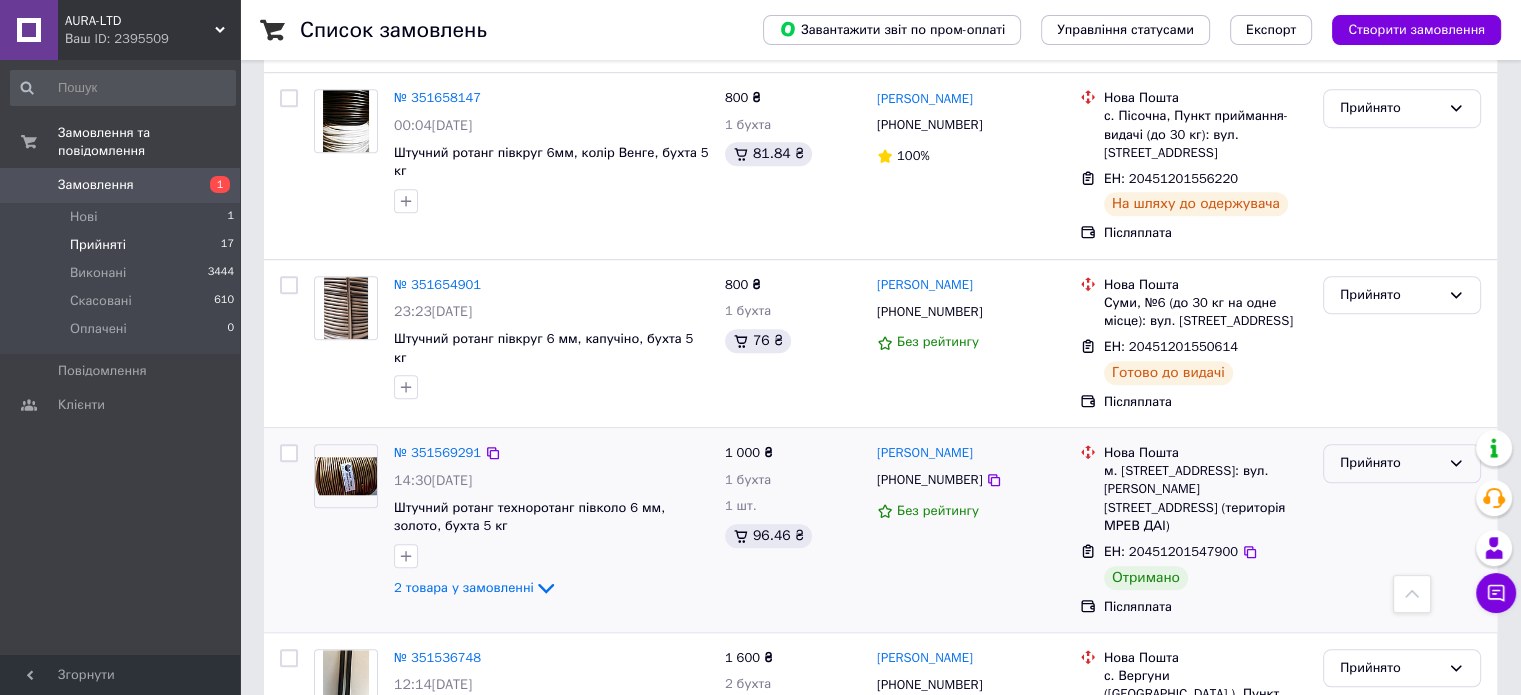 click on "Прийнято" at bounding box center (1390, 463) 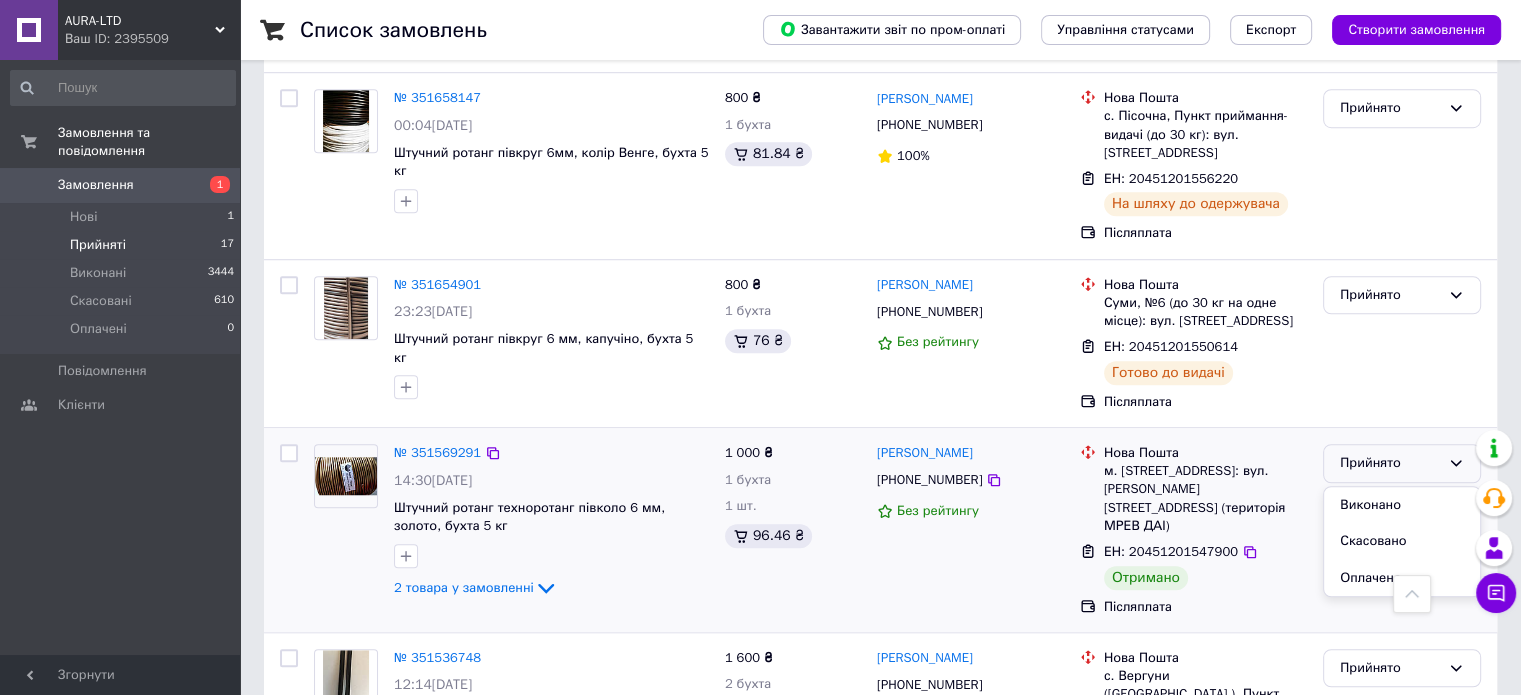 click on "Виконано" at bounding box center [1402, 505] 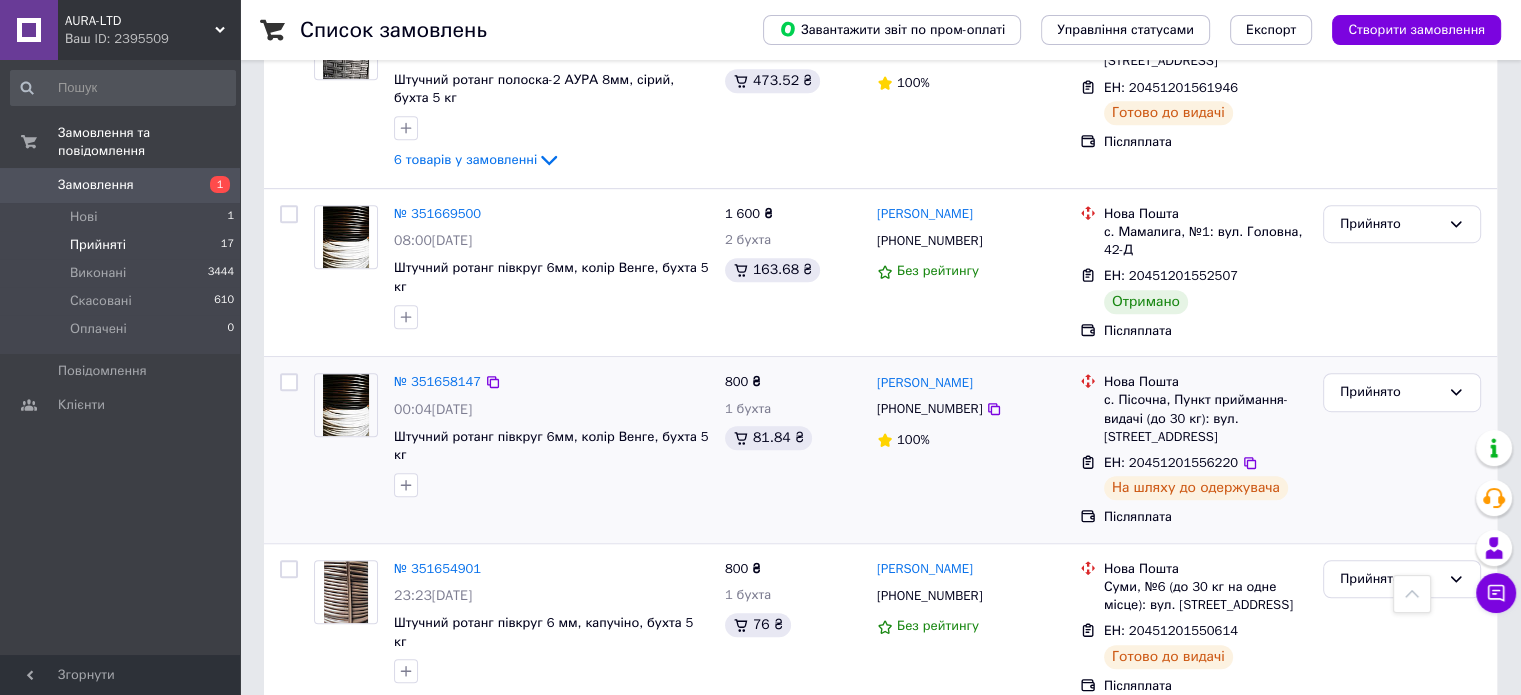scroll, scrollTop: 1100, scrollLeft: 0, axis: vertical 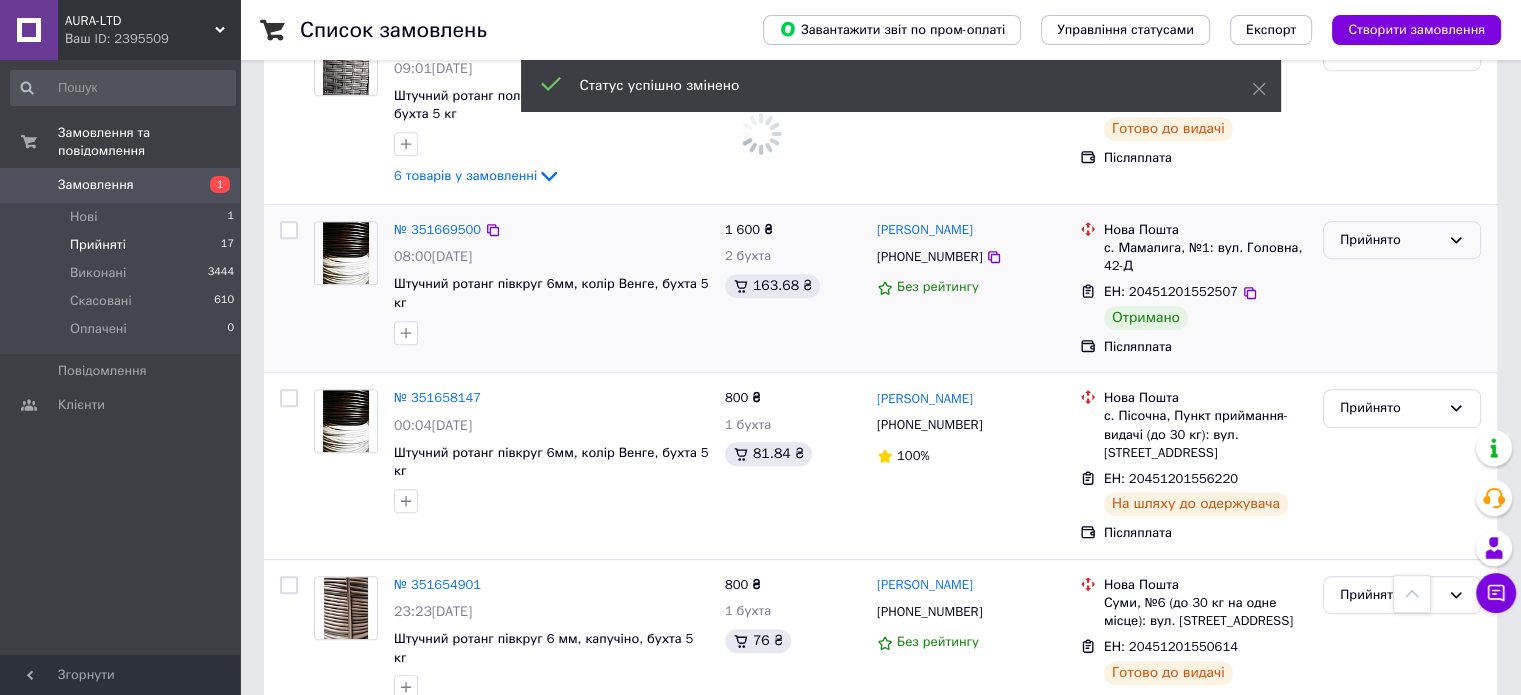 click on "Прийнято" at bounding box center (1390, 240) 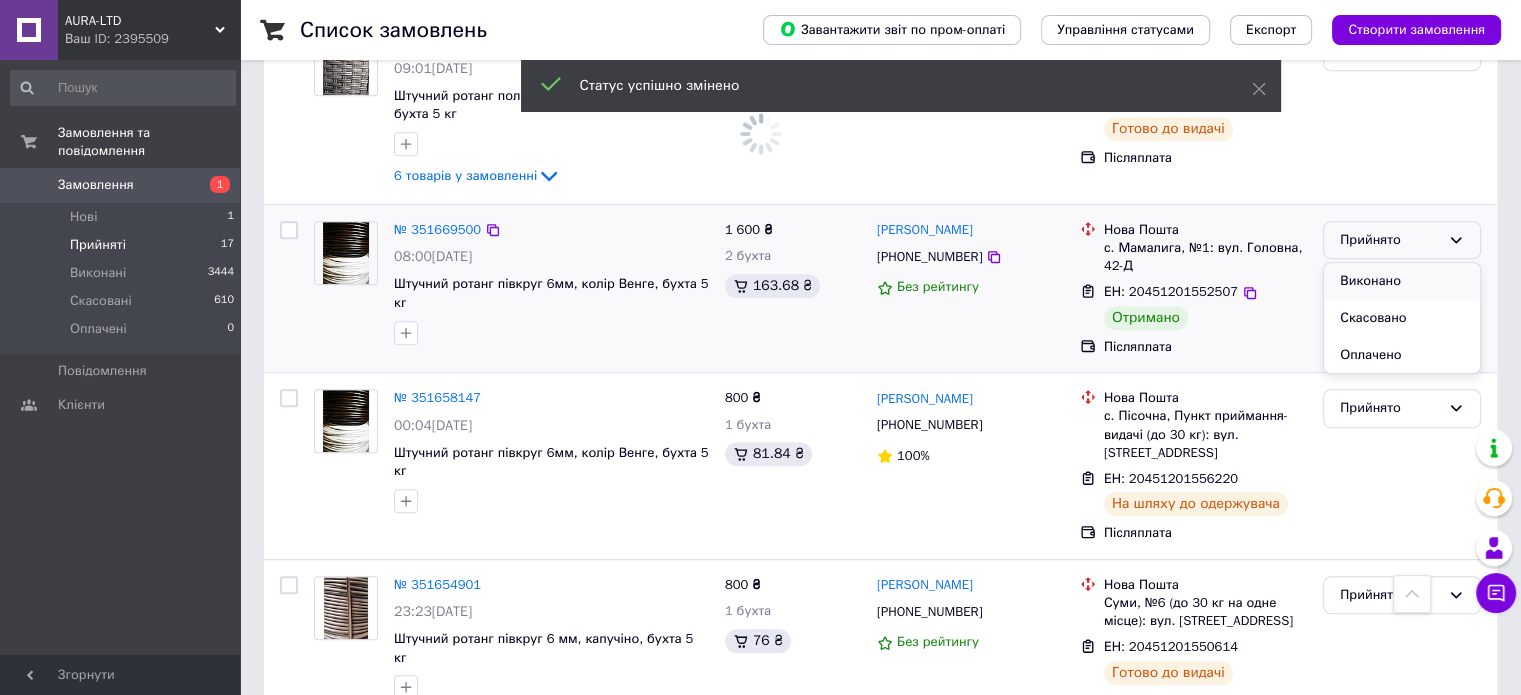 click on "Виконано" at bounding box center (1402, 281) 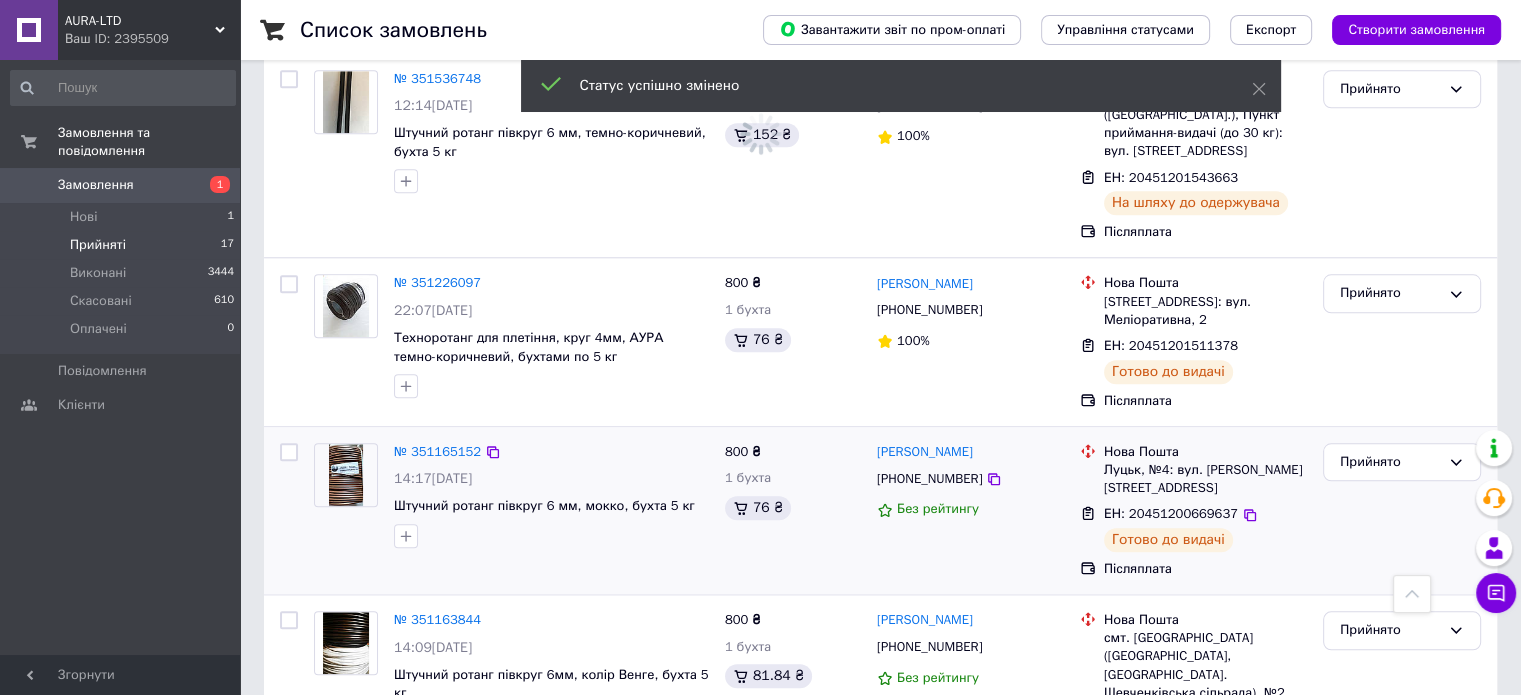 scroll, scrollTop: 2300, scrollLeft: 0, axis: vertical 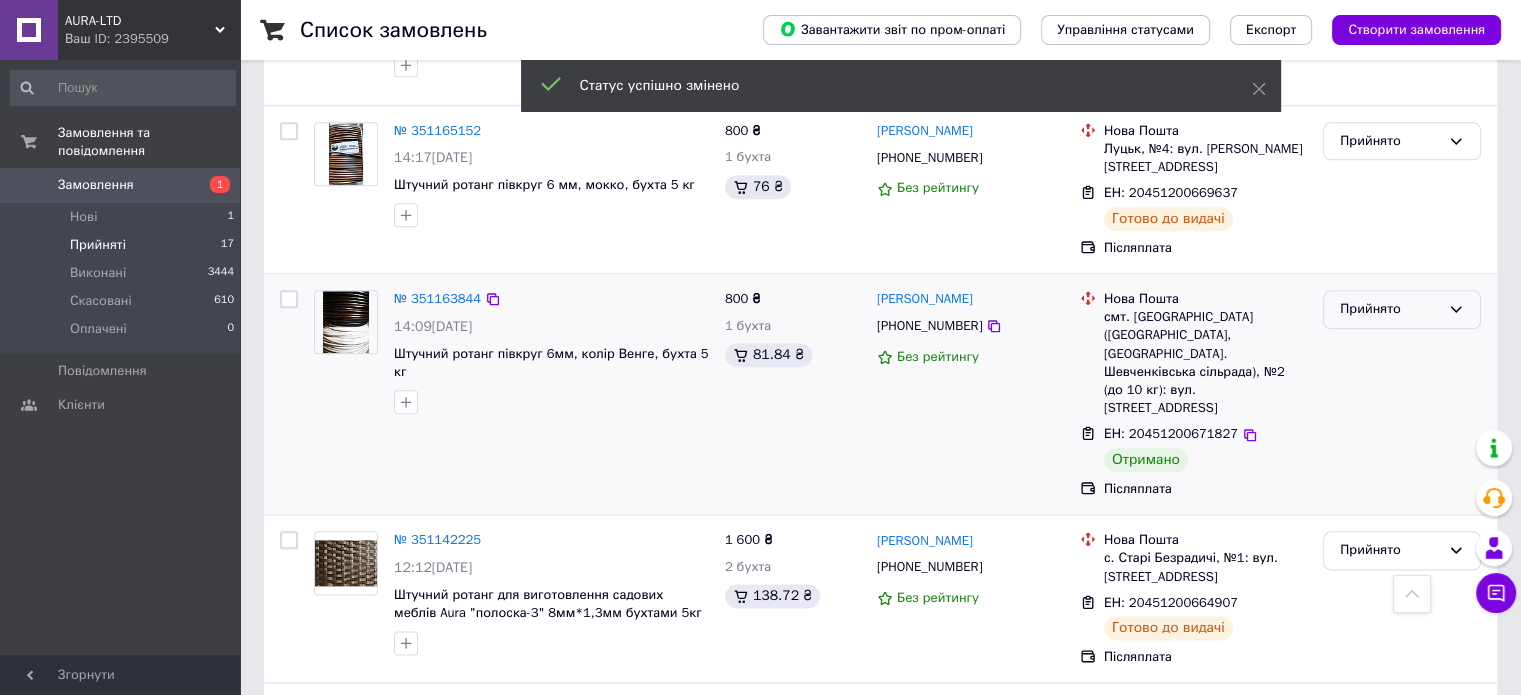 click on "Прийнято" at bounding box center (1402, 309) 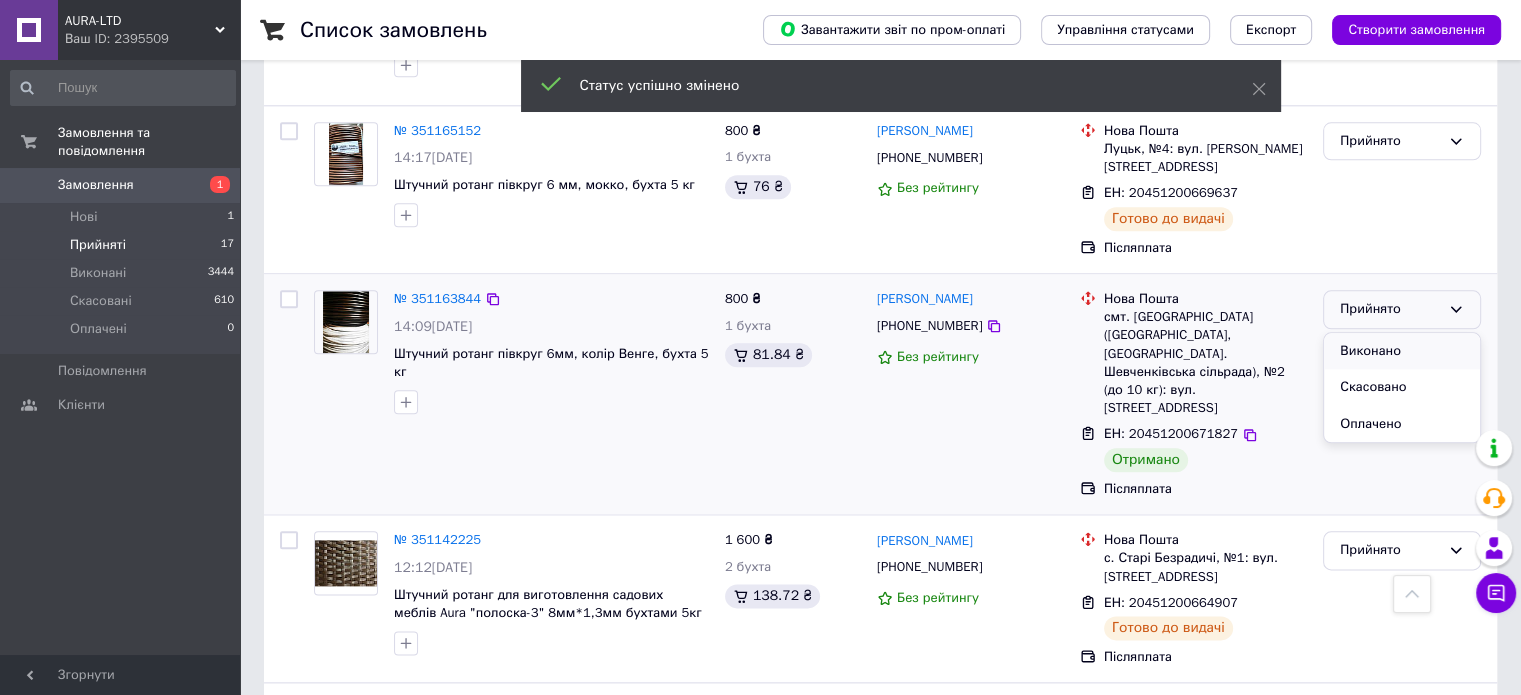 click on "Виконано" at bounding box center [1402, 351] 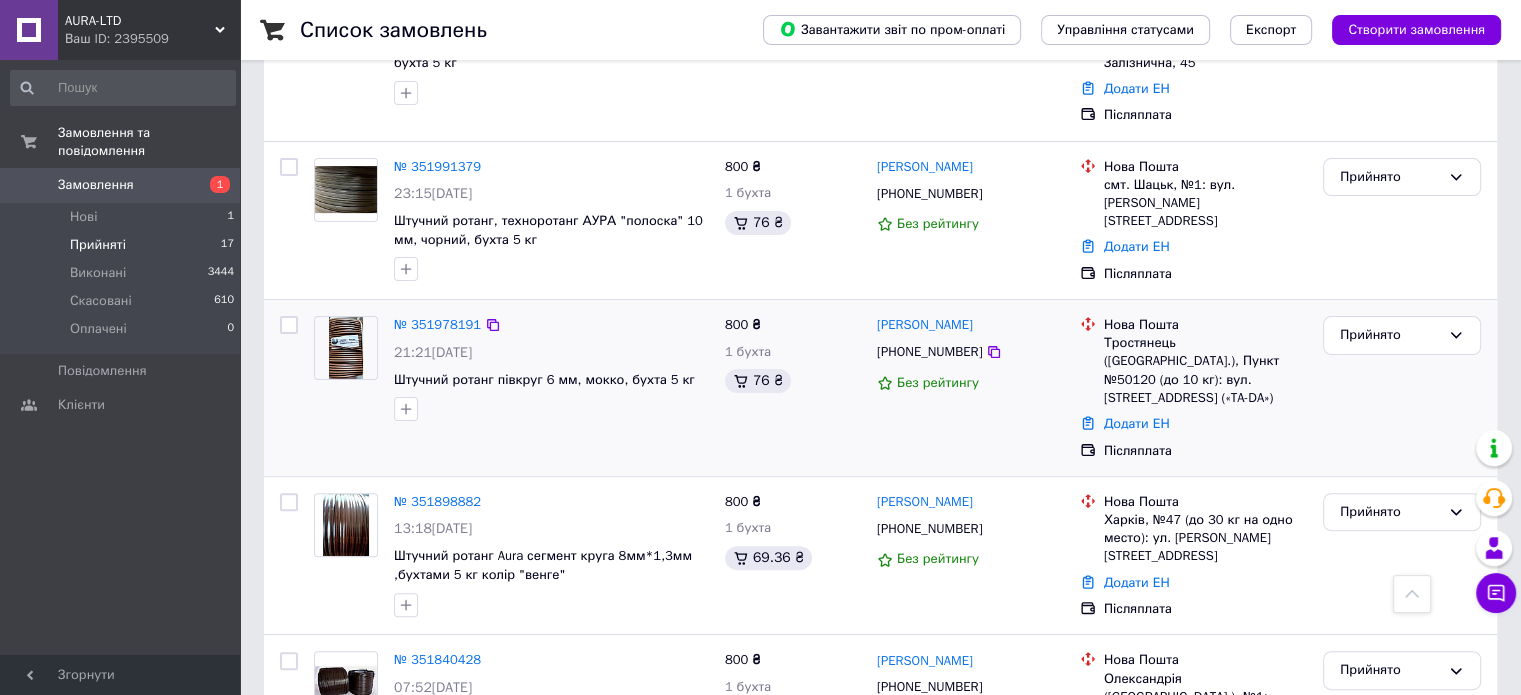 scroll, scrollTop: 672, scrollLeft: 0, axis: vertical 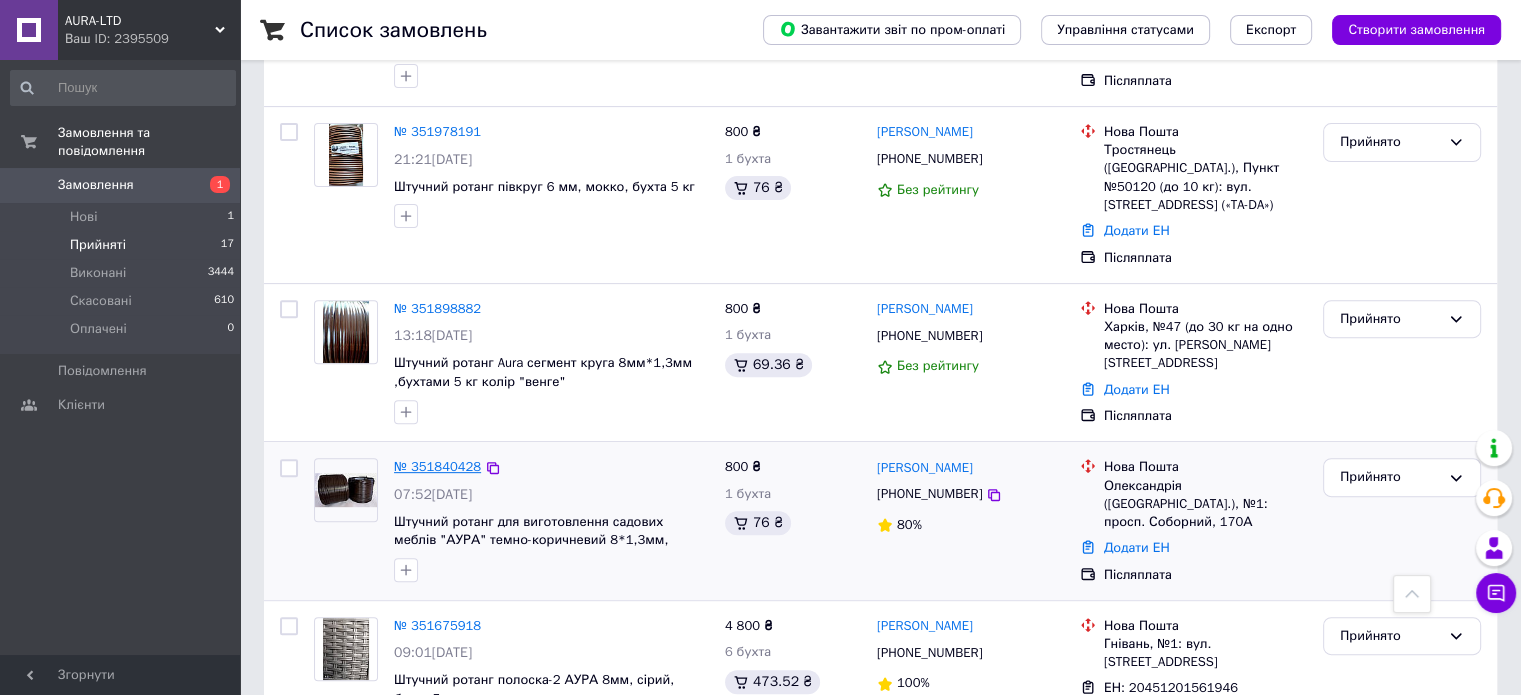 click on "№ 351840428" at bounding box center (437, 466) 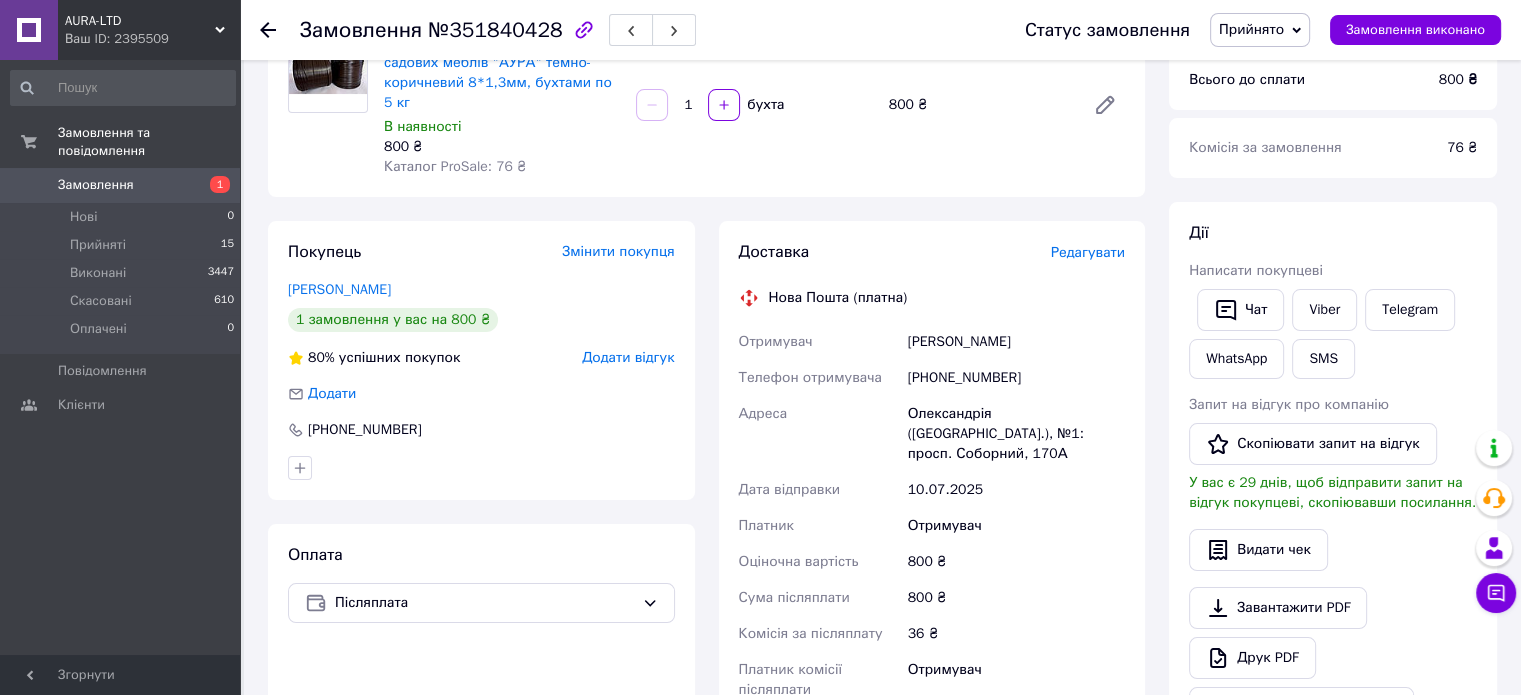 scroll, scrollTop: 672, scrollLeft: 0, axis: vertical 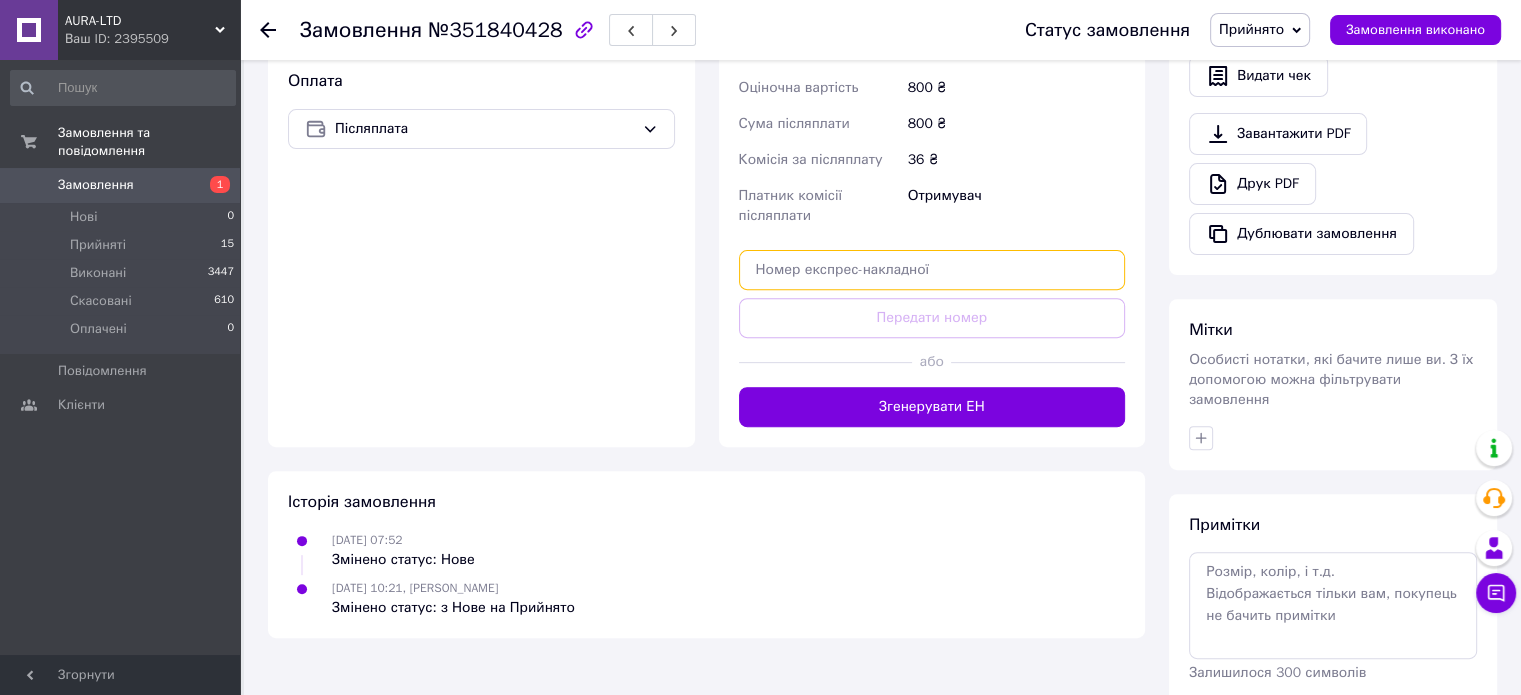 paste on "20451202290384" 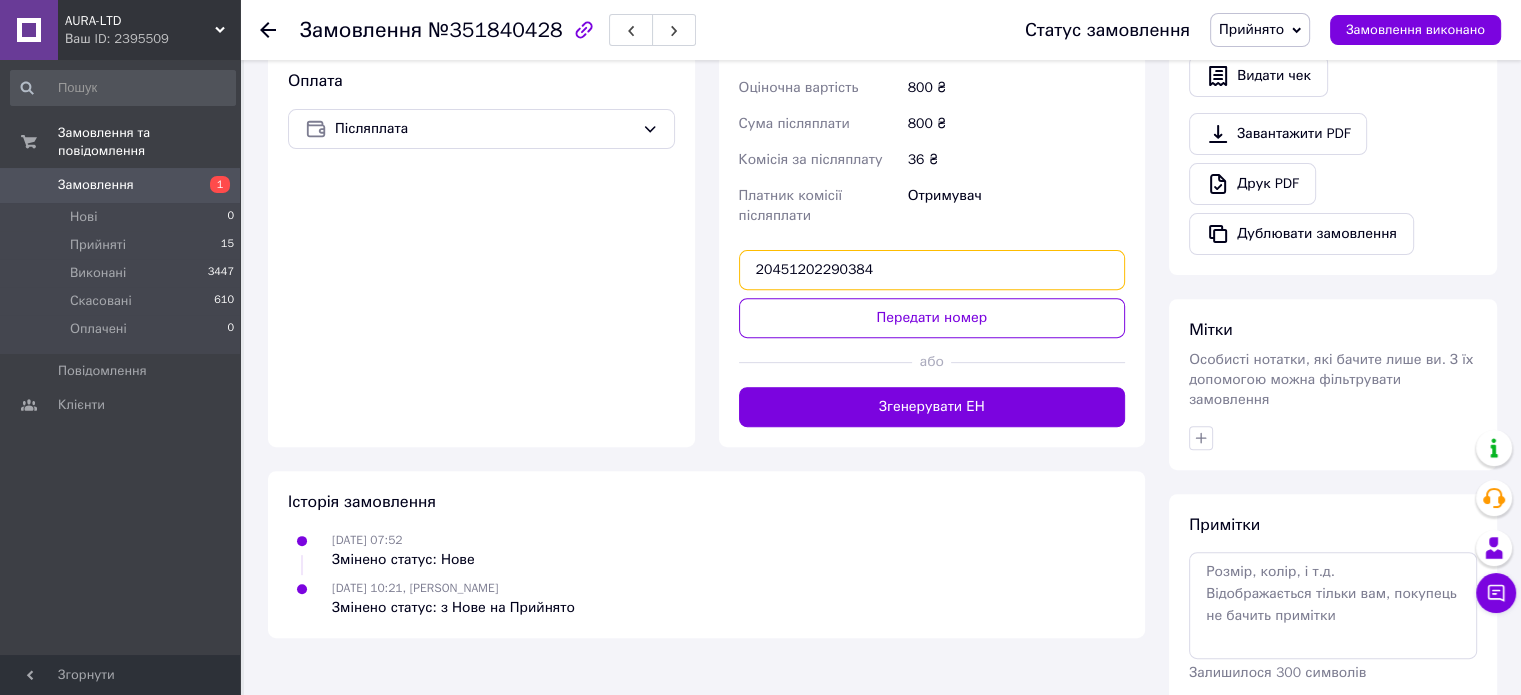 type on "20451202290384" 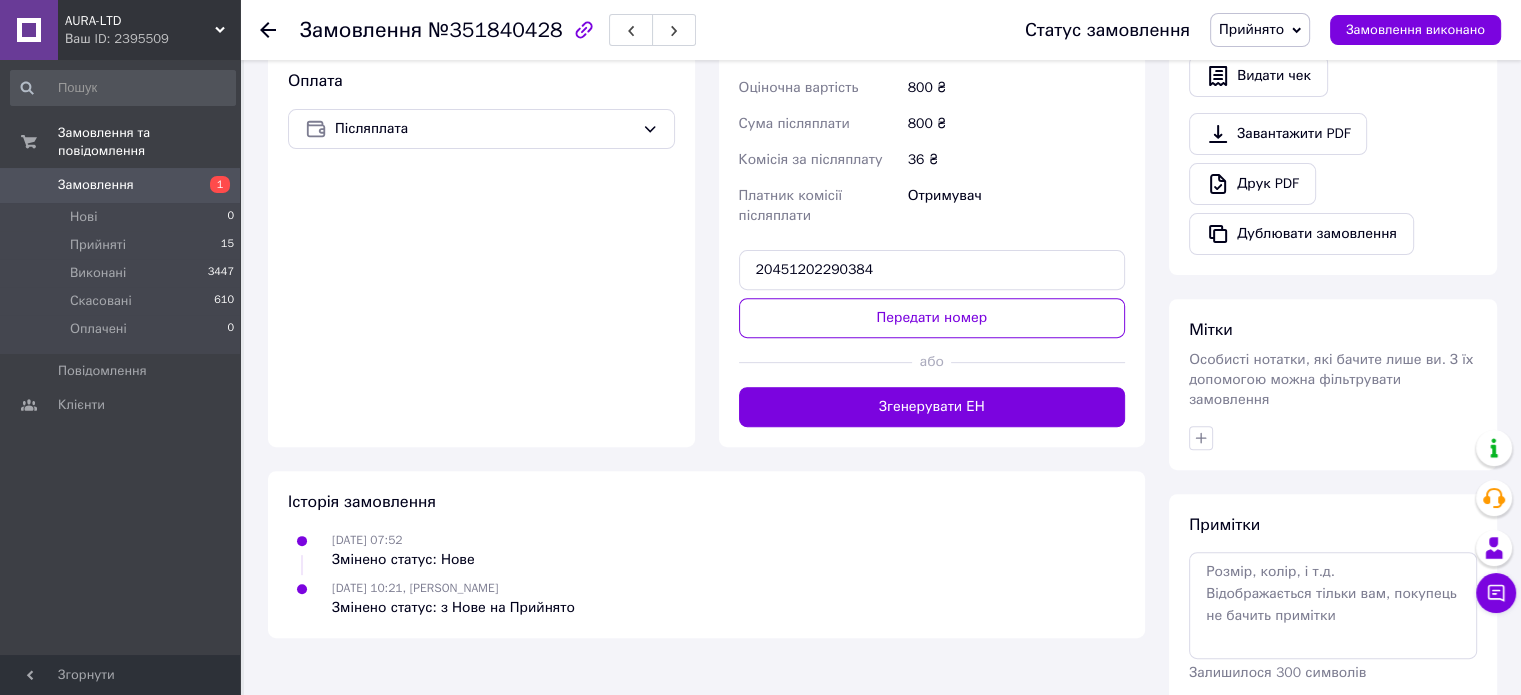 click on "Передати номер" at bounding box center [932, 318] 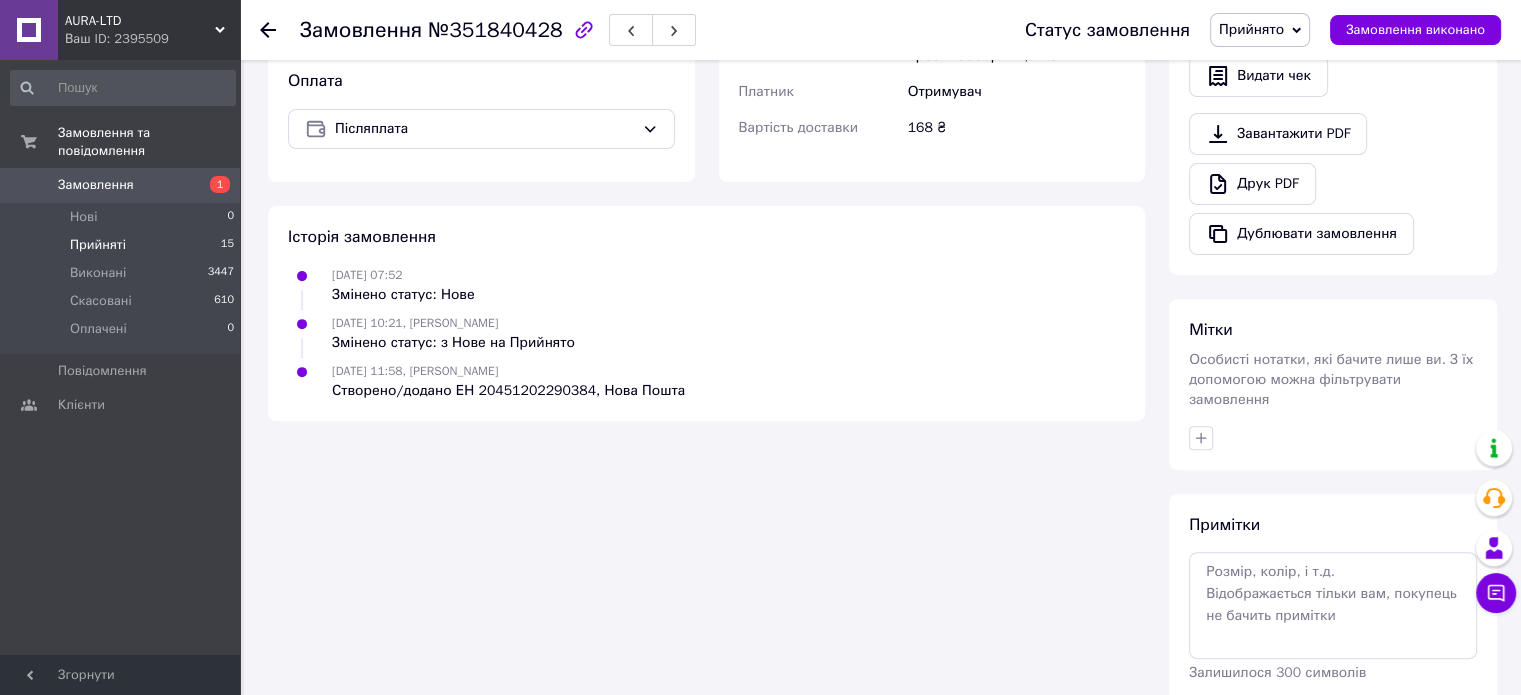 click on "Прийняті" at bounding box center (98, 245) 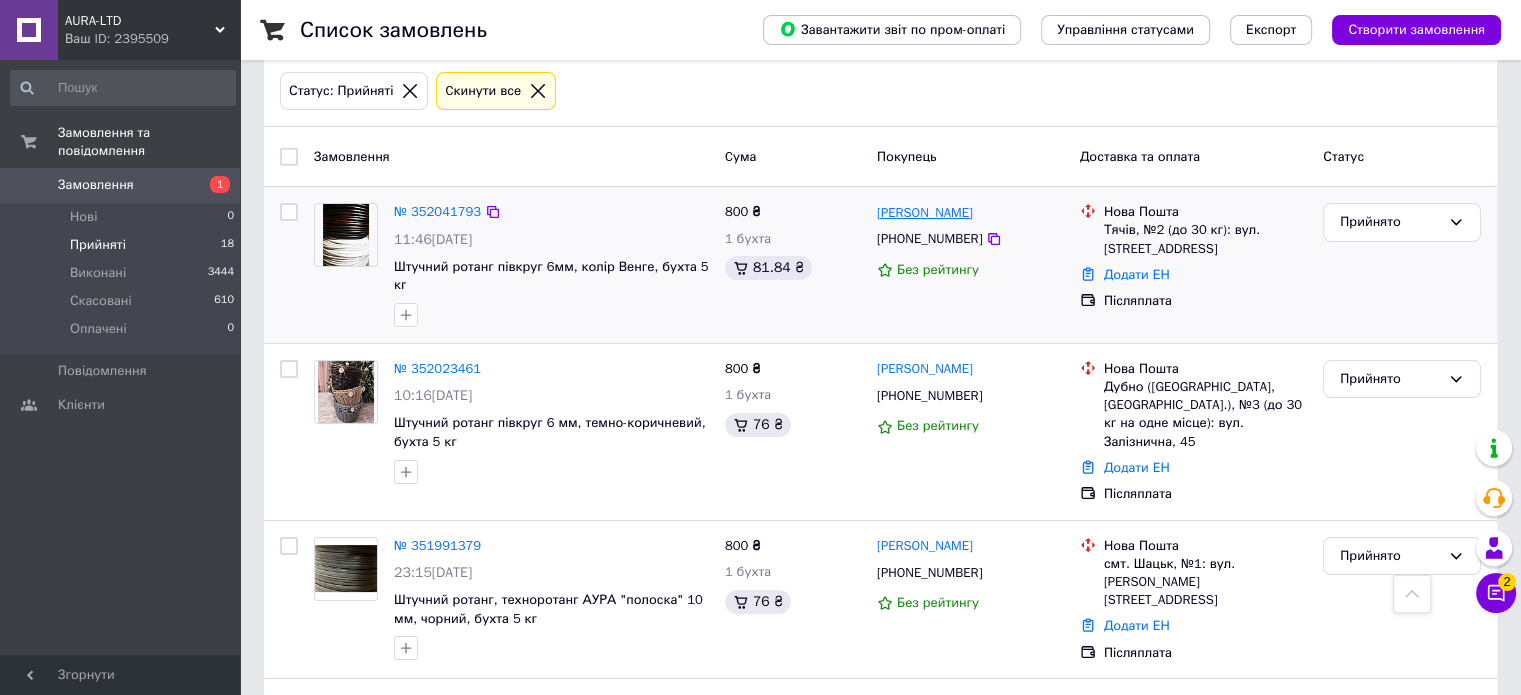 scroll, scrollTop: 100, scrollLeft: 0, axis: vertical 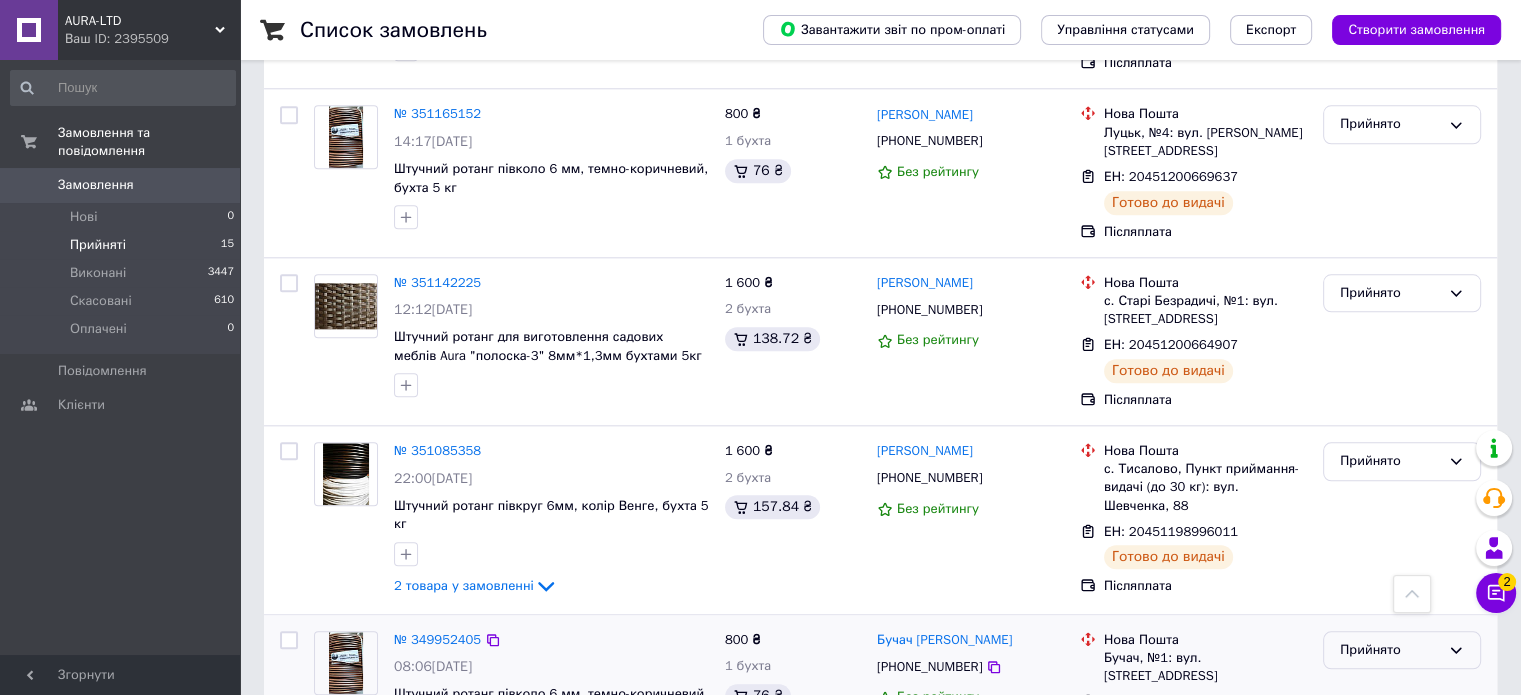 click on "Прийнято" at bounding box center [1390, 650] 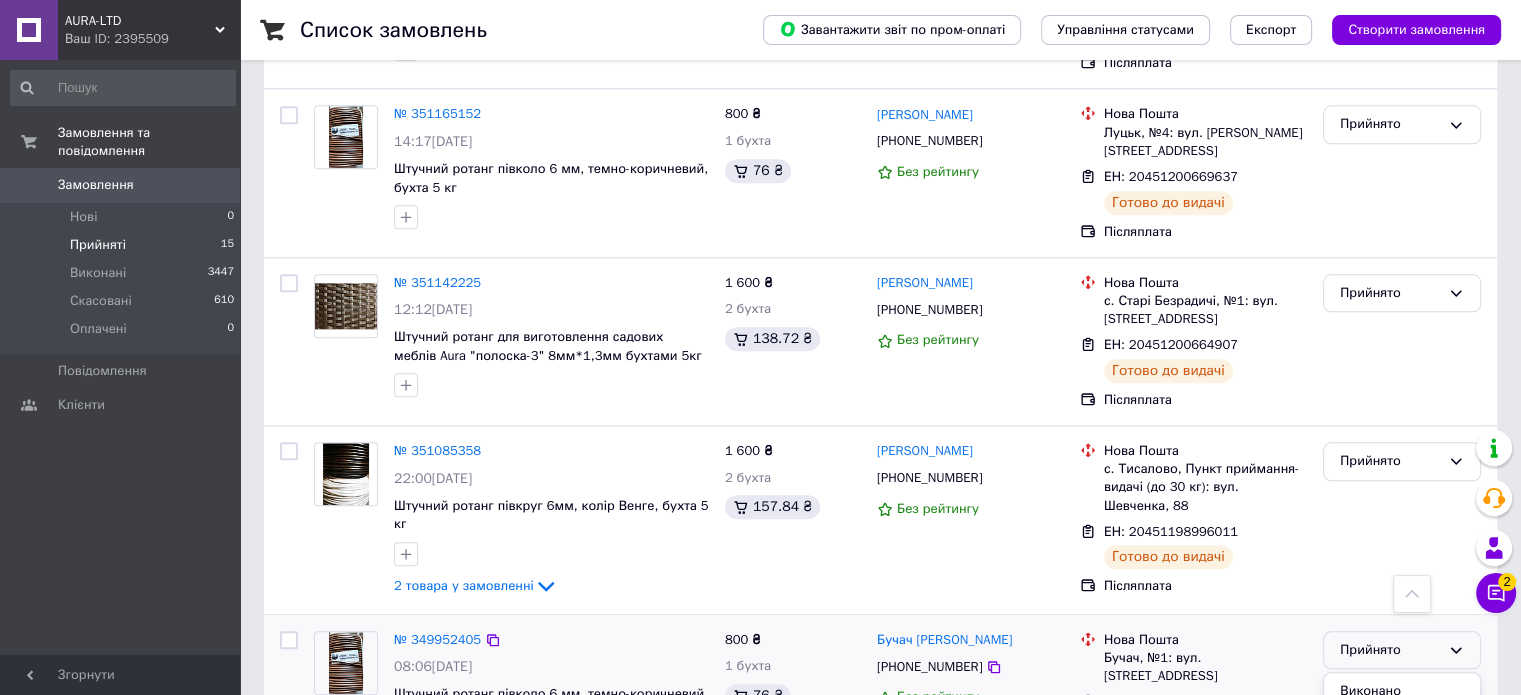 click on "Скасовано" at bounding box center [1402, 728] 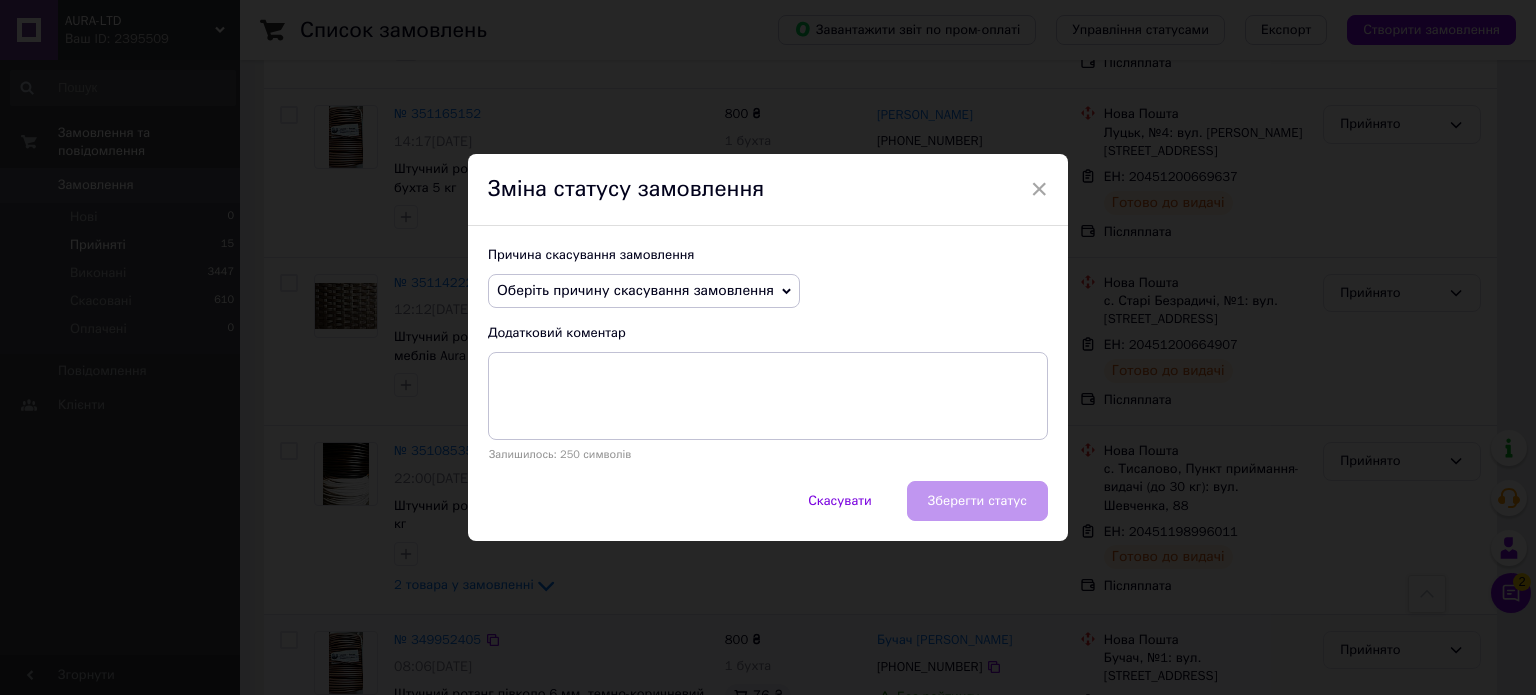 click 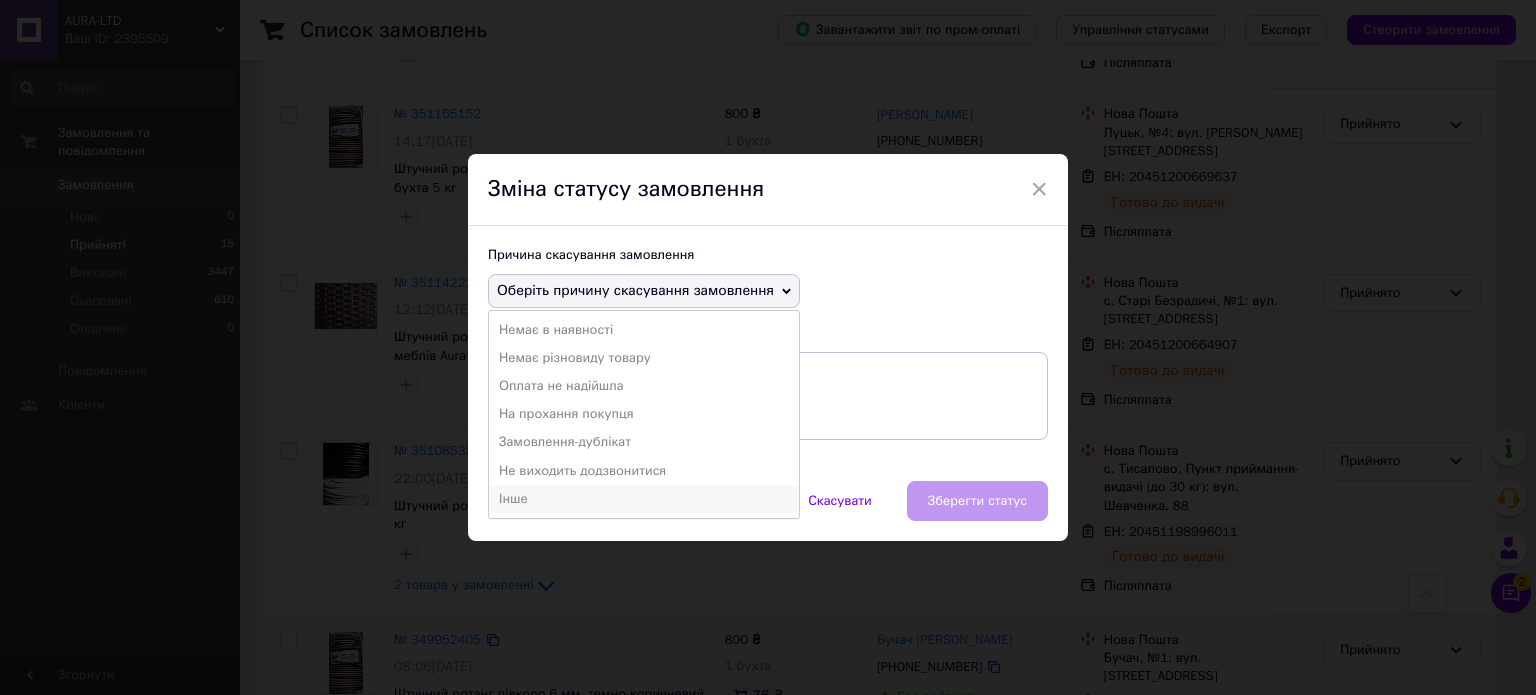click on "Інше" at bounding box center (644, 499) 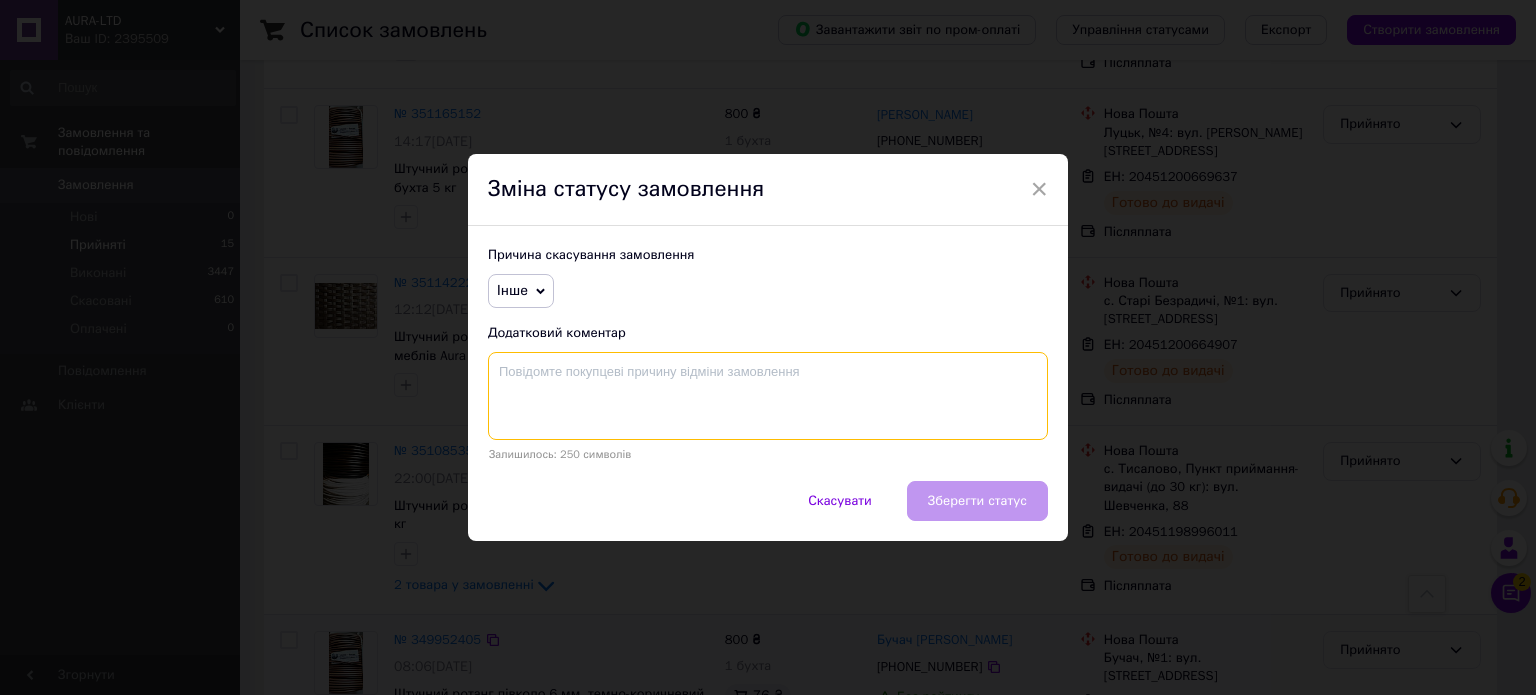 click at bounding box center (768, 396) 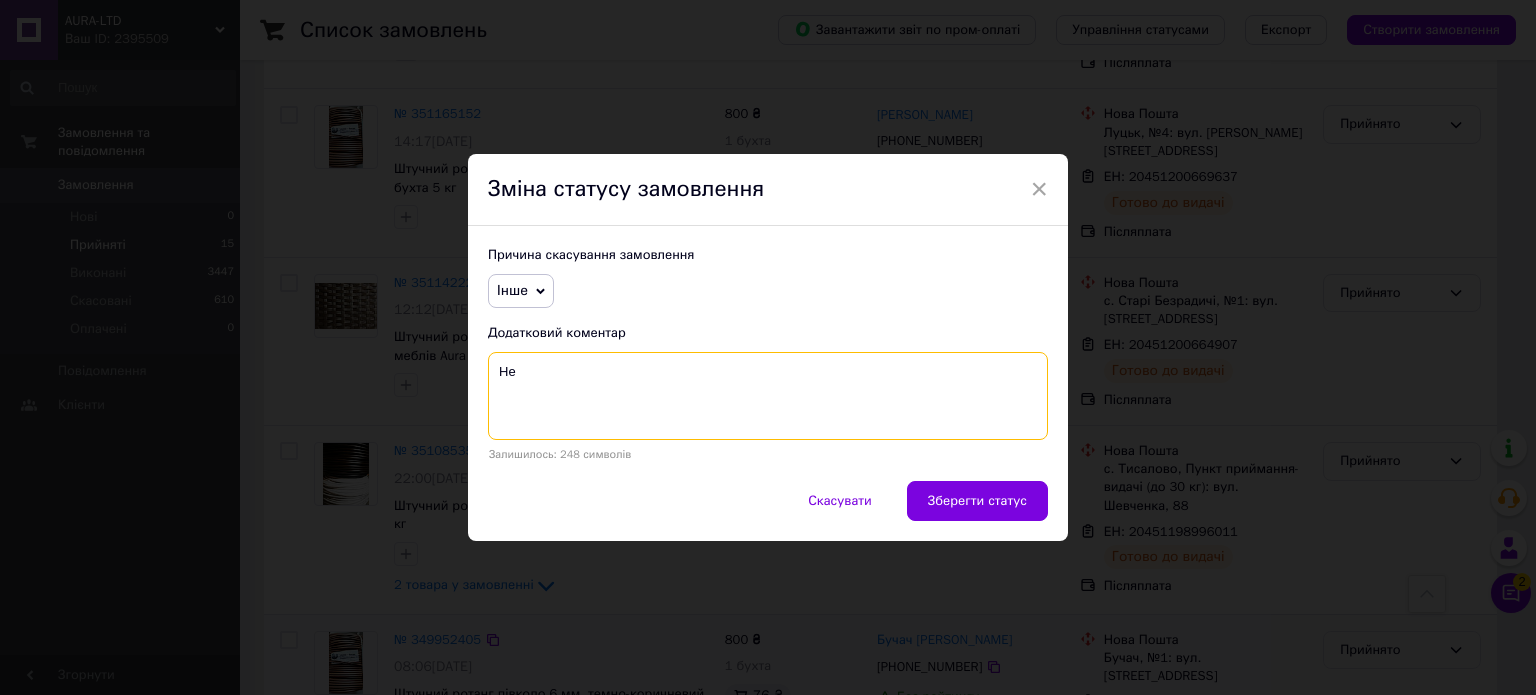 type on "Н" 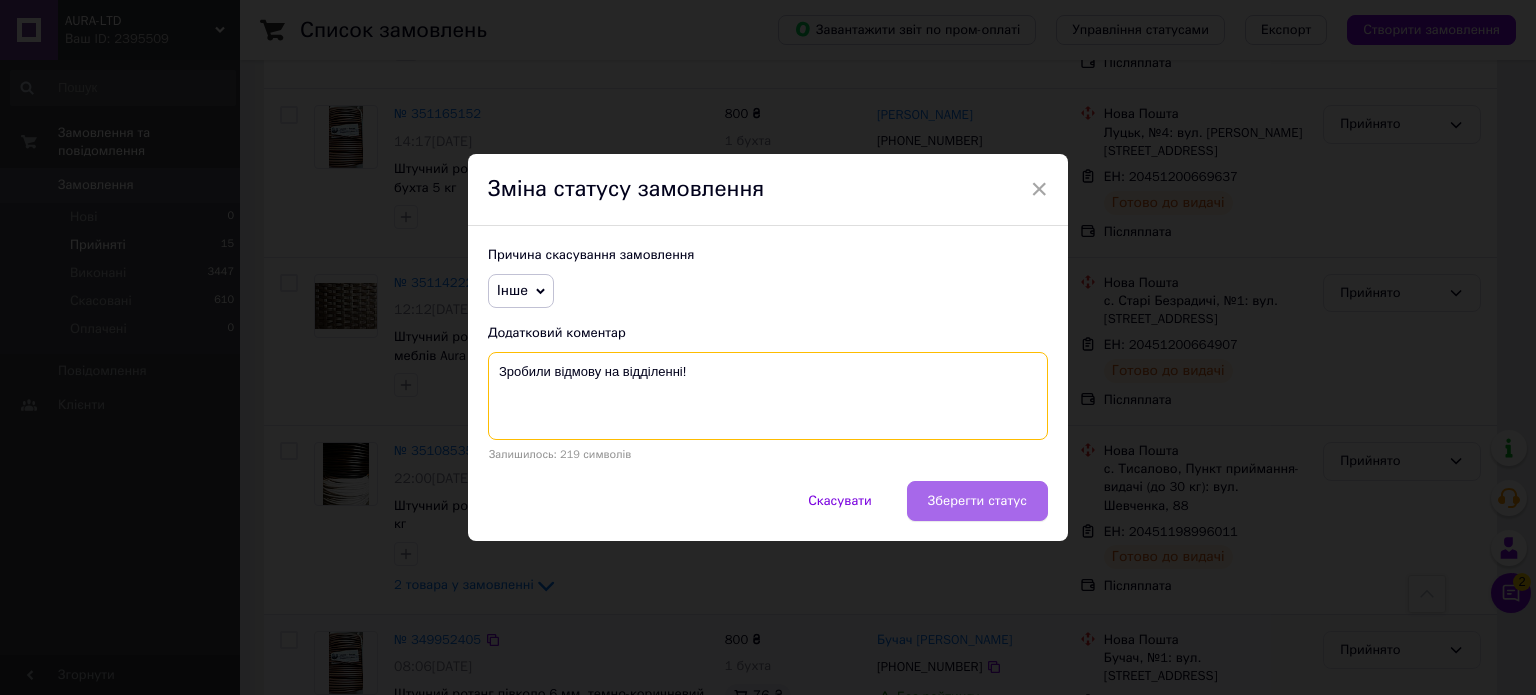 type on "Зробили відмову на відділенні!" 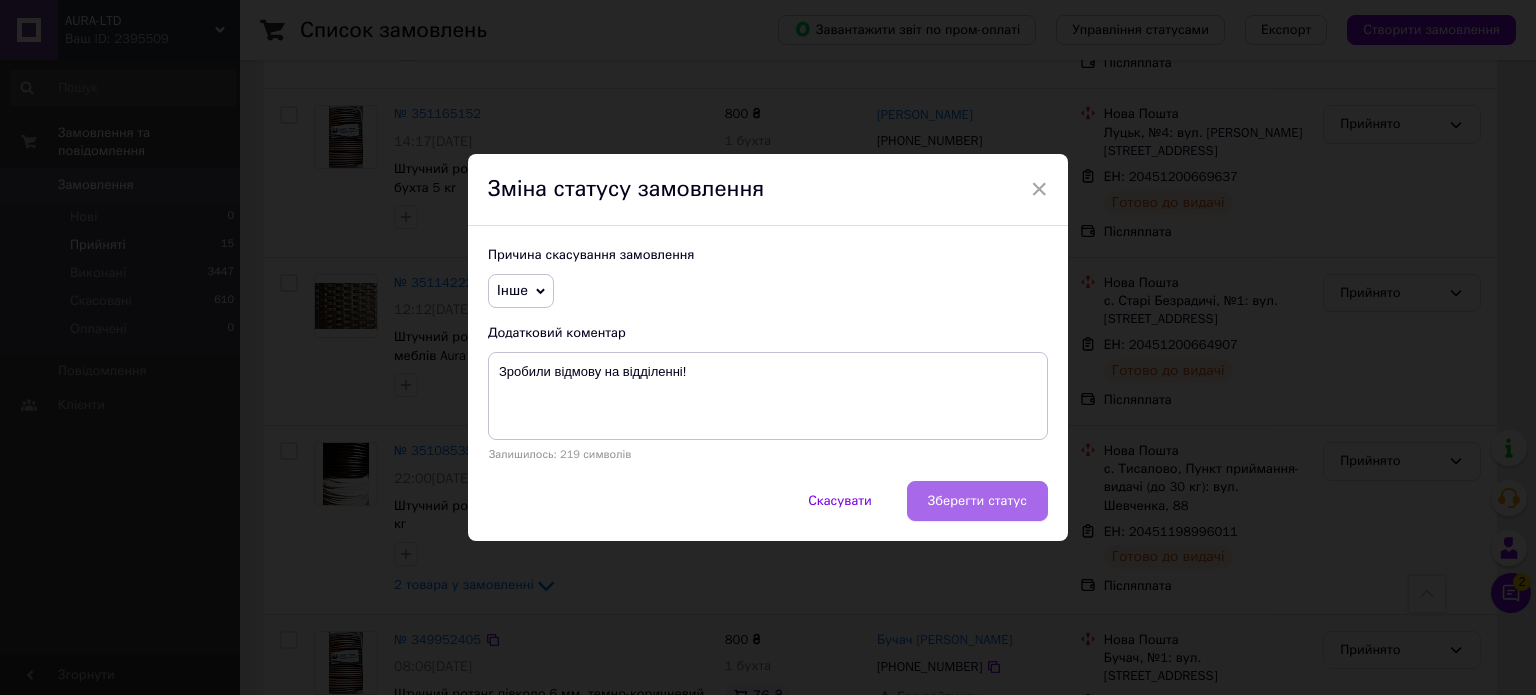 click on "Зберегти статус" at bounding box center [977, 501] 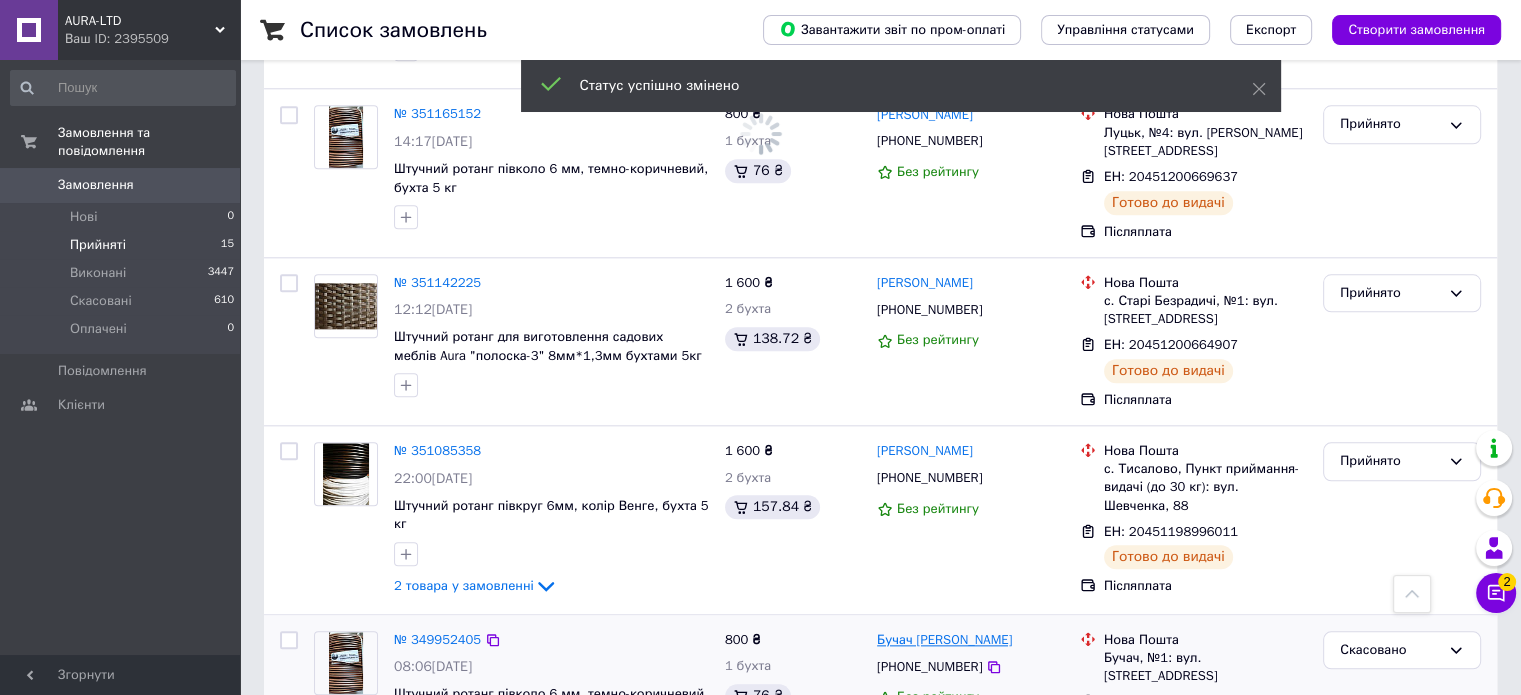 click on "Бучач Винник" at bounding box center (944, 640) 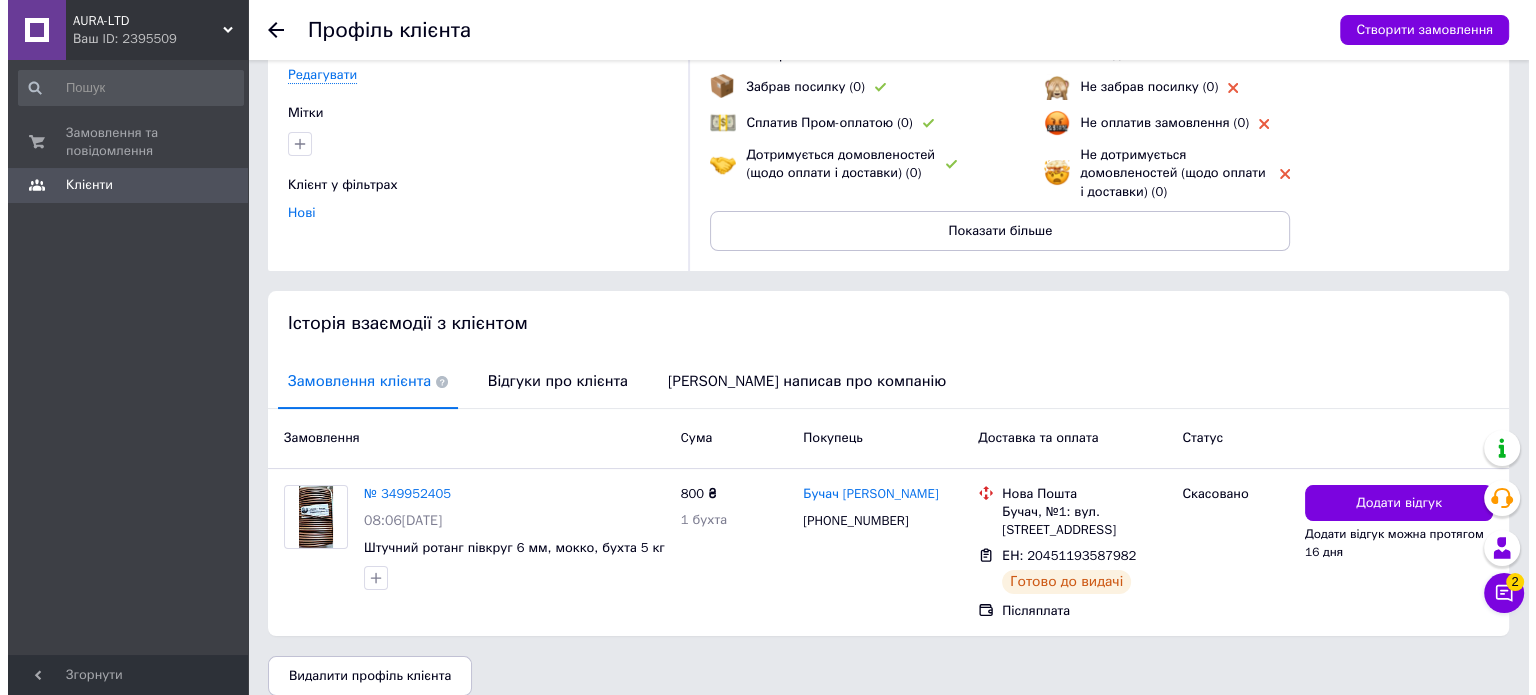 scroll, scrollTop: 184, scrollLeft: 0, axis: vertical 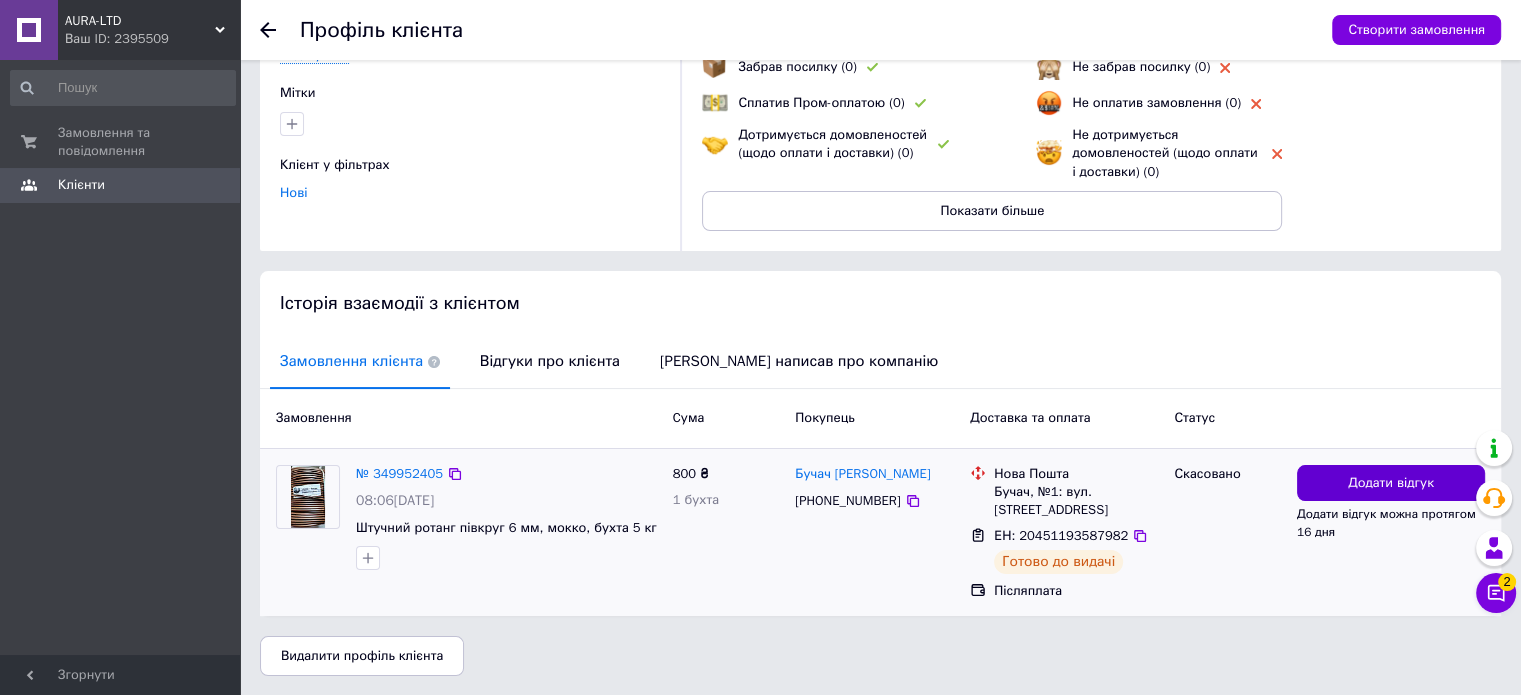 click on "Додати відгук" at bounding box center (1391, 483) 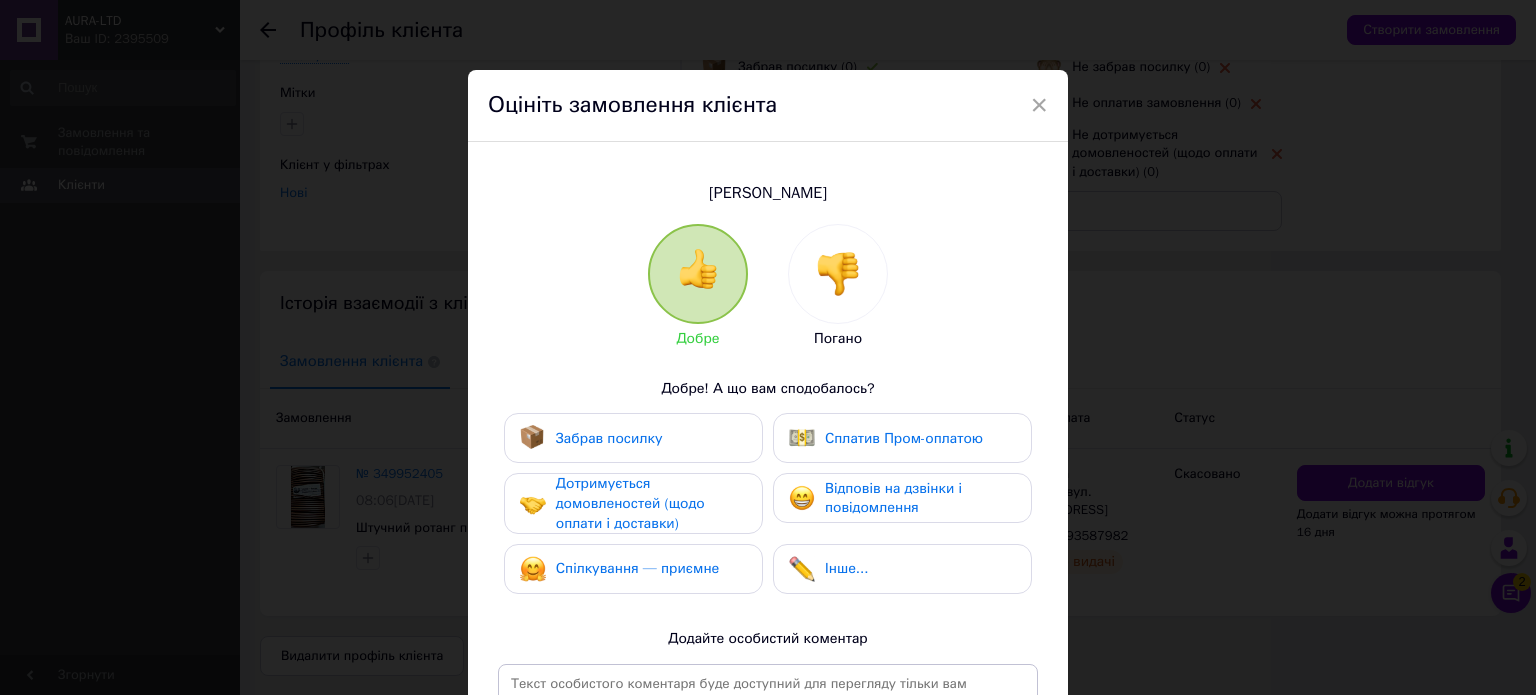click at bounding box center [838, 274] 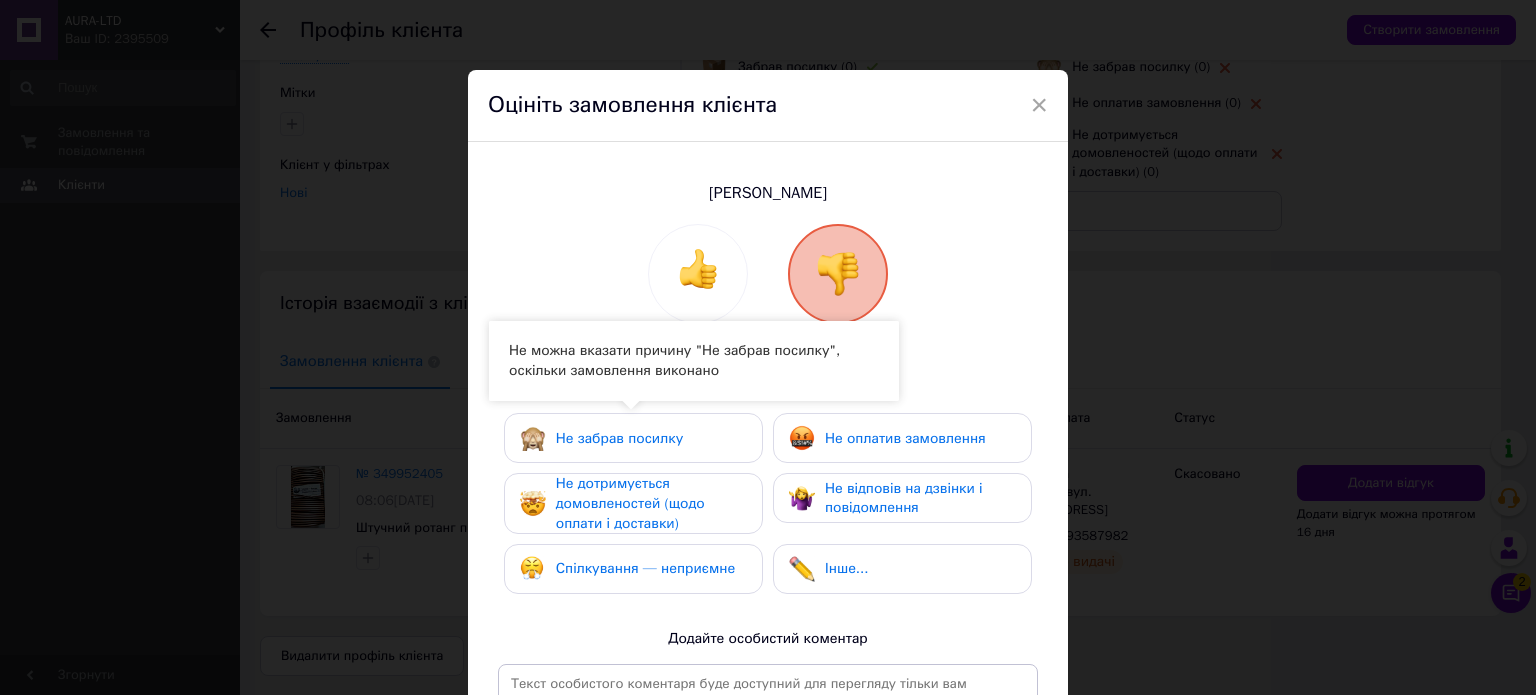 click on "Не забрав посилку" at bounding box center (619, 438) 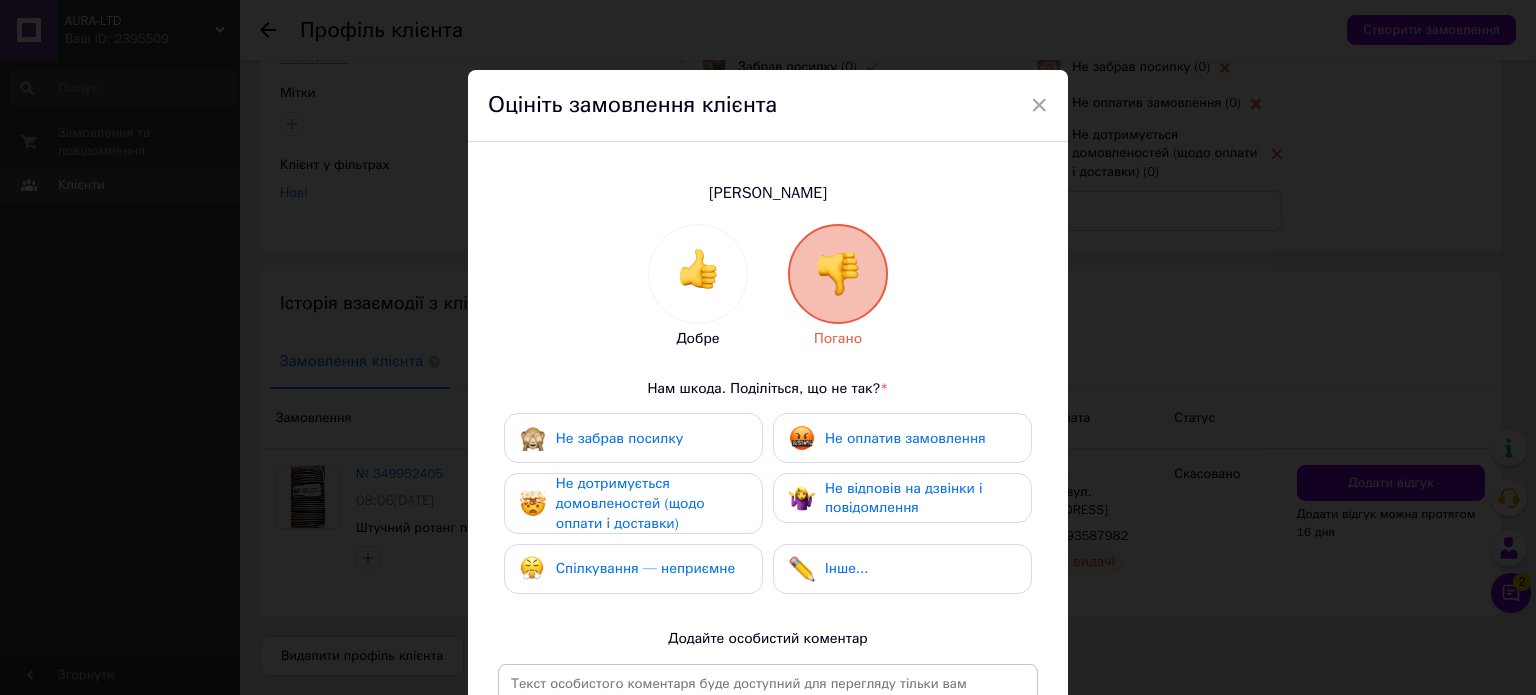 click on "Не оплатив замовлення" at bounding box center [905, 438] 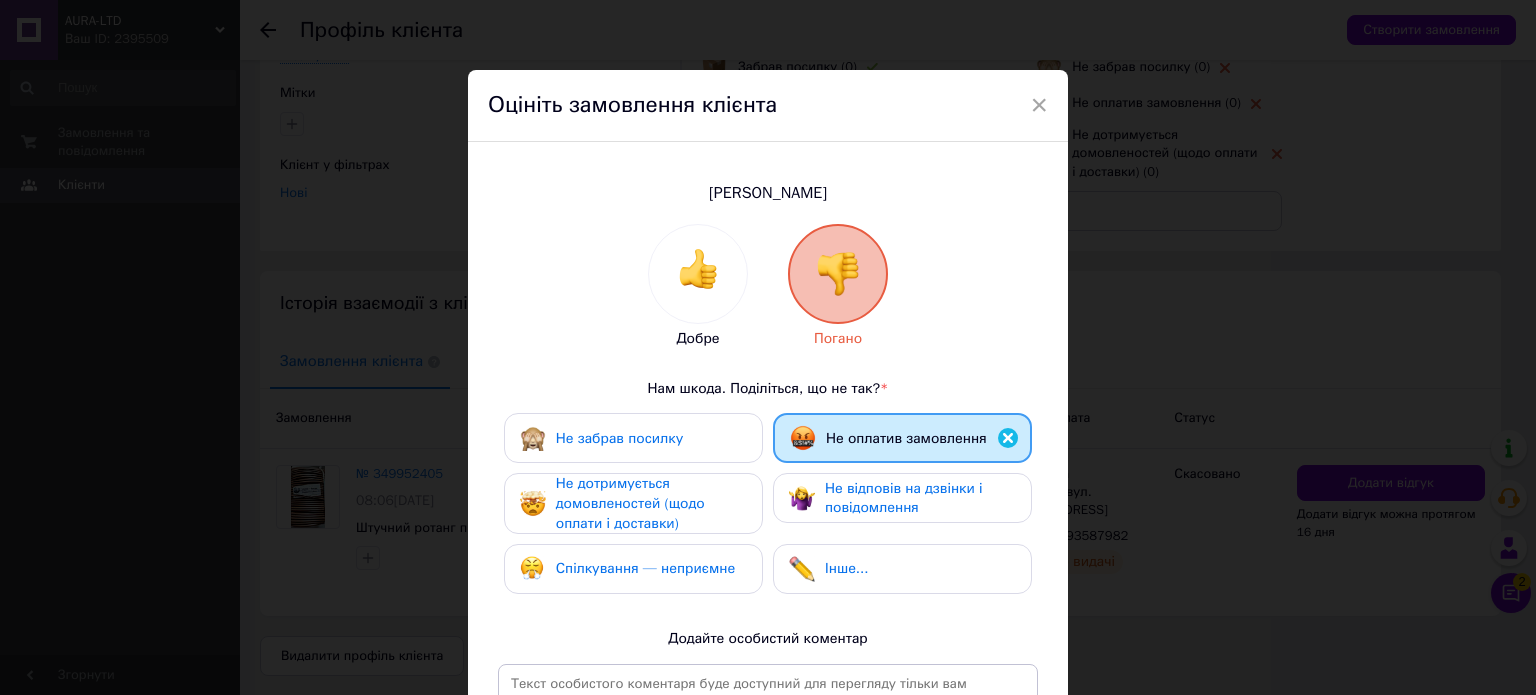 drag, startPoint x: 641, startPoint y: 497, endPoint x: 662, endPoint y: 517, distance: 29 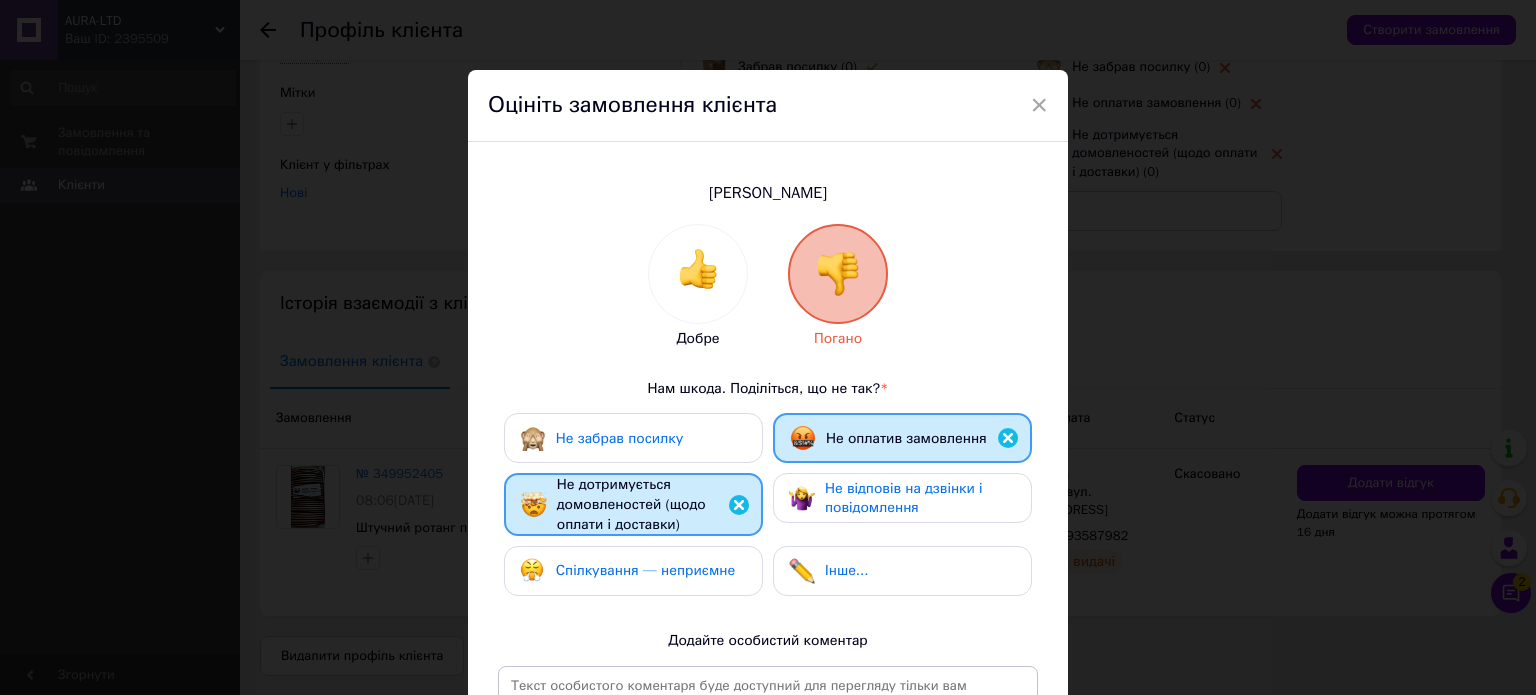 click on "Спілкування — неприємне" at bounding box center [645, 570] 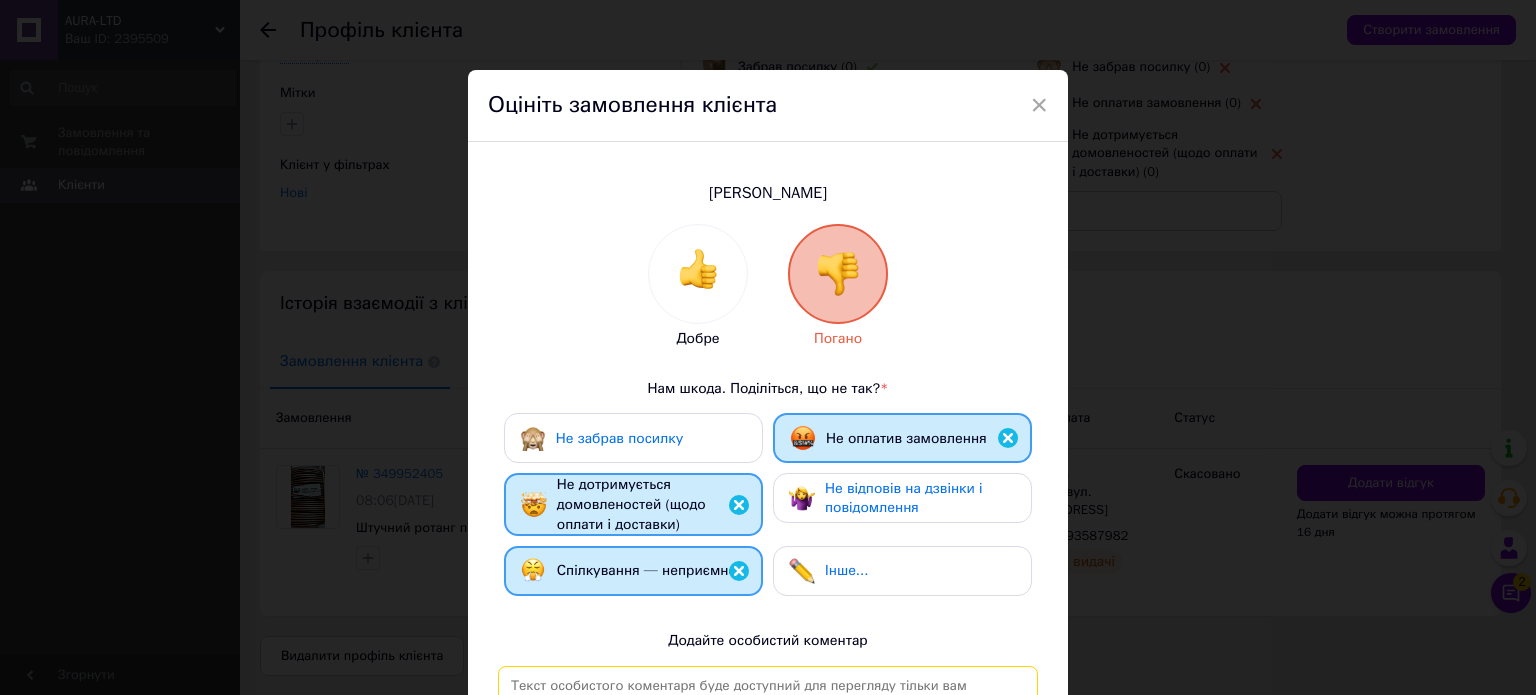 click at bounding box center (768, 749) 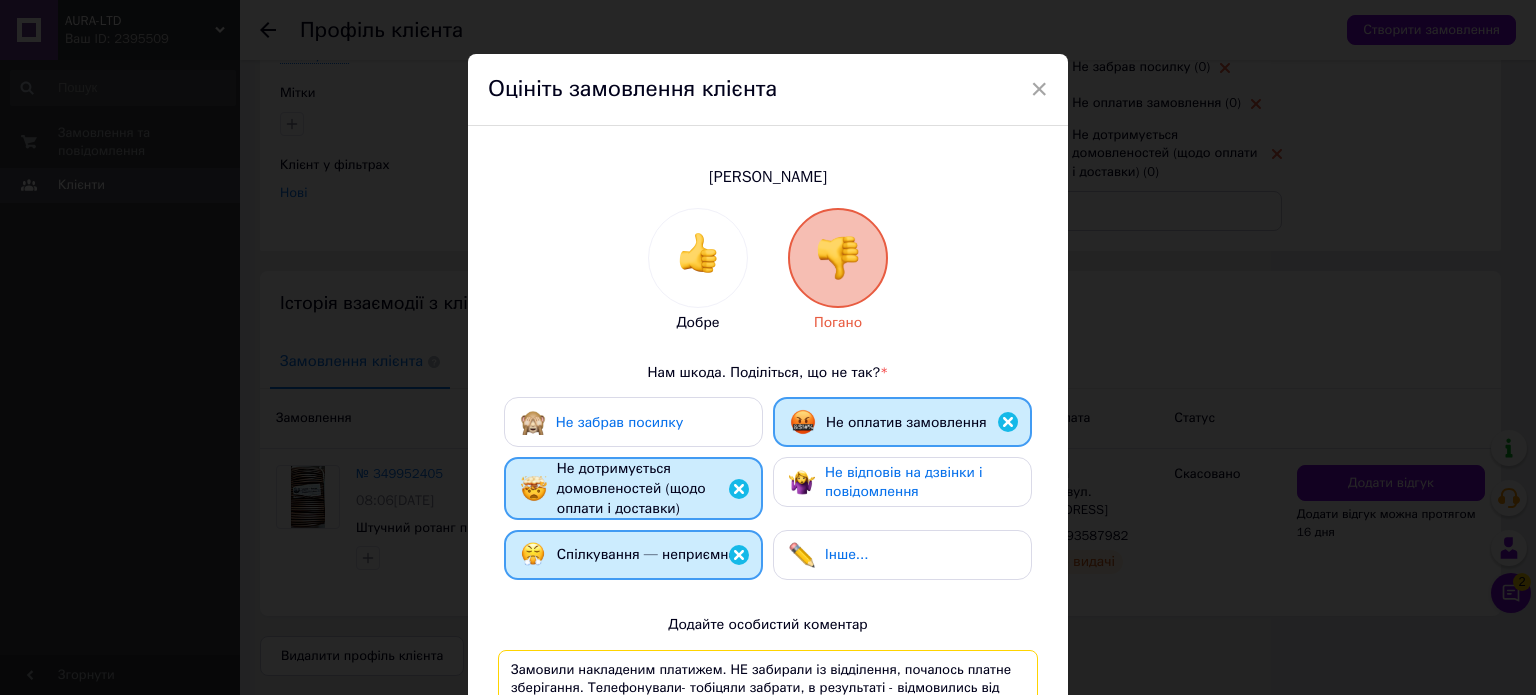 scroll, scrollTop: 33, scrollLeft: 0, axis: vertical 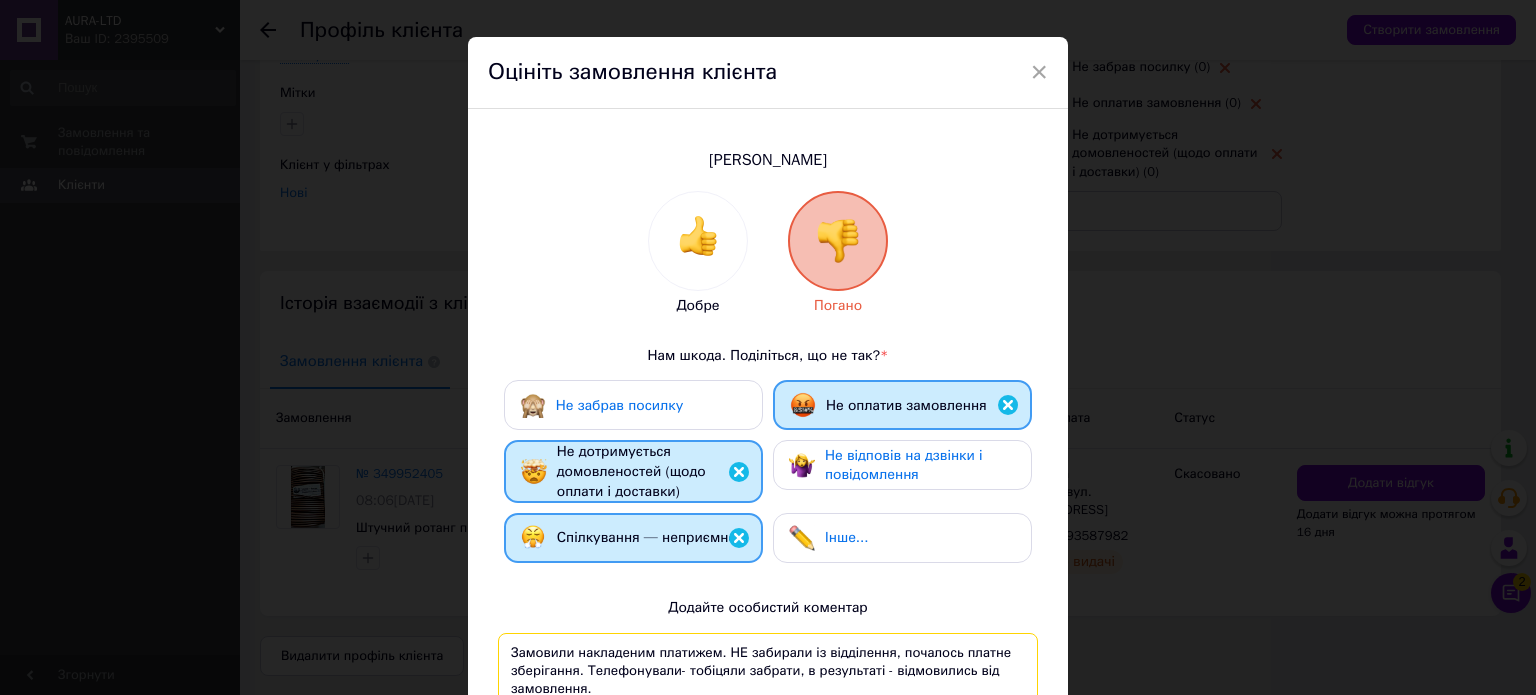 click on "Замовили накладеним платижем. НЕ забирали із відділення, почалось платне зберігання. Телефонували- тобіцяли забрати, в результаті - відмовились від замовлення." at bounding box center [768, 716] 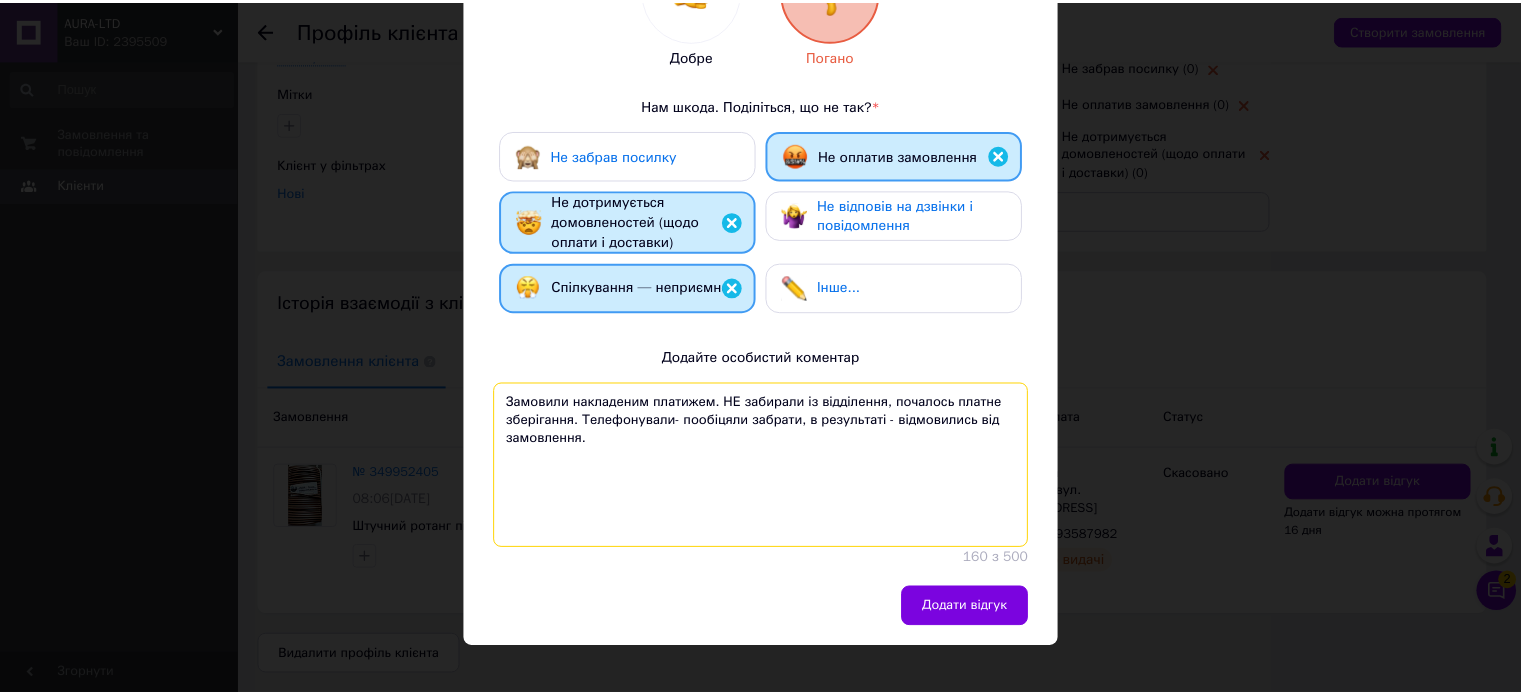 scroll, scrollTop: 301, scrollLeft: 0, axis: vertical 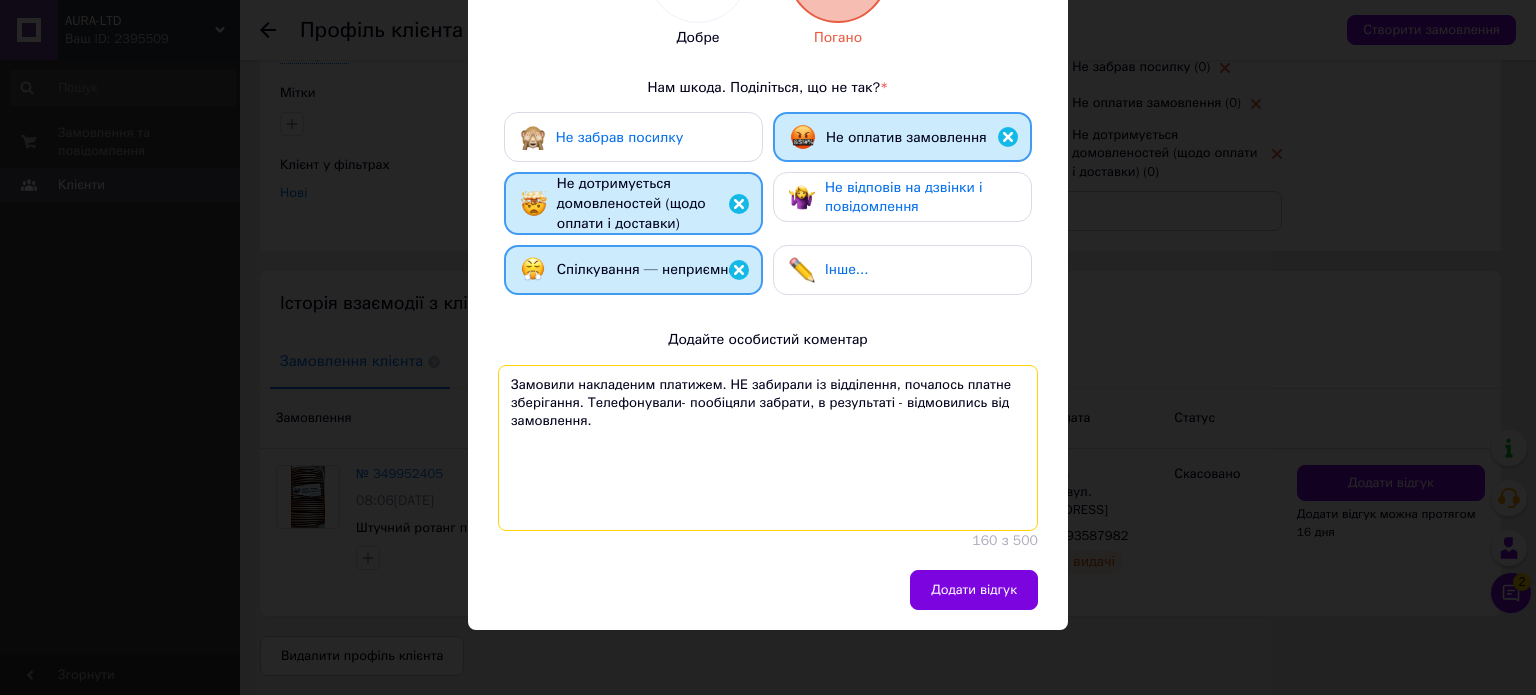 click on "Замовили накладеним платижем. НЕ забирали із відділення, почалось платне зберігання. Телефонували- пообіцяли забрати, в результаті - відмовились від замовлення." at bounding box center (768, 448) 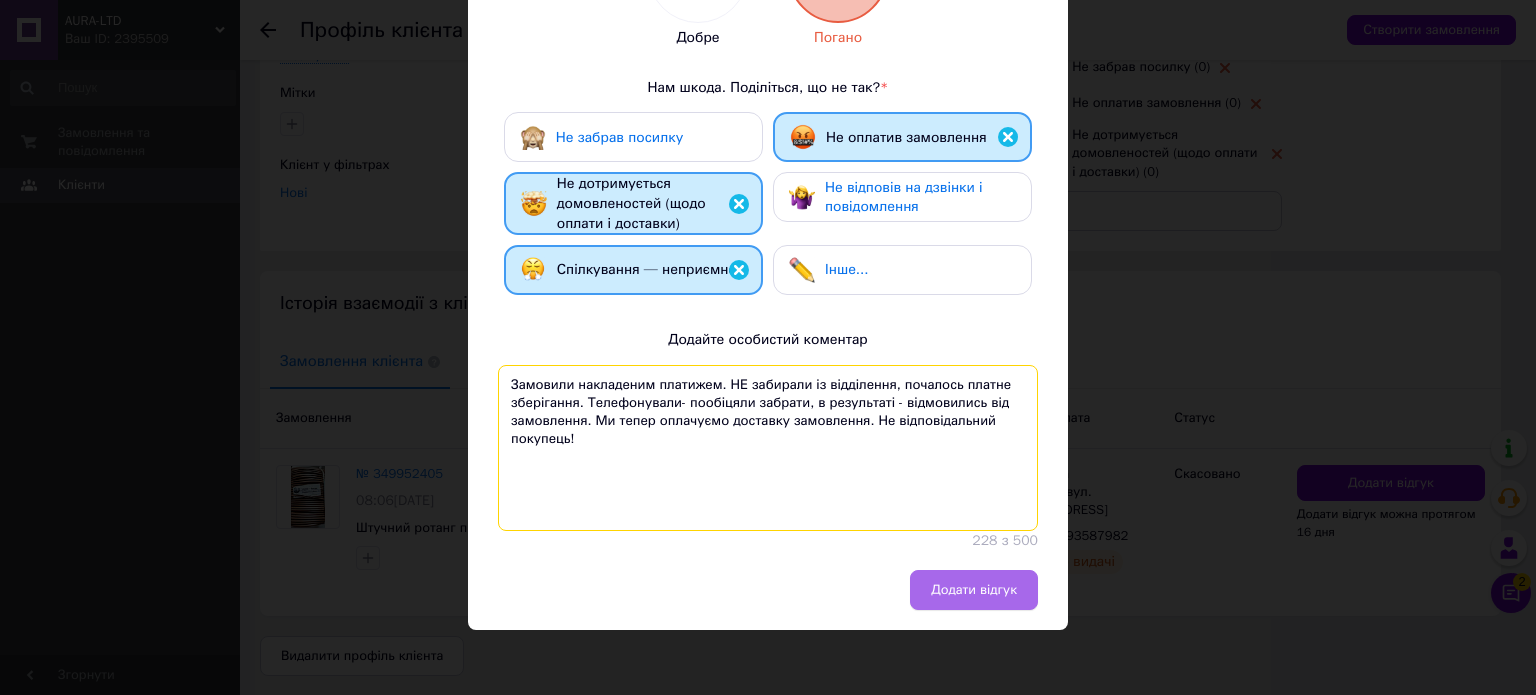 type on "Замовили накладеним платижем. НЕ забирали із відділення, почалось платне зберігання. Телефонували- пообіцяли забрати, в результаті - відмовились від замовлення. Ми тепер оплачуємо доставку замовлення. Не відповідальний покупець!" 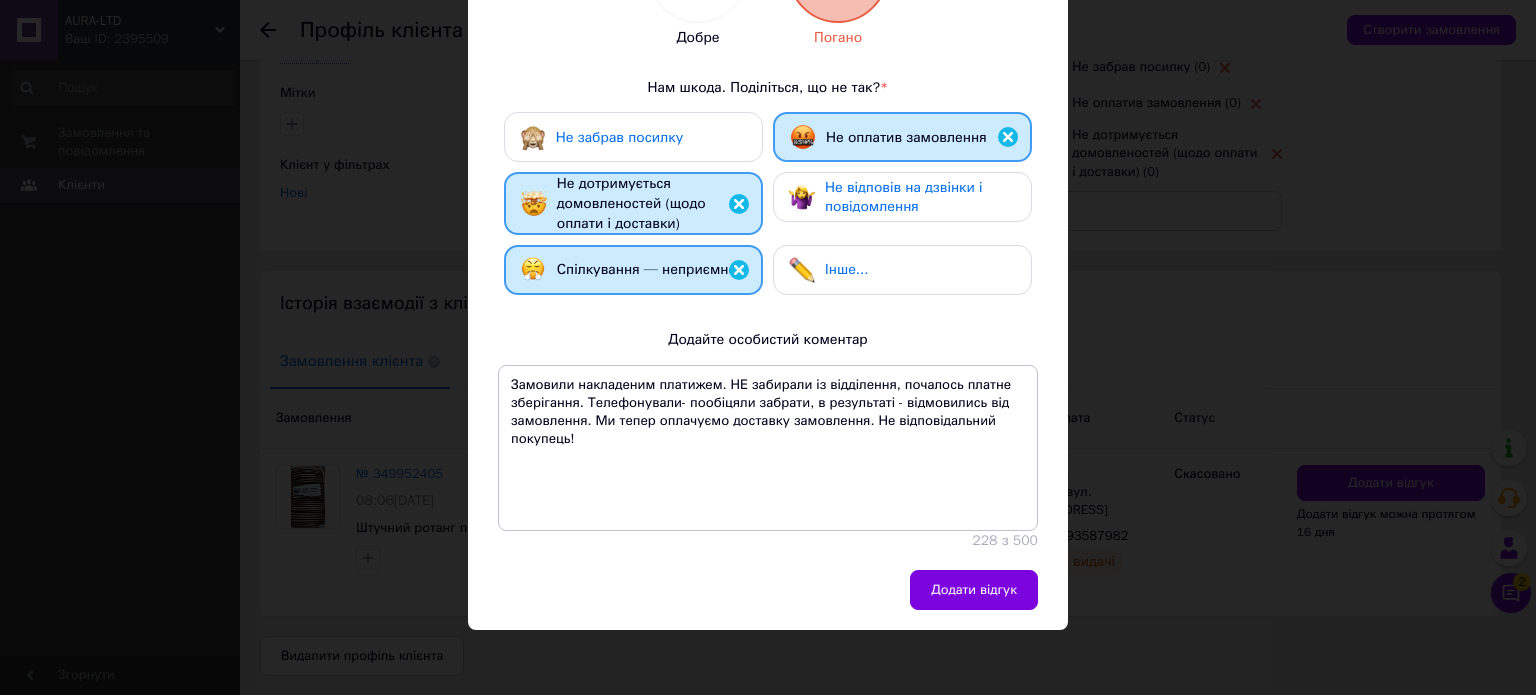 click on "Додати відгук" at bounding box center (974, 590) 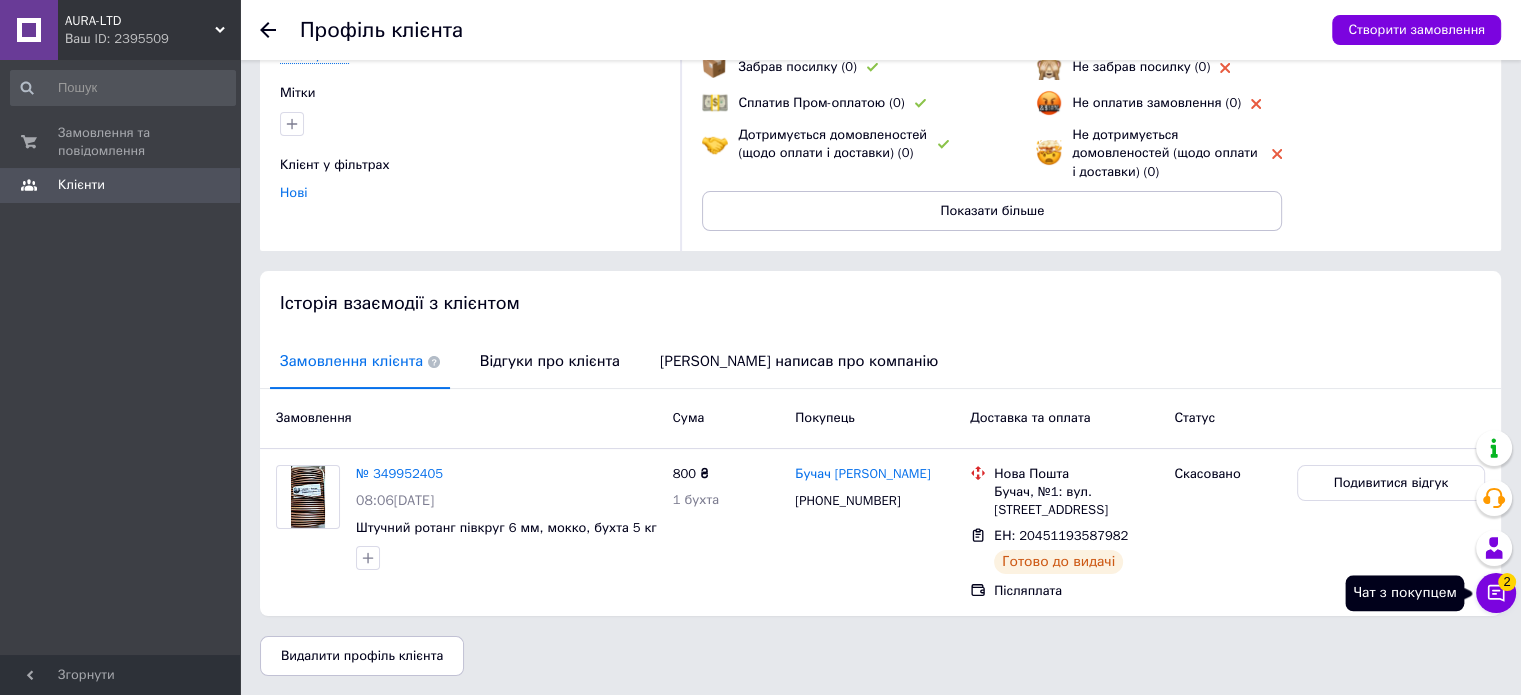 click 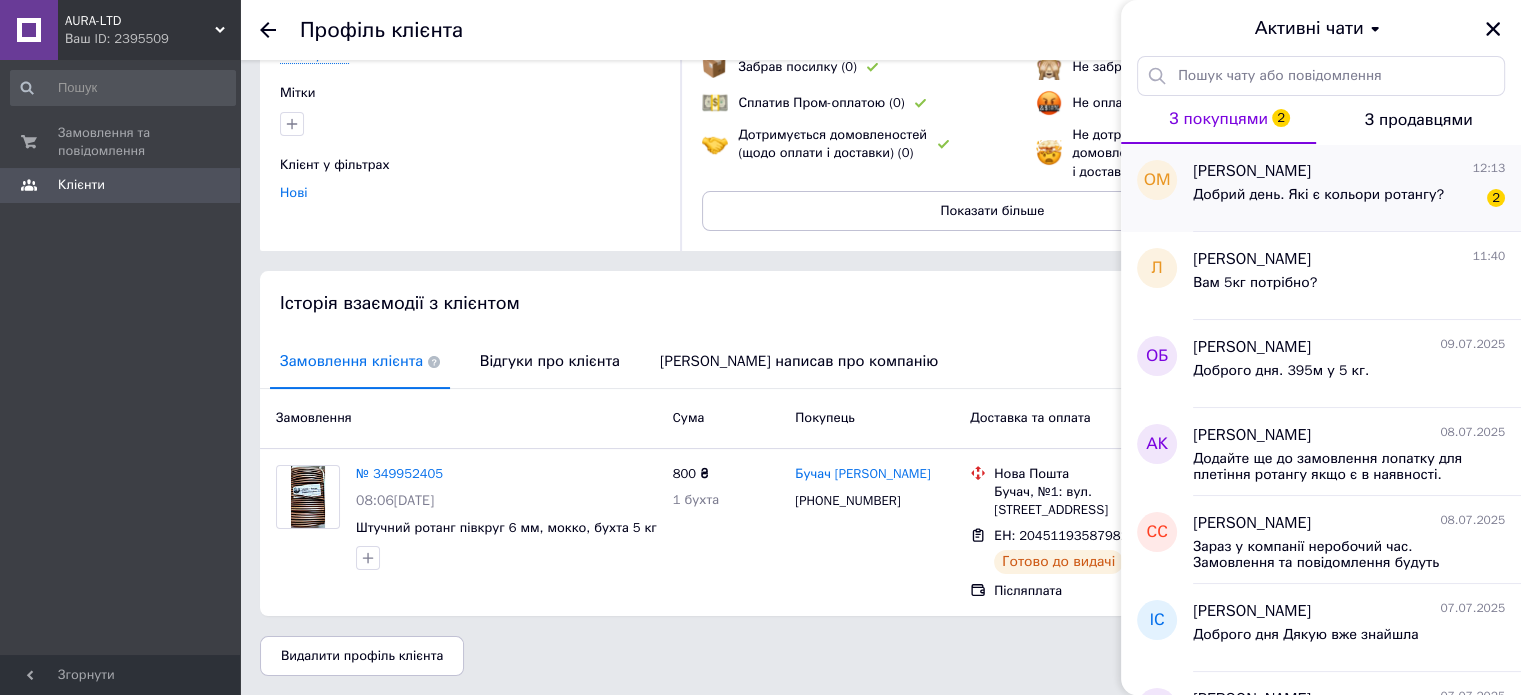 click on "Добрий день. Які є кольори ротангу?" at bounding box center (1318, 195) 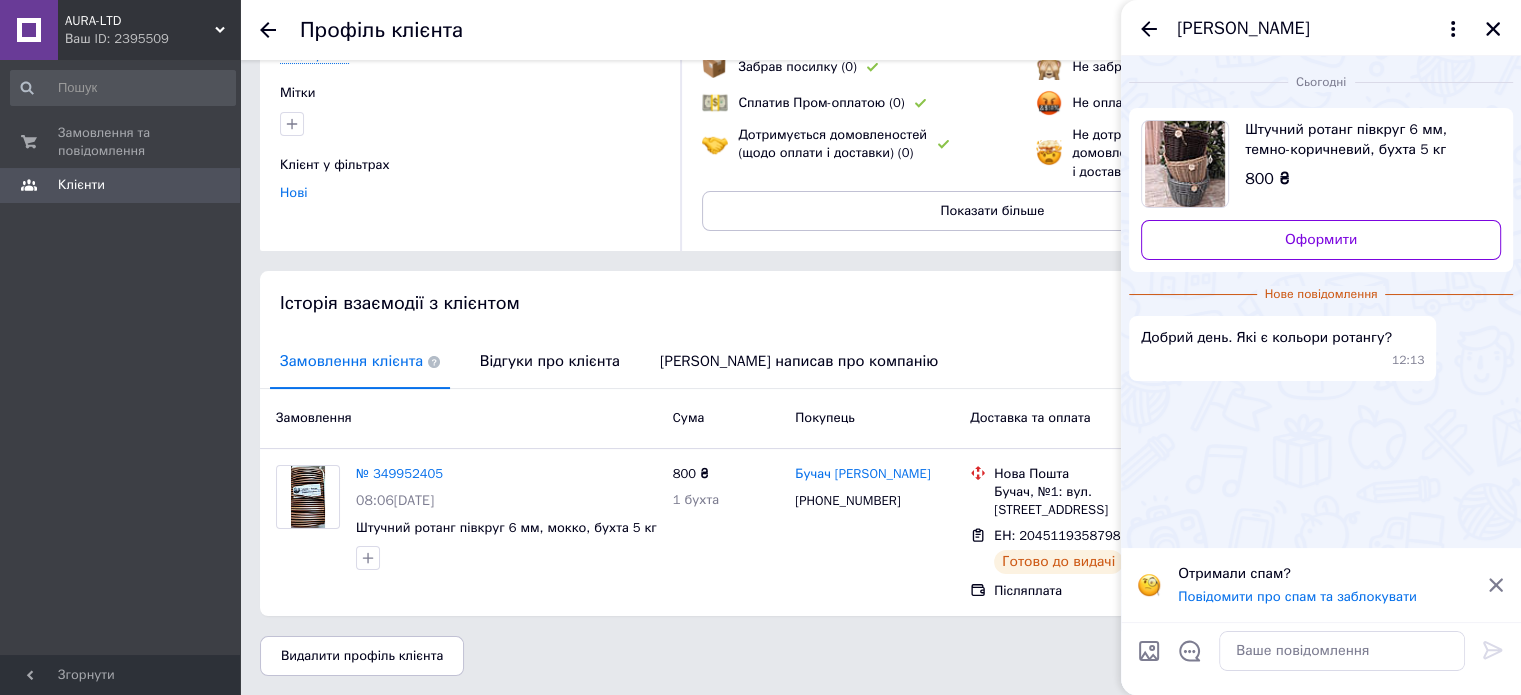click at bounding box center (1149, 651) 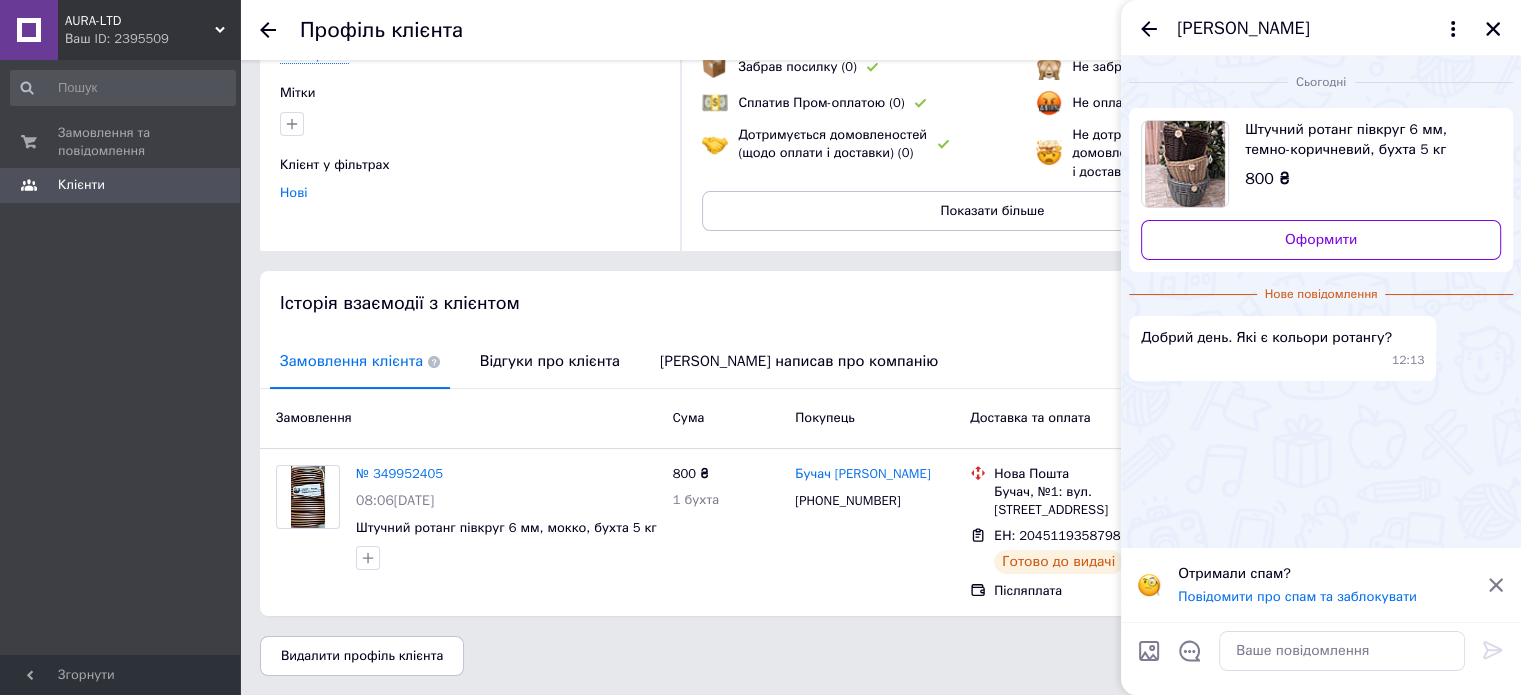 type on "C:\fakepath\1.1 – копія.jpg" 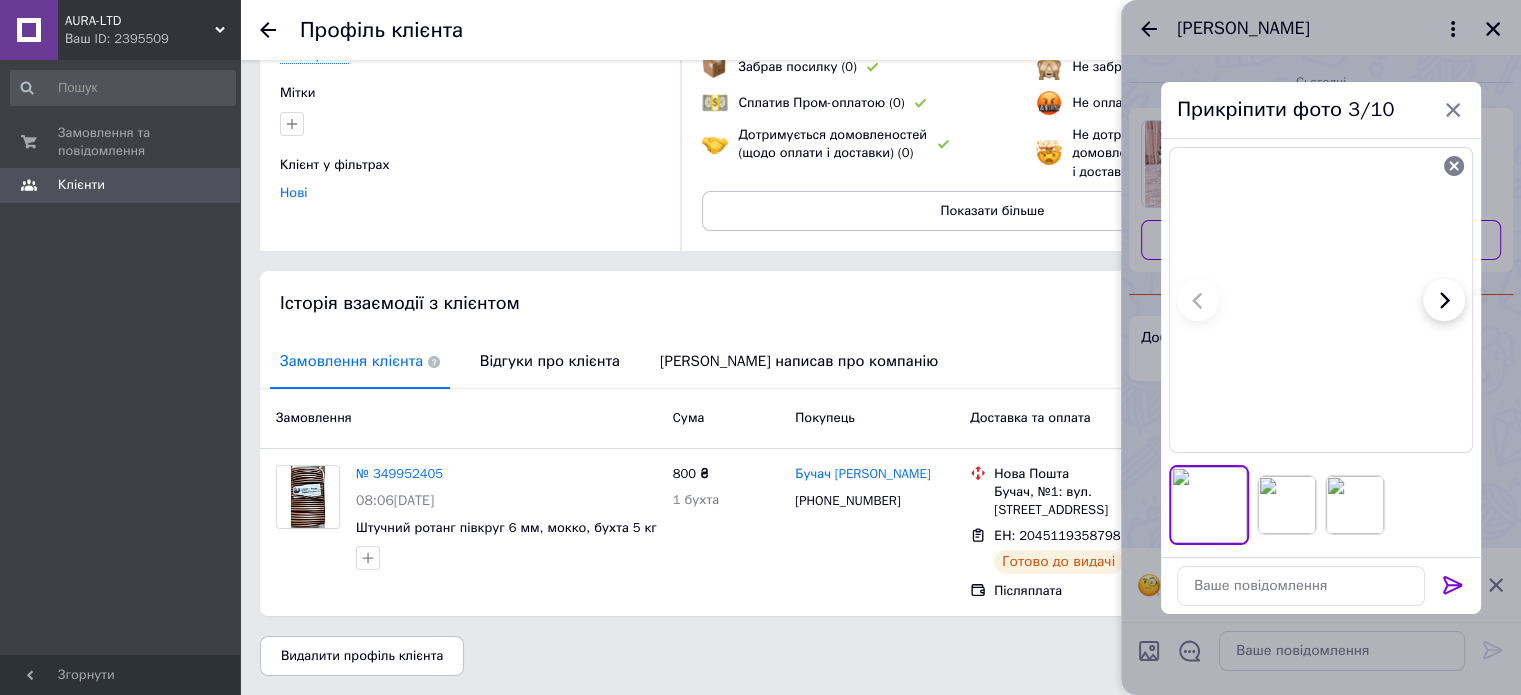click 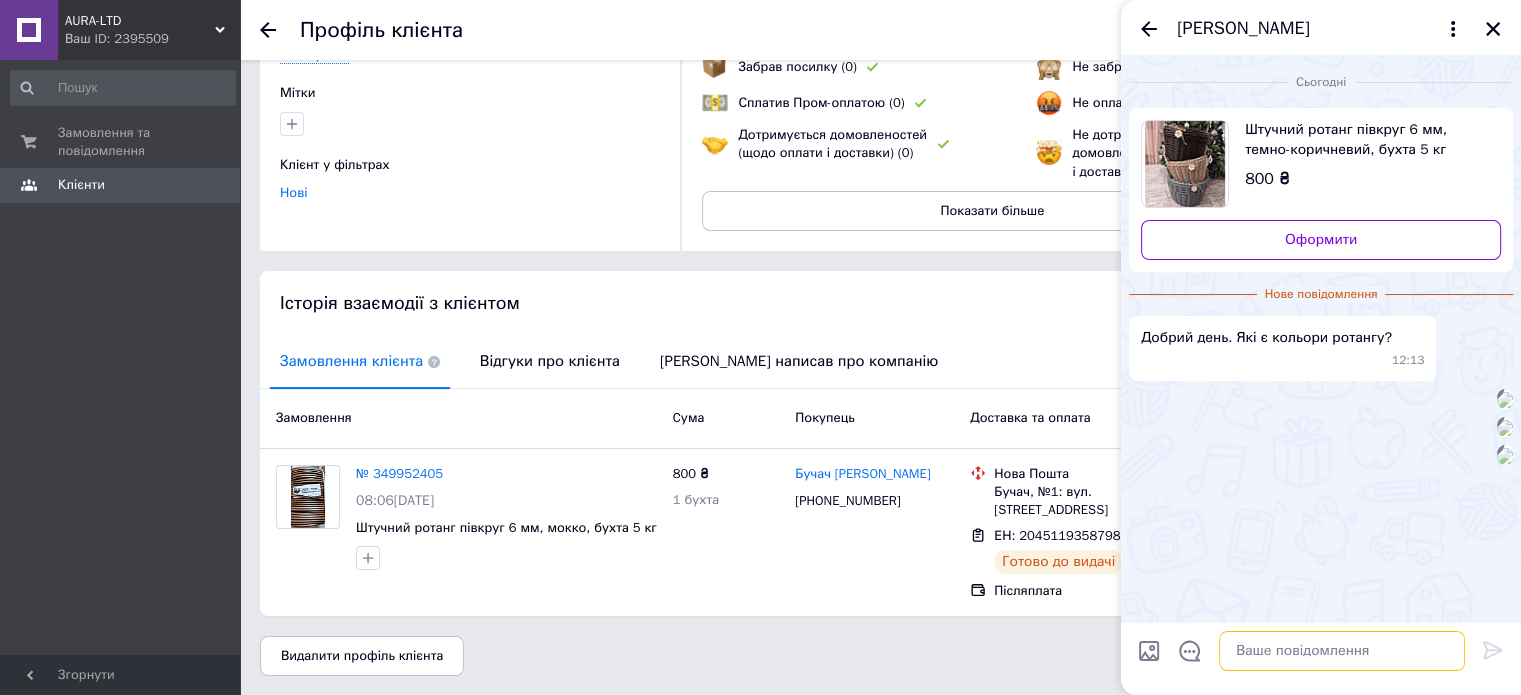 click at bounding box center (1342, 651) 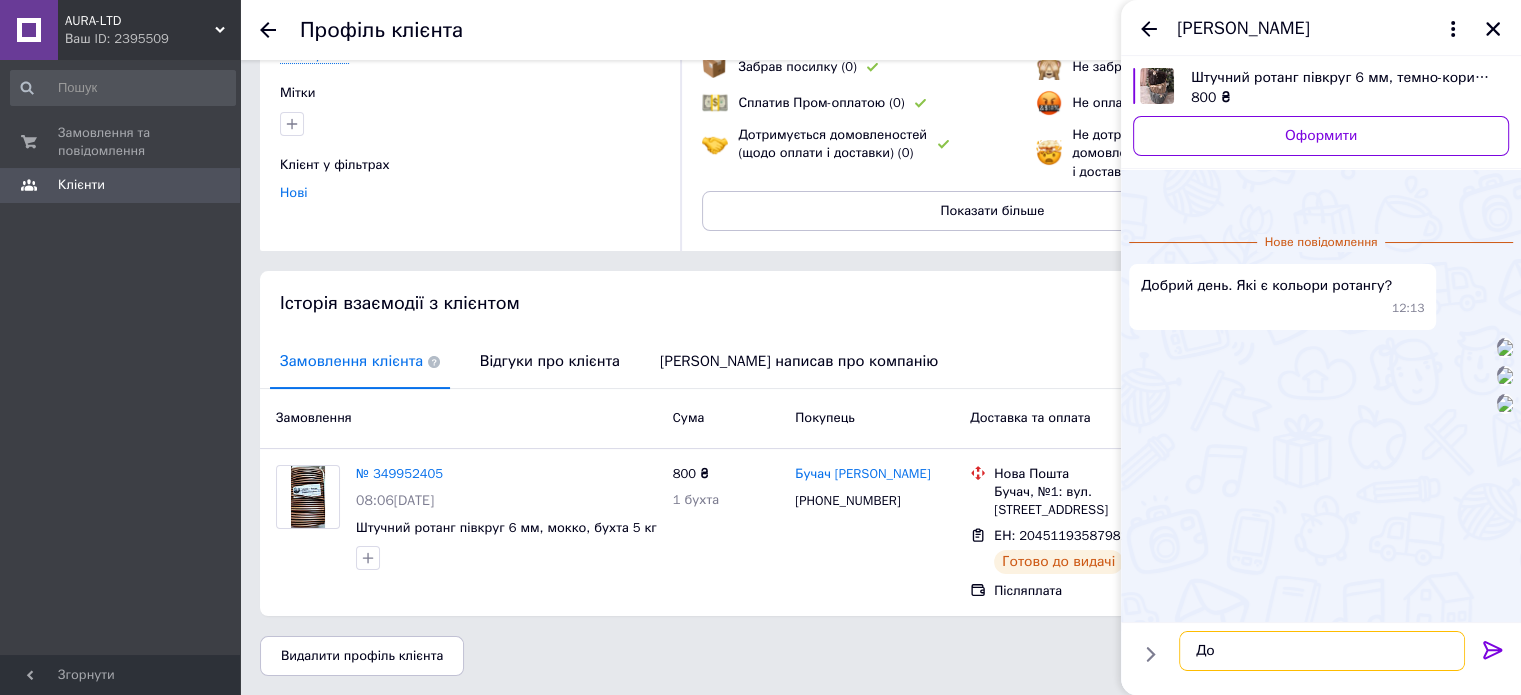 scroll, scrollTop: 319, scrollLeft: 0, axis: vertical 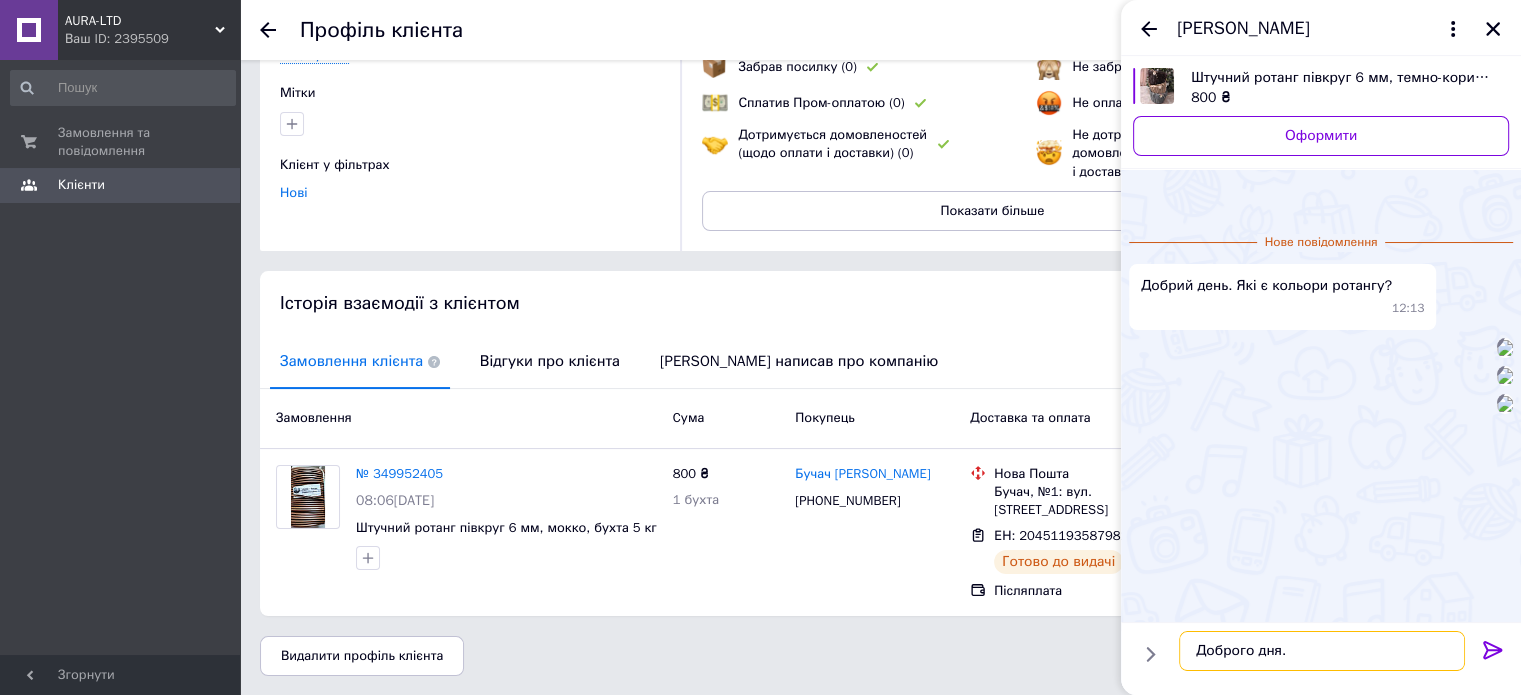 type on "Доброго дня." 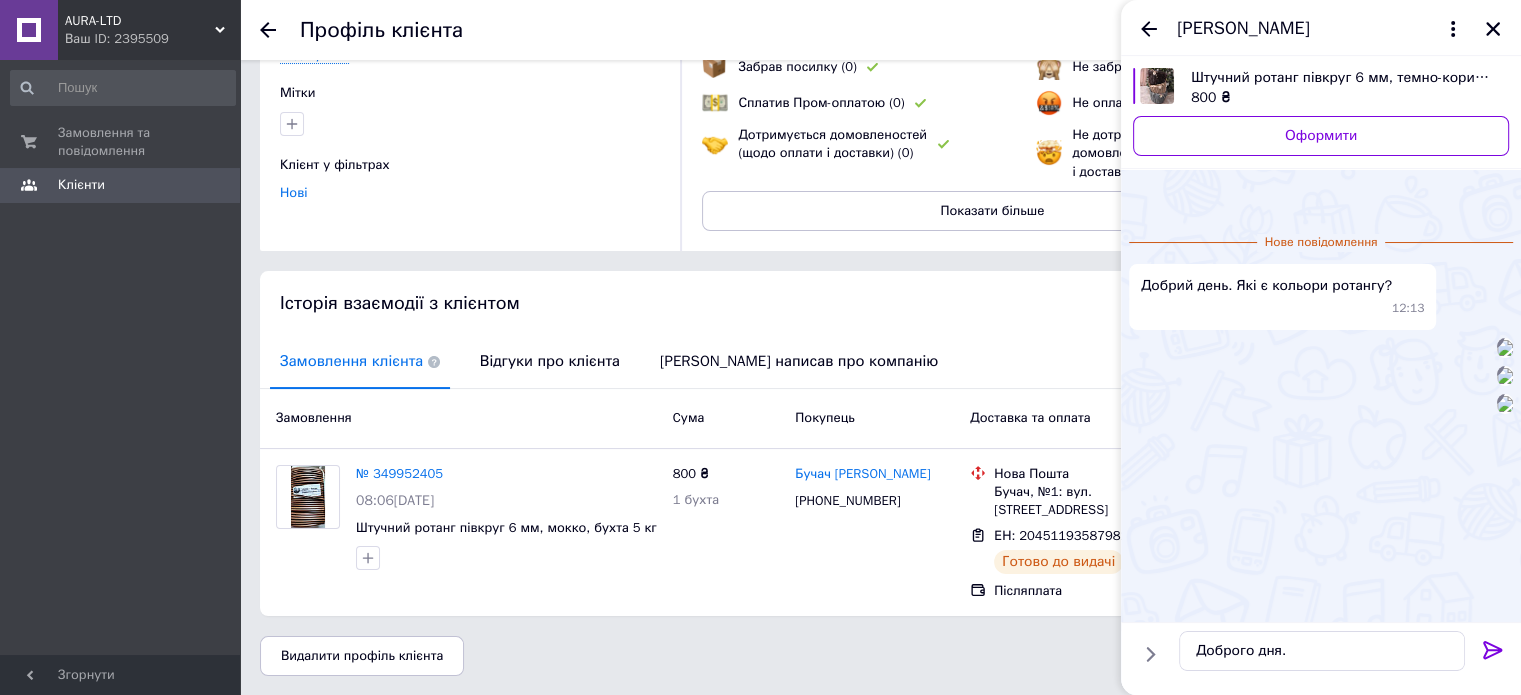 click 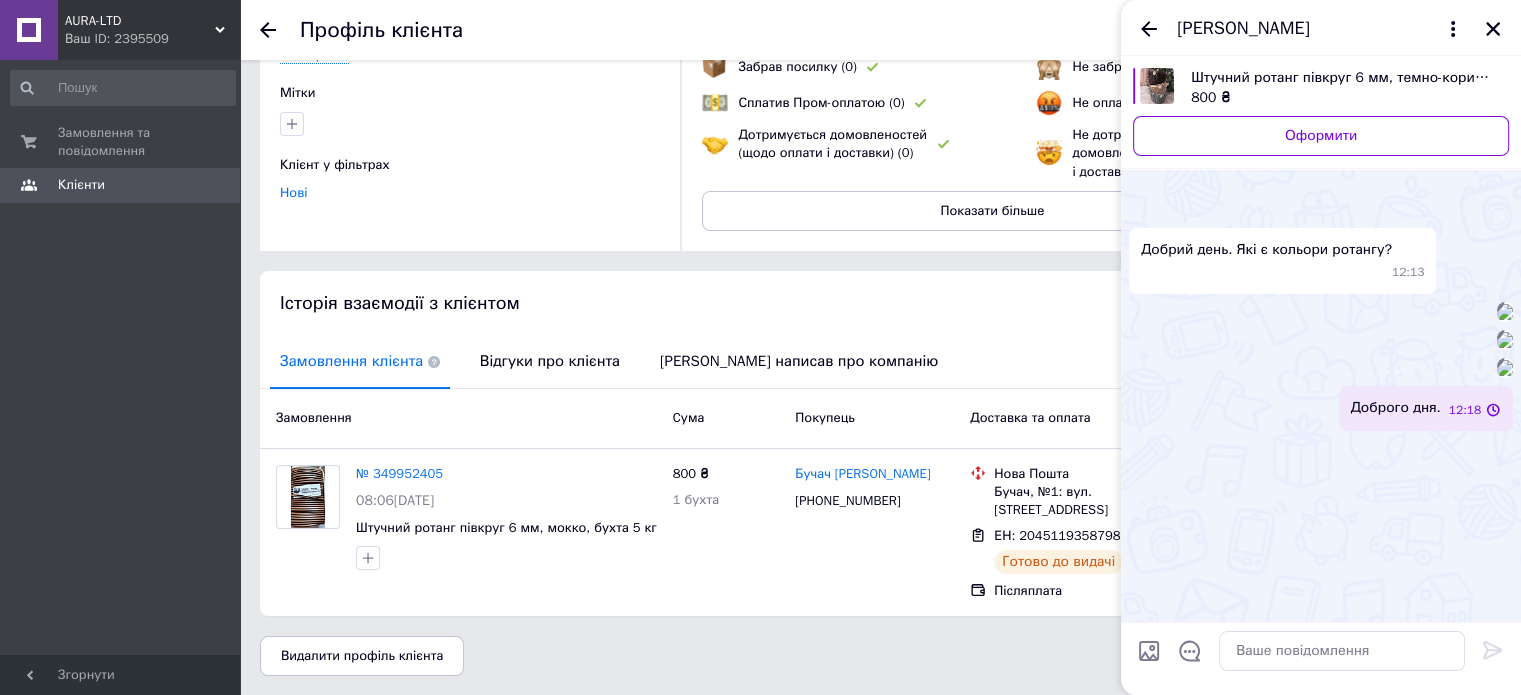 scroll, scrollTop: 497, scrollLeft: 0, axis: vertical 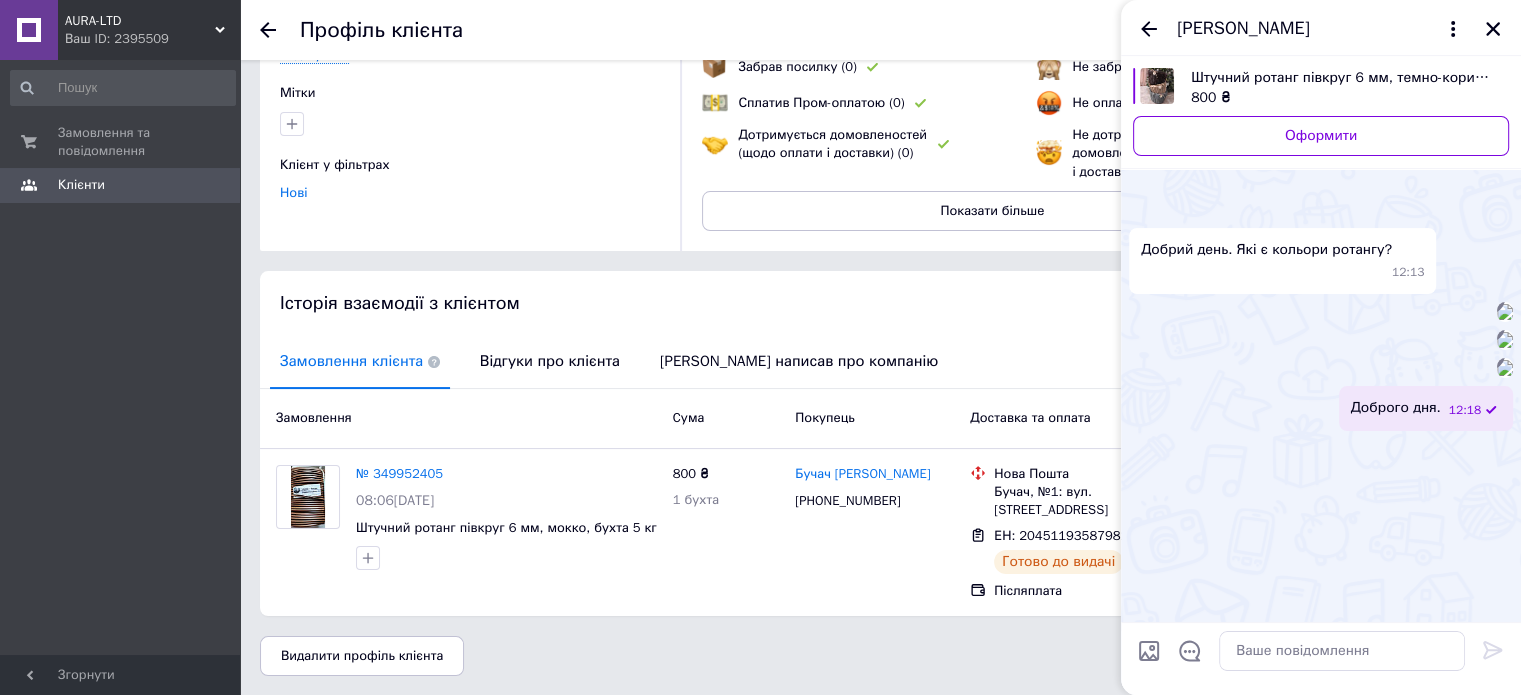 click 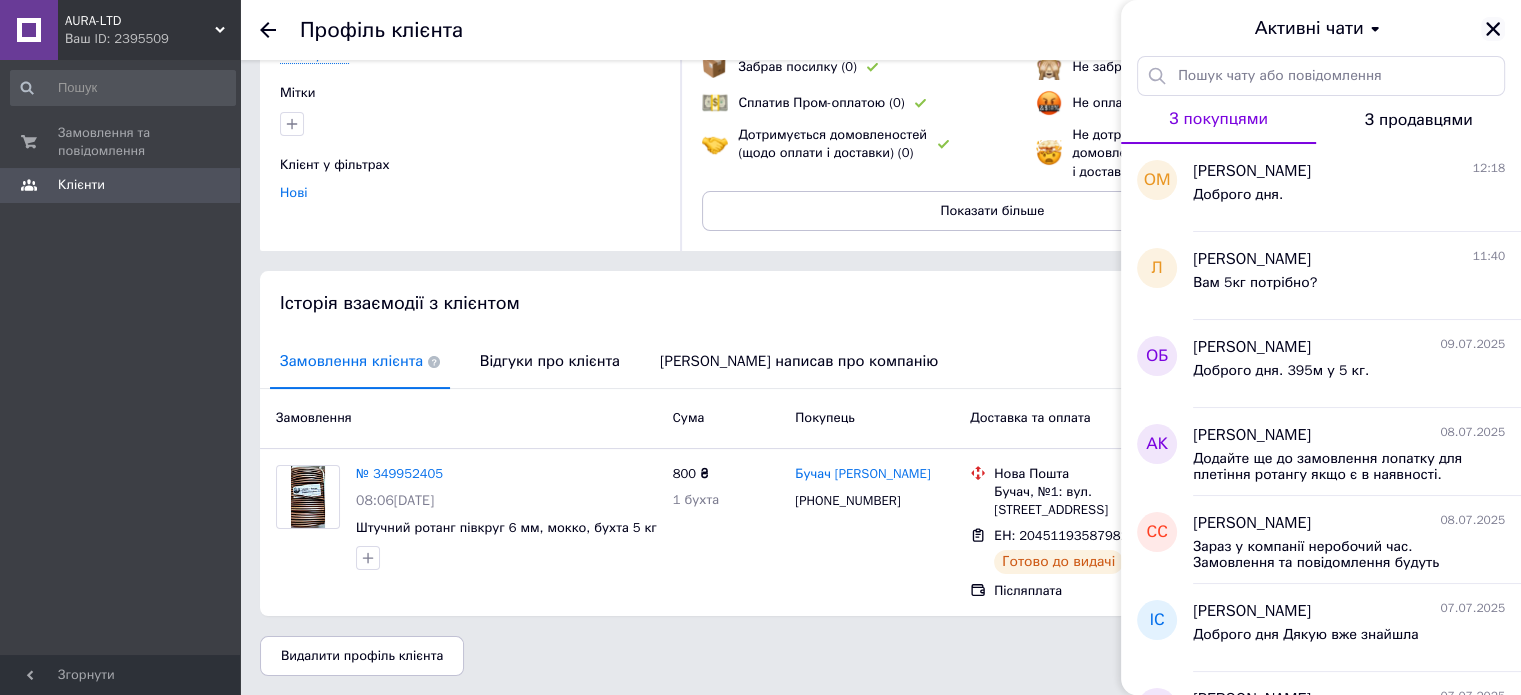 click 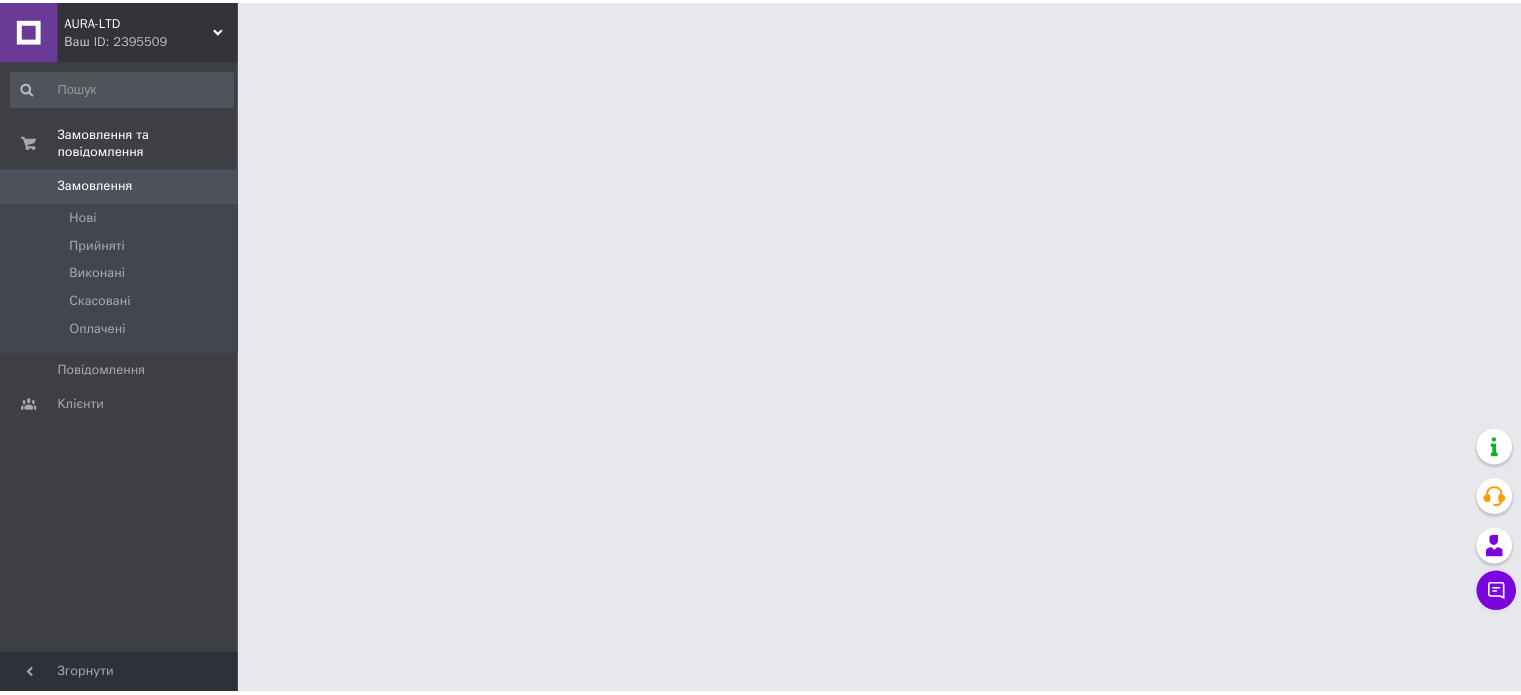 scroll, scrollTop: 0, scrollLeft: 0, axis: both 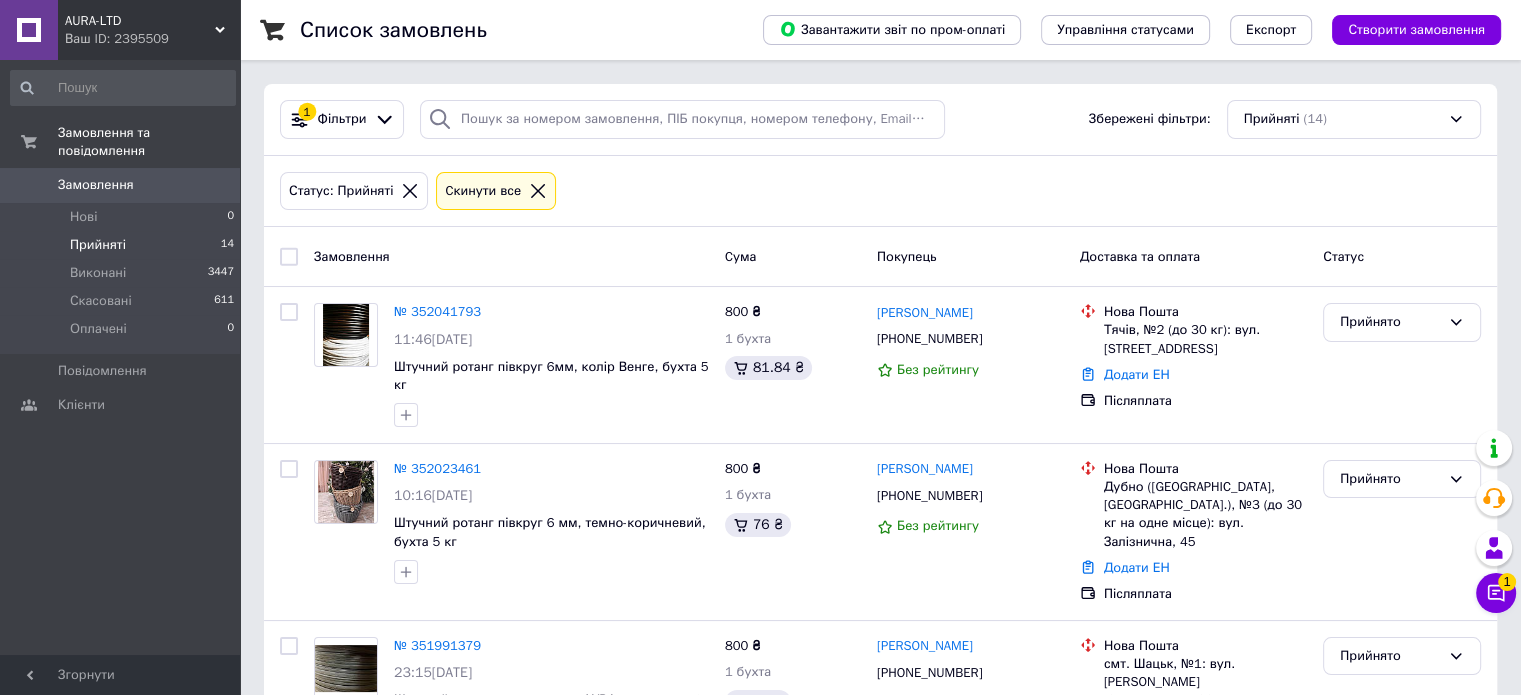 click on "Прийняті 14" at bounding box center [123, 245] 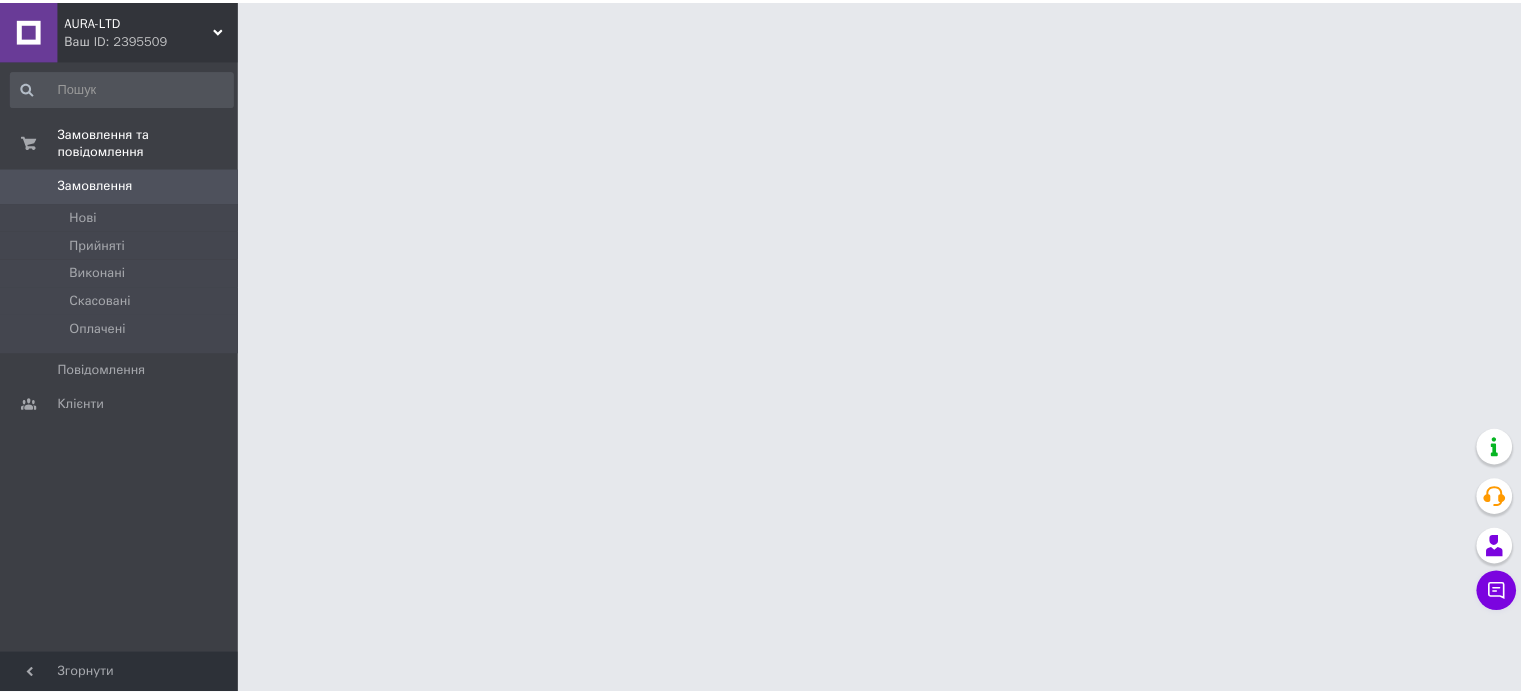 scroll, scrollTop: 0, scrollLeft: 0, axis: both 